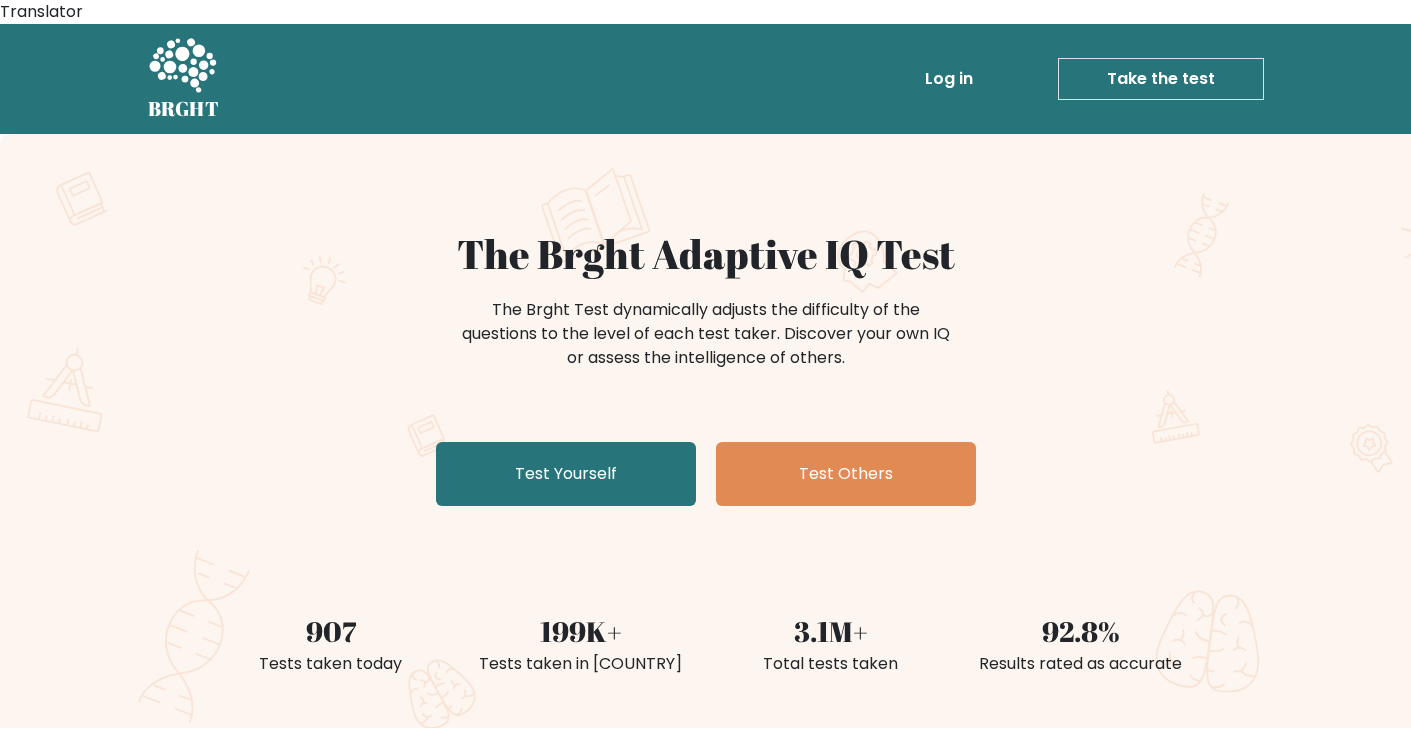 scroll, scrollTop: 97, scrollLeft: 0, axis: vertical 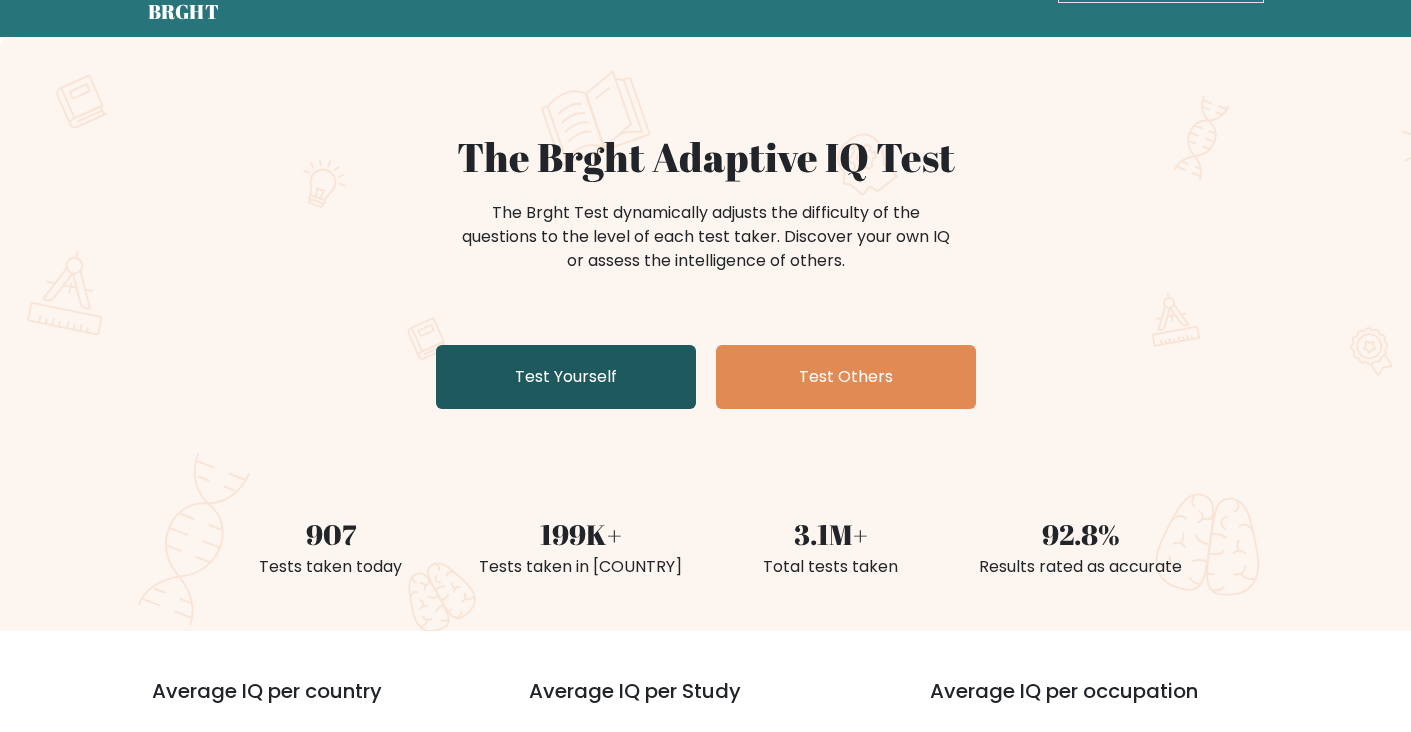 click on "Test Yourself" at bounding box center [566, 377] 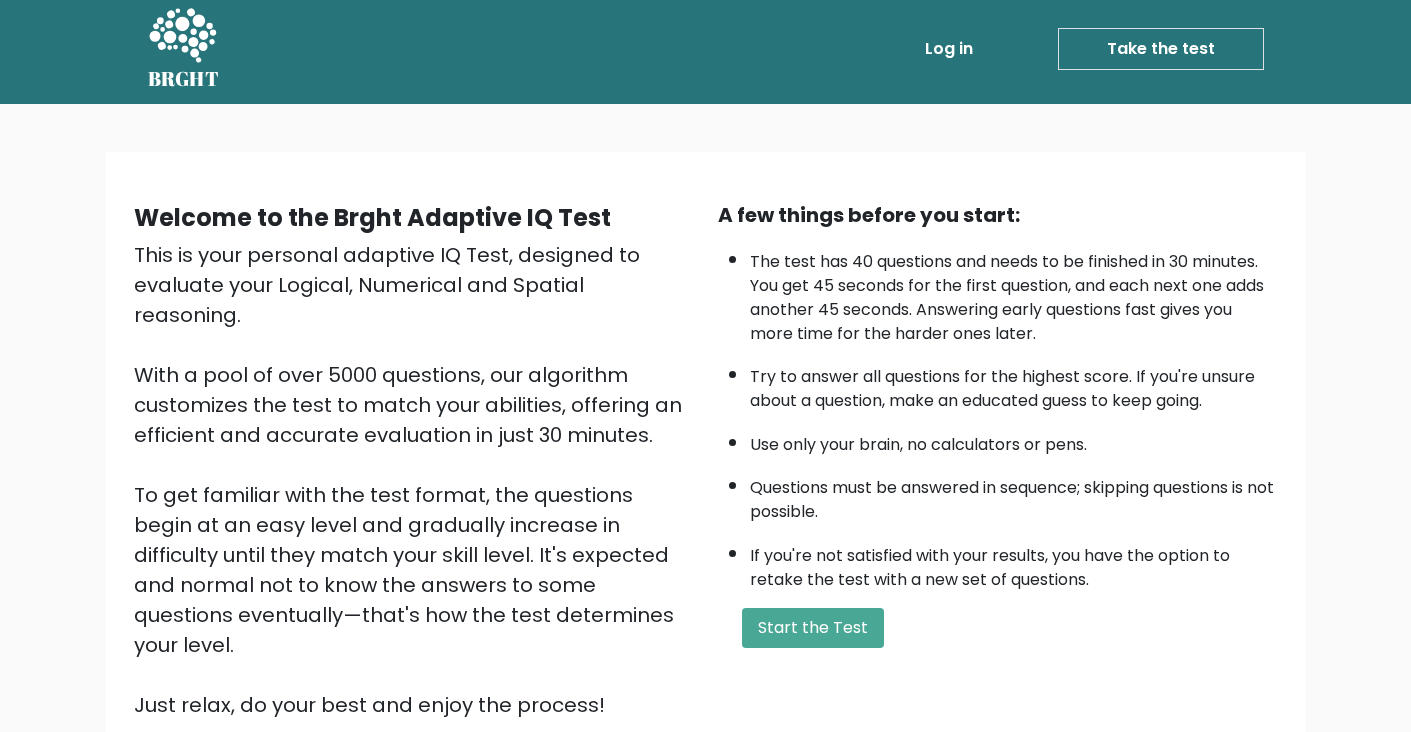 scroll, scrollTop: 133, scrollLeft: 0, axis: vertical 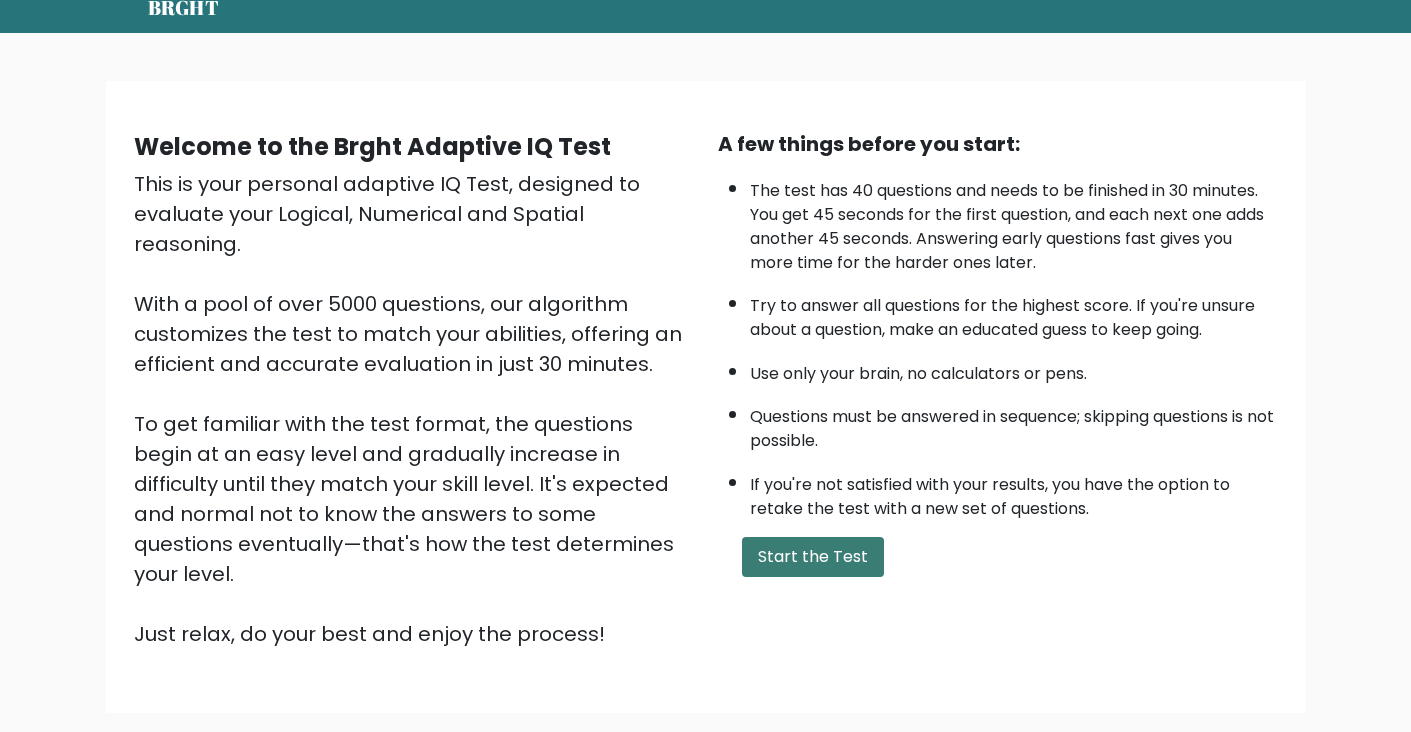click on "Start the Test" at bounding box center (813, 557) 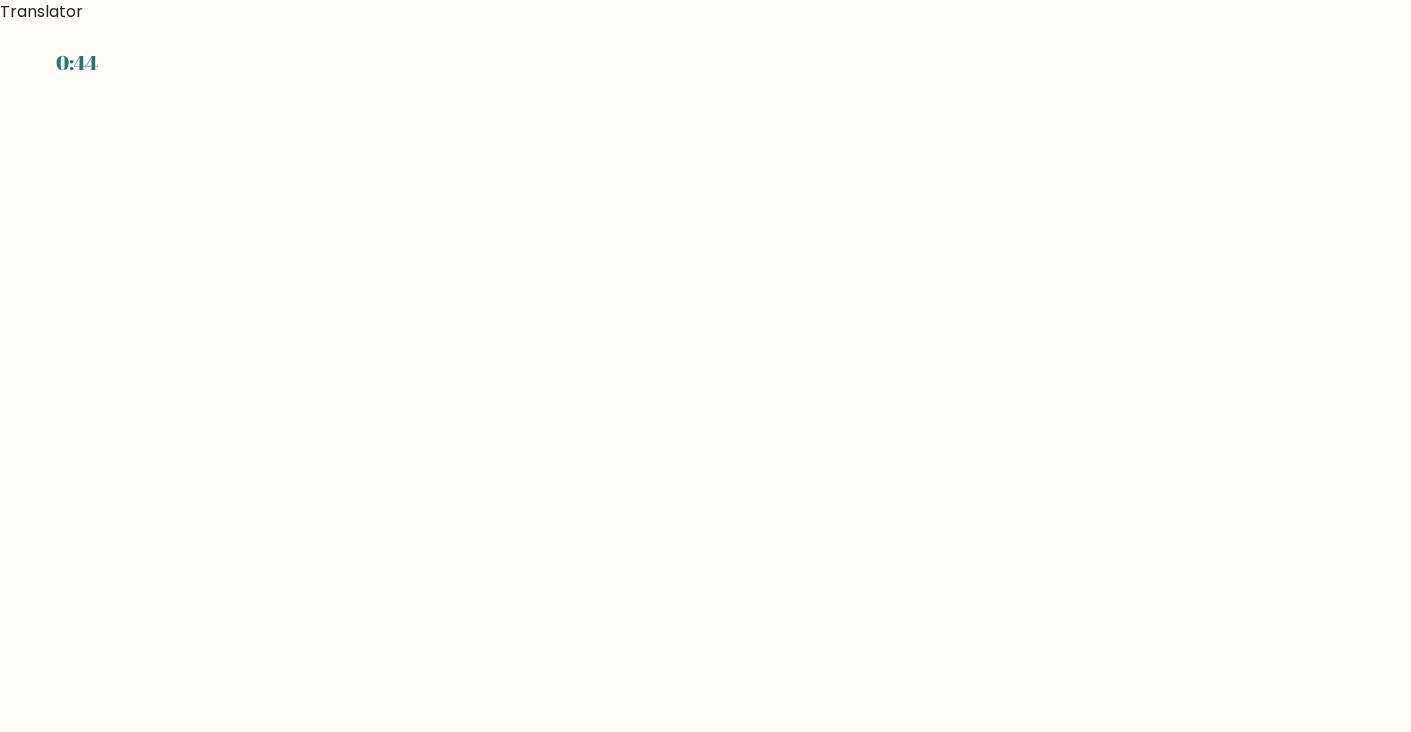 scroll, scrollTop: 0, scrollLeft: 0, axis: both 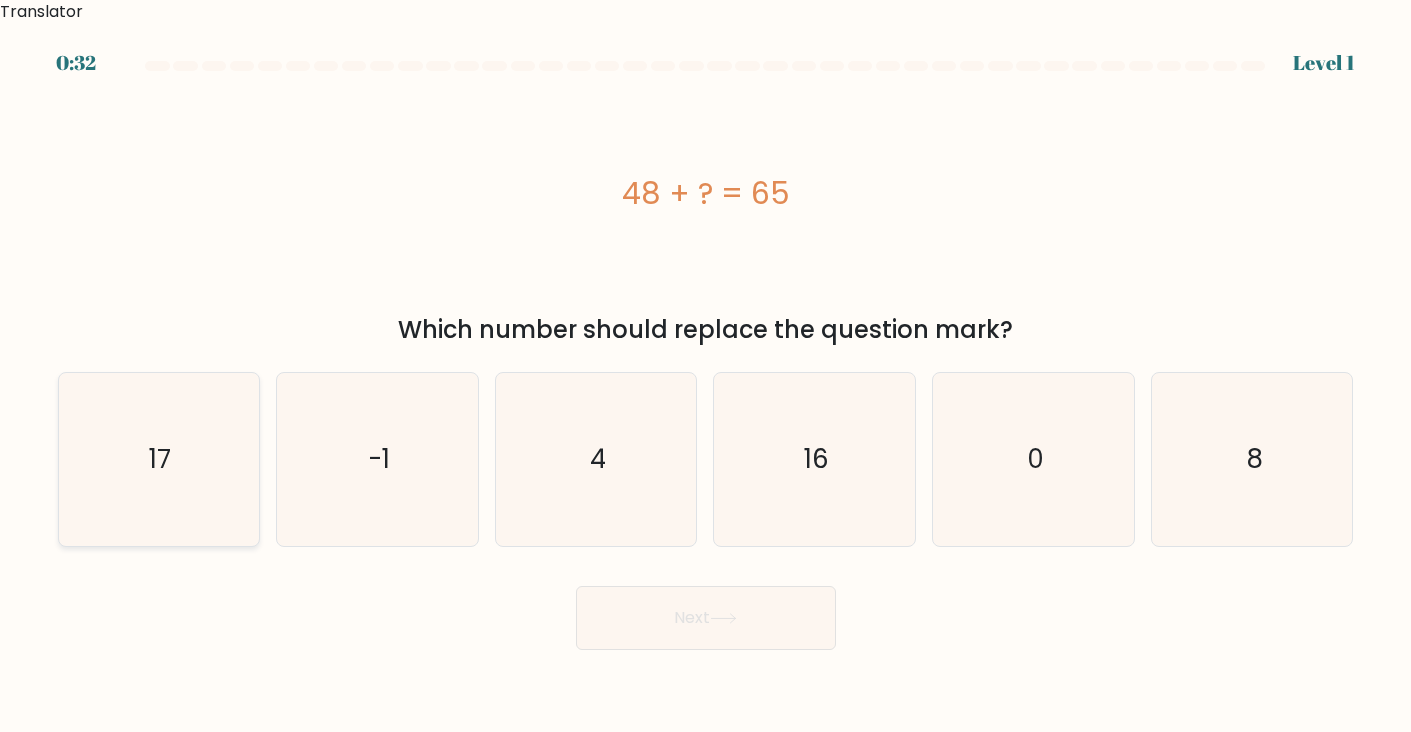 click on "17" 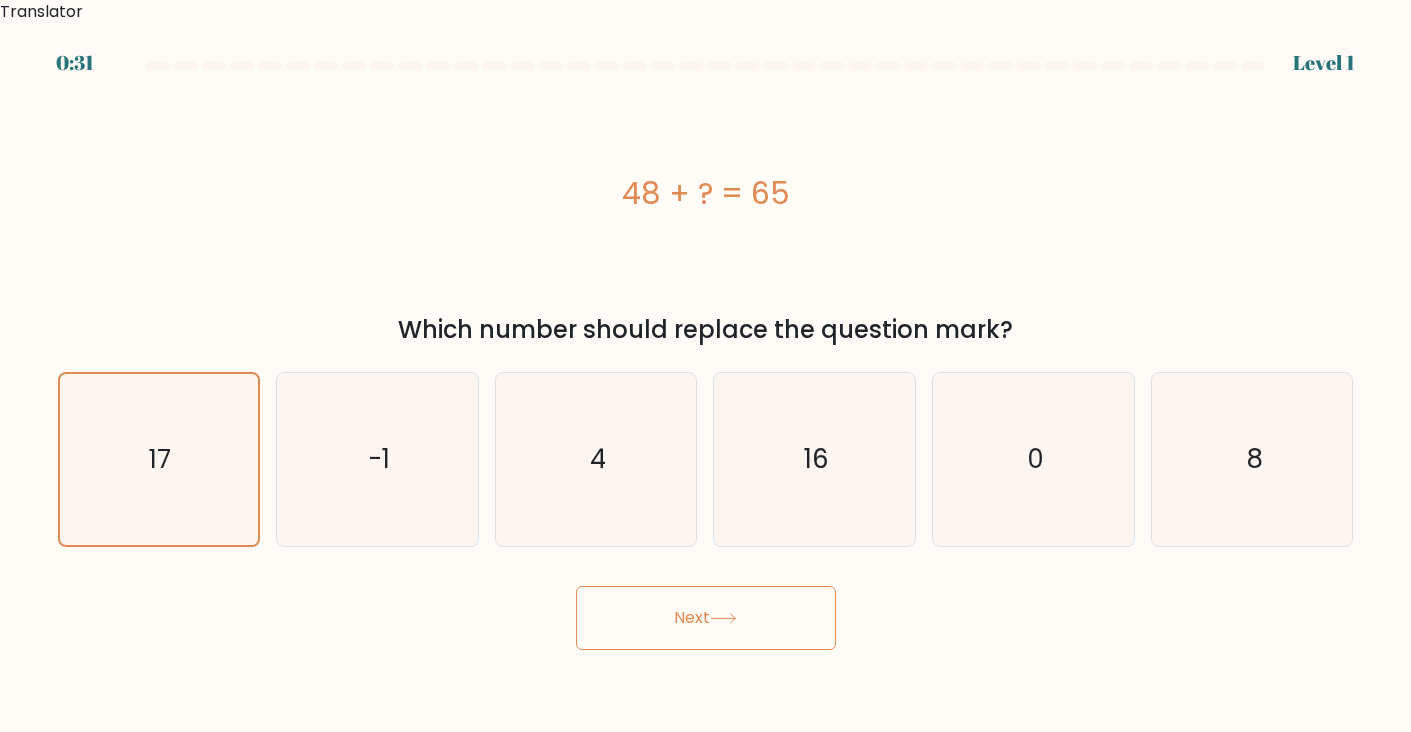 click on "Next" at bounding box center [706, 618] 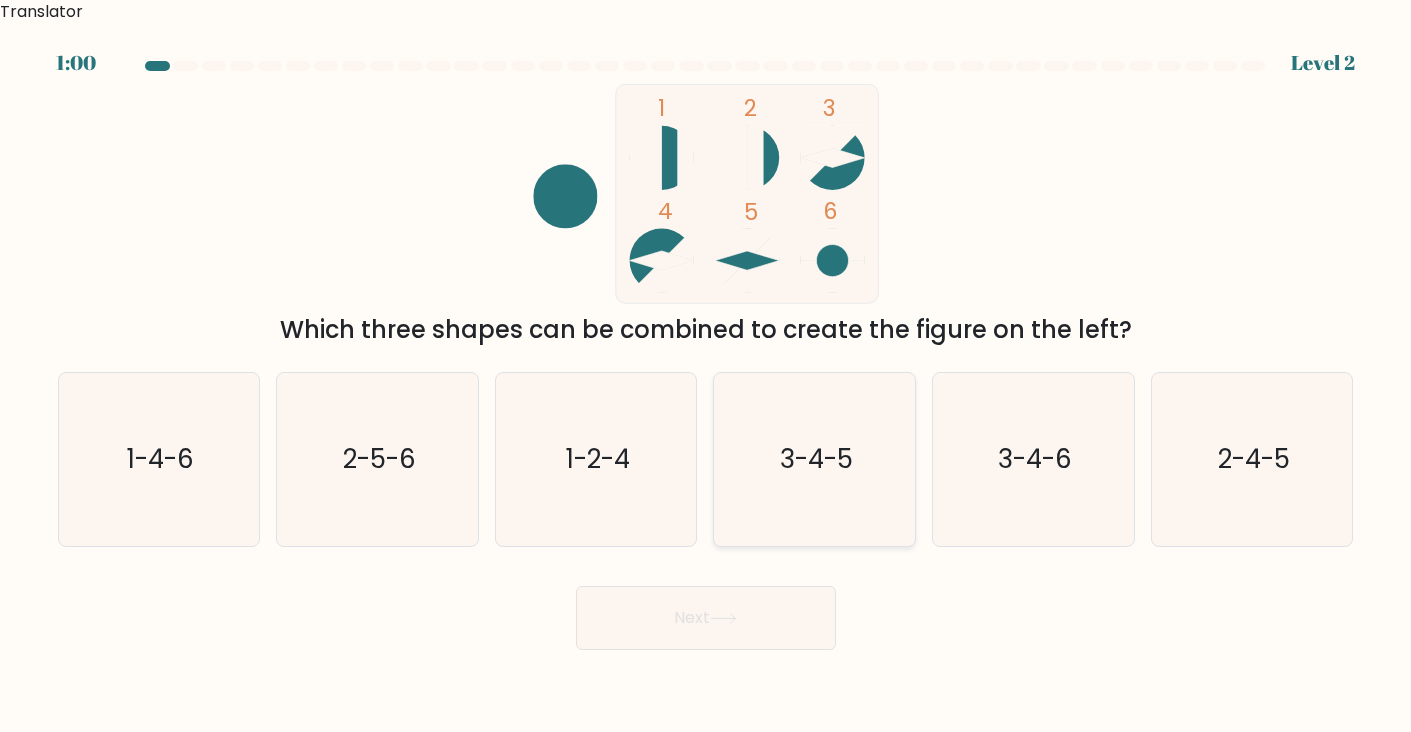 click on "3-4-5" 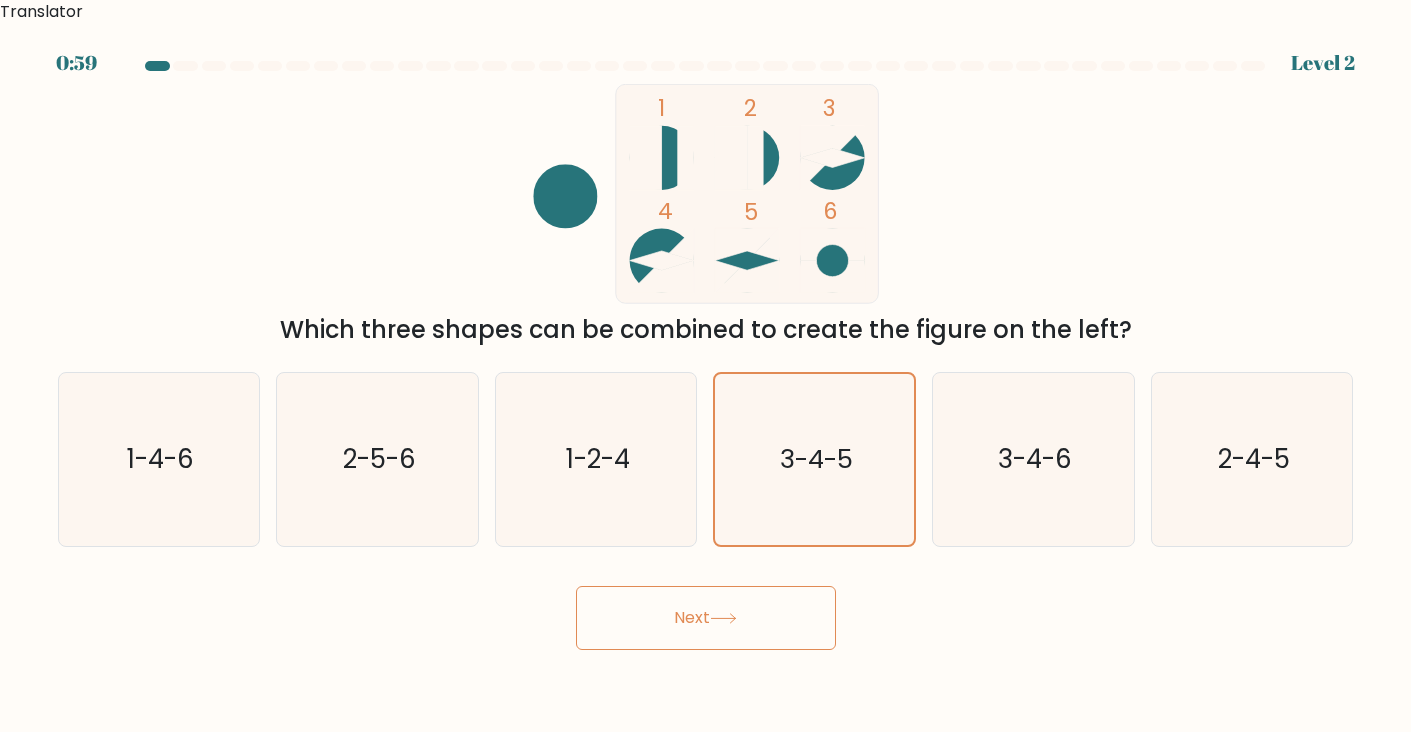 click on "Next" at bounding box center (706, 618) 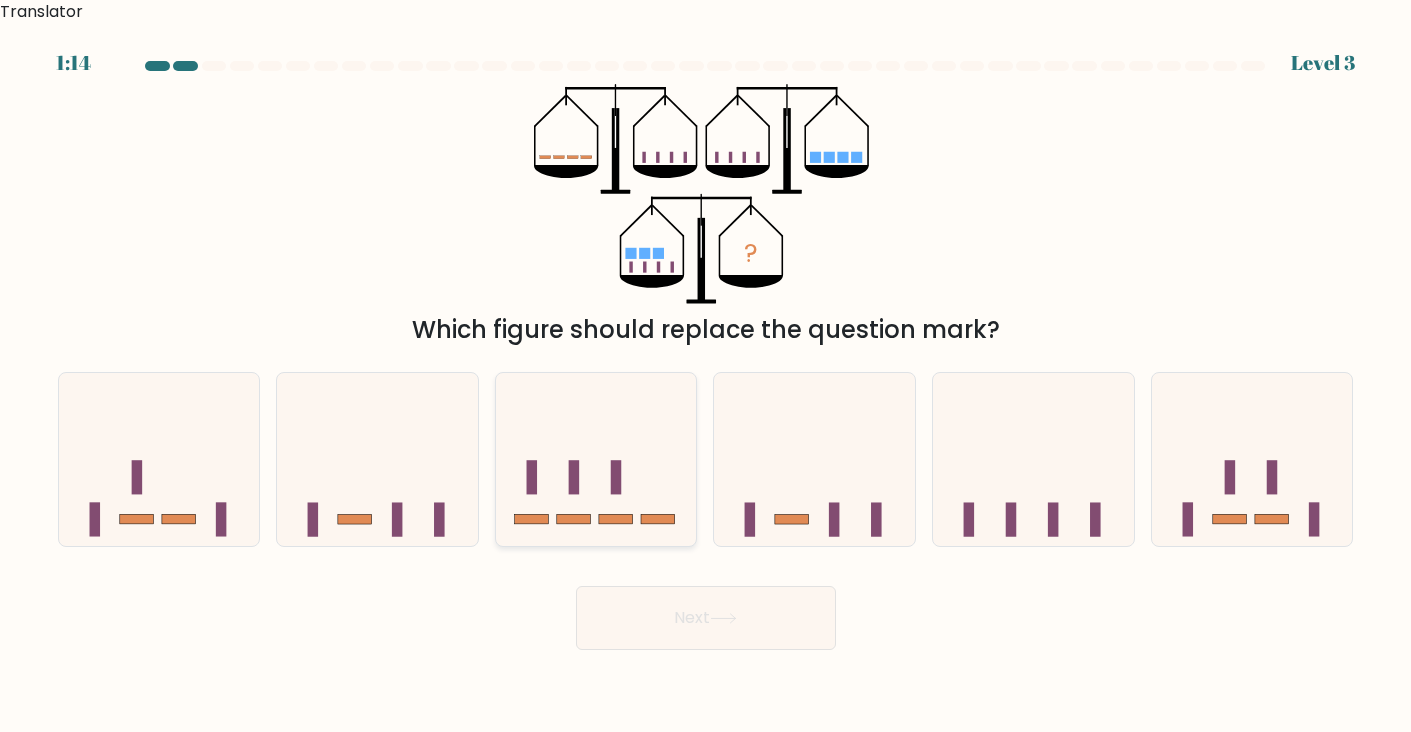 click 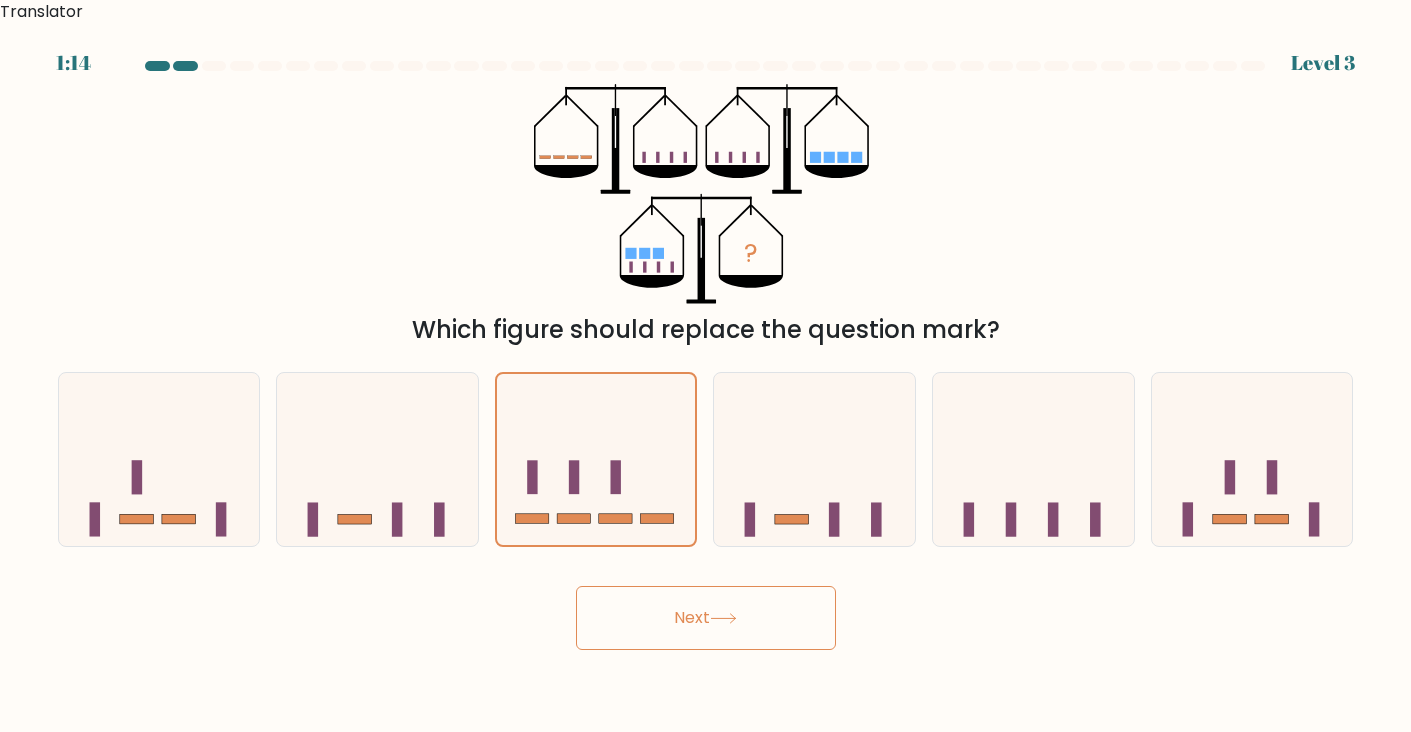 click on "Next" at bounding box center [706, 618] 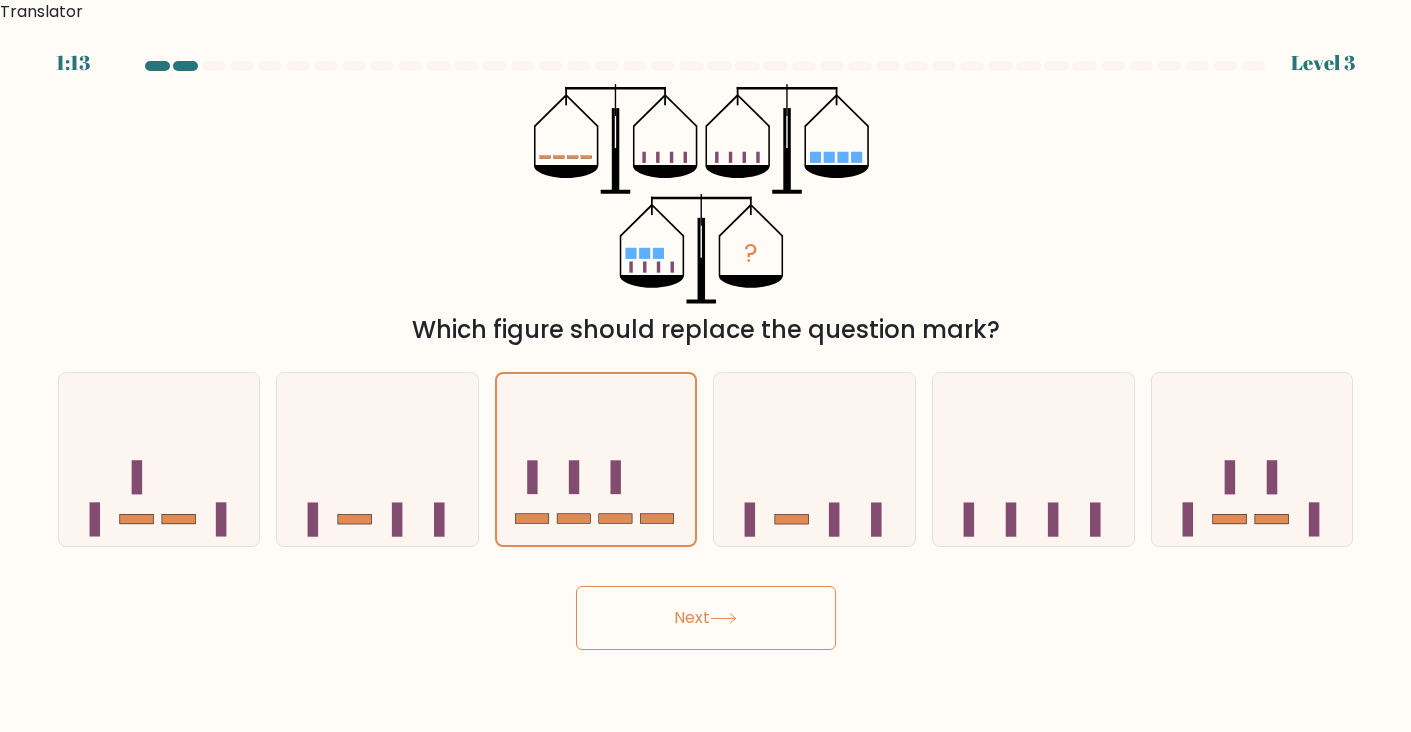 click on "Next" at bounding box center (706, 618) 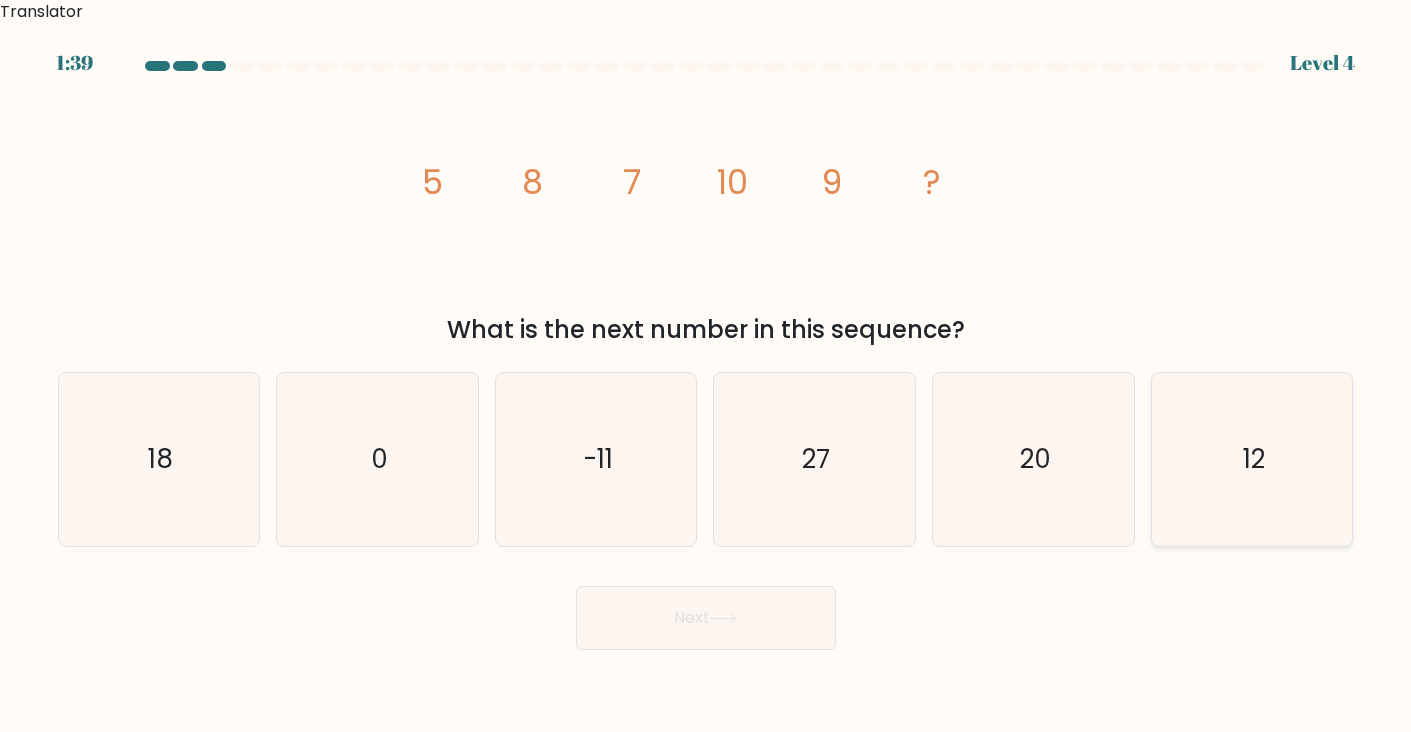click on "12" 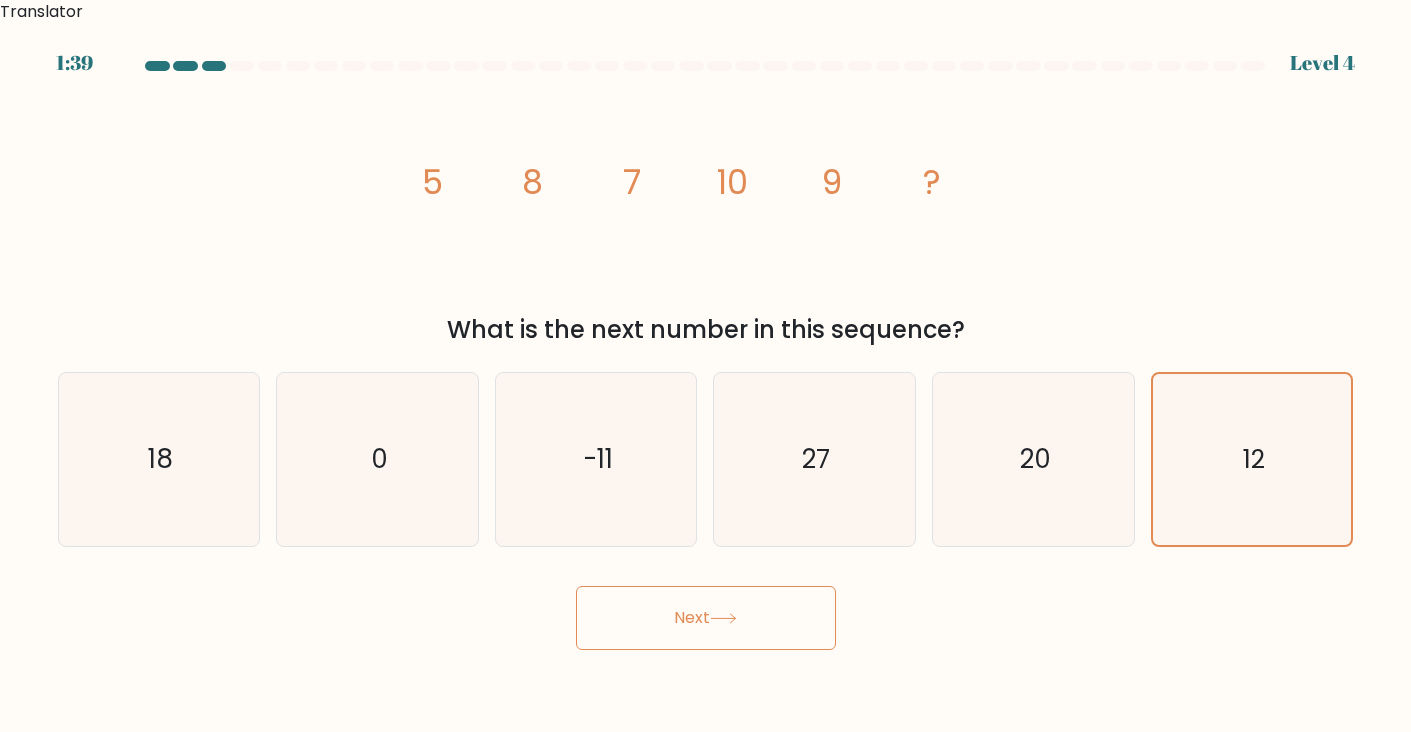 click on "Next" at bounding box center (706, 618) 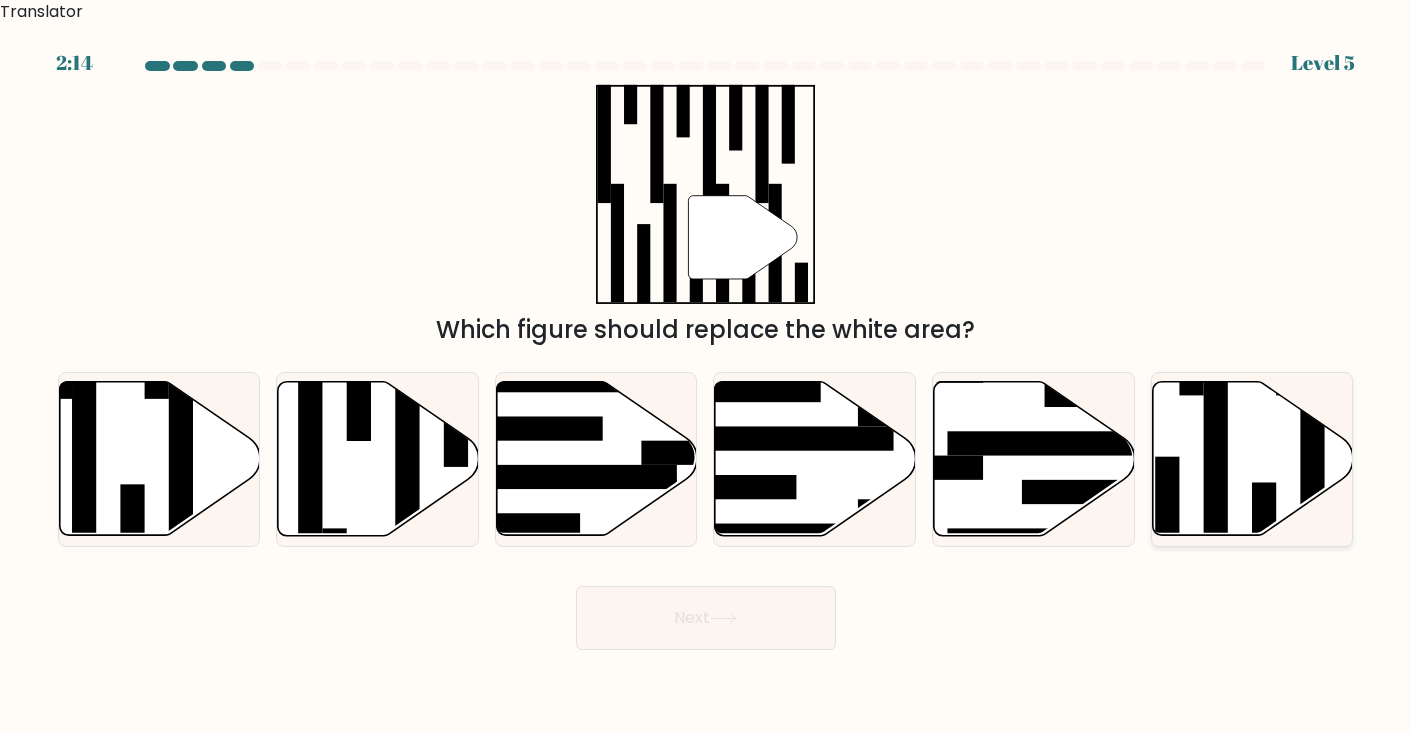 click 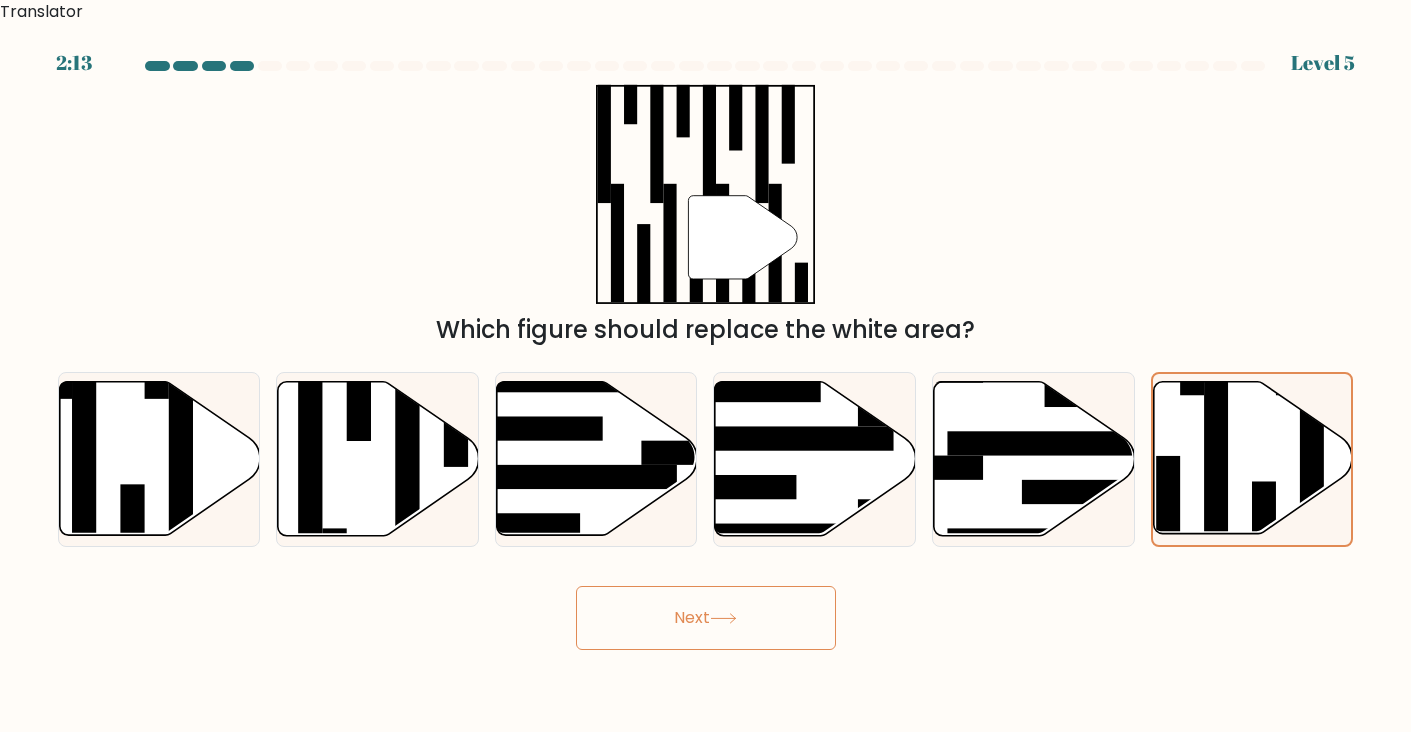 click on "Next" at bounding box center (706, 618) 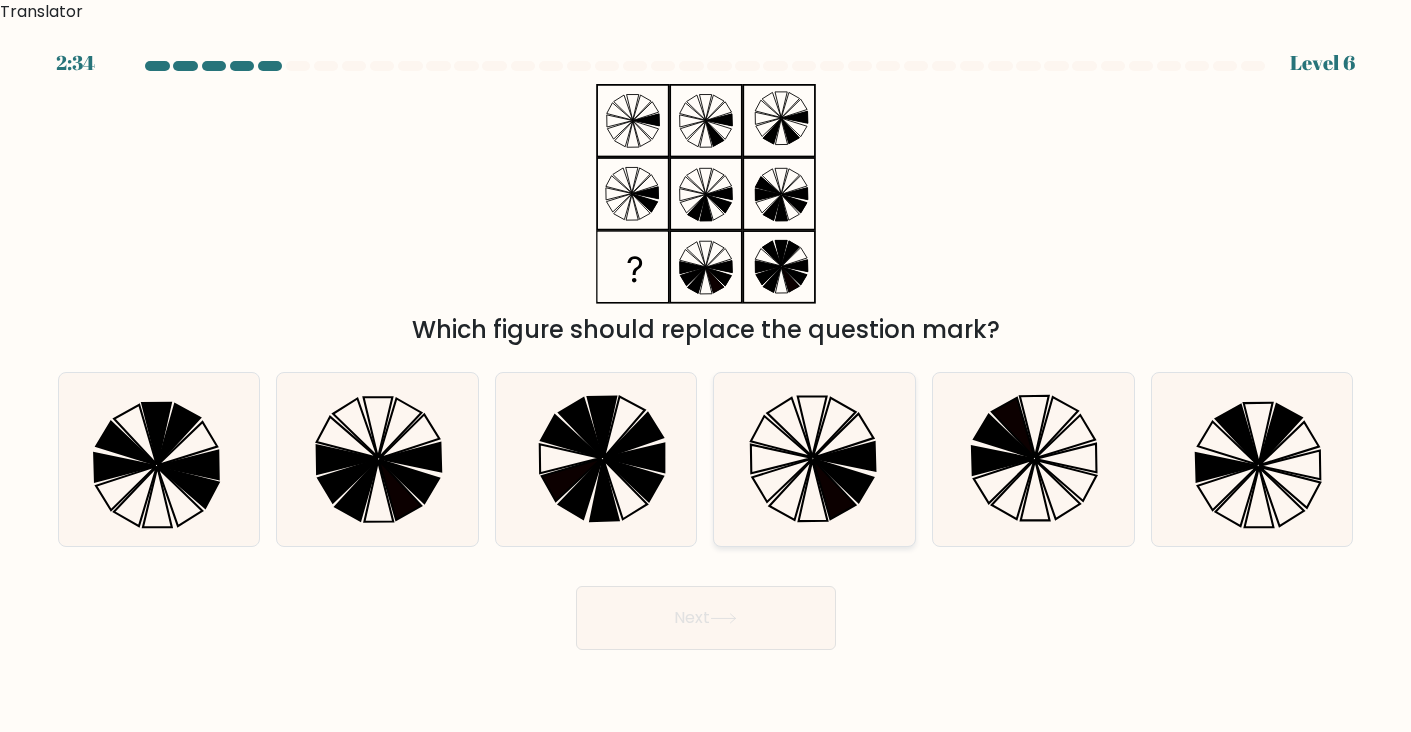 click 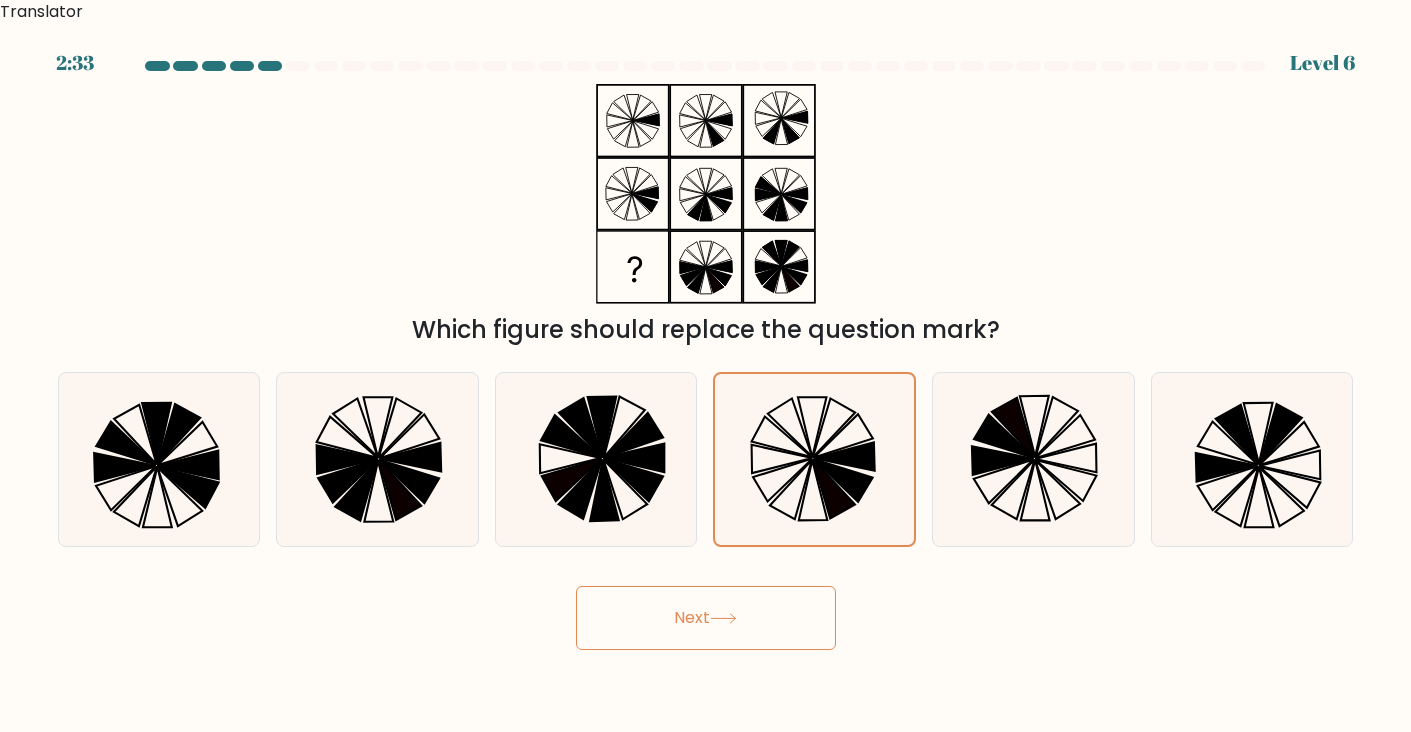 click on "Next" at bounding box center [706, 618] 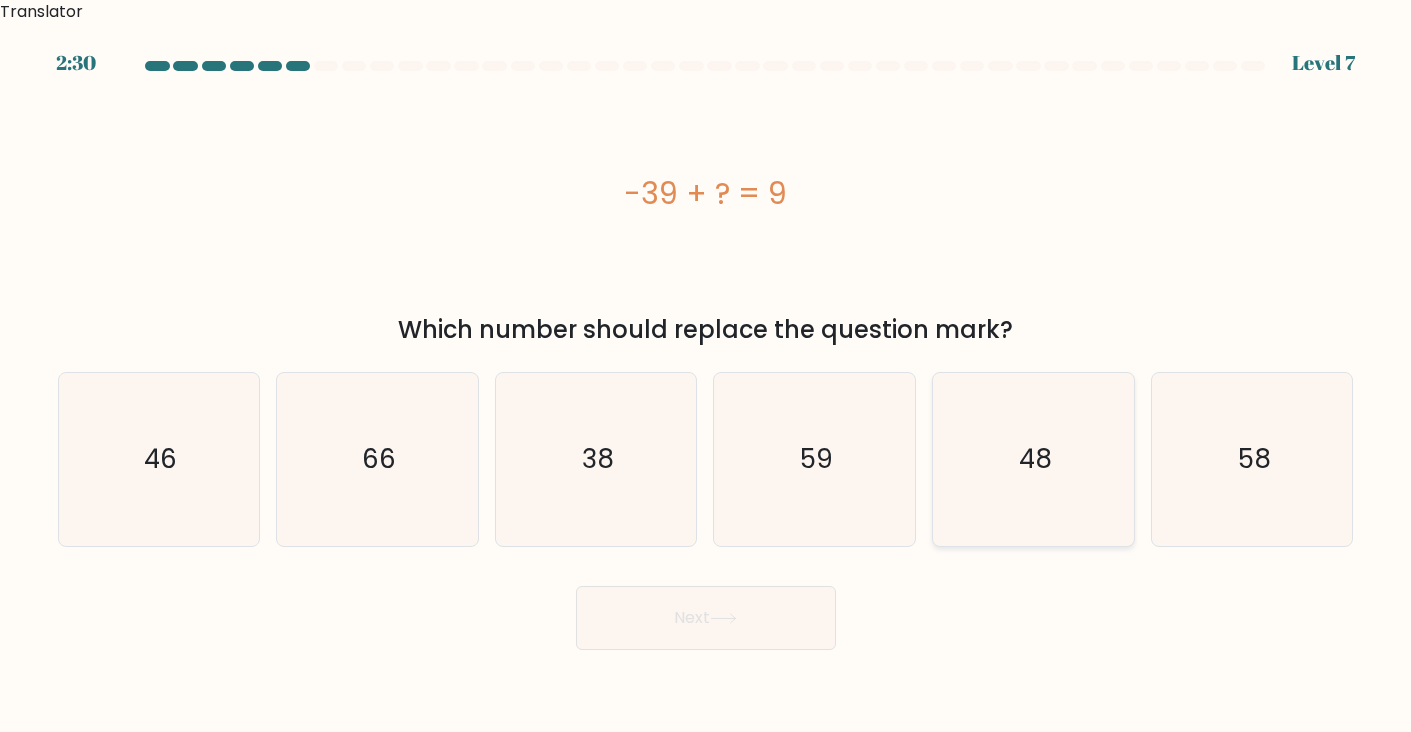 click on "48" 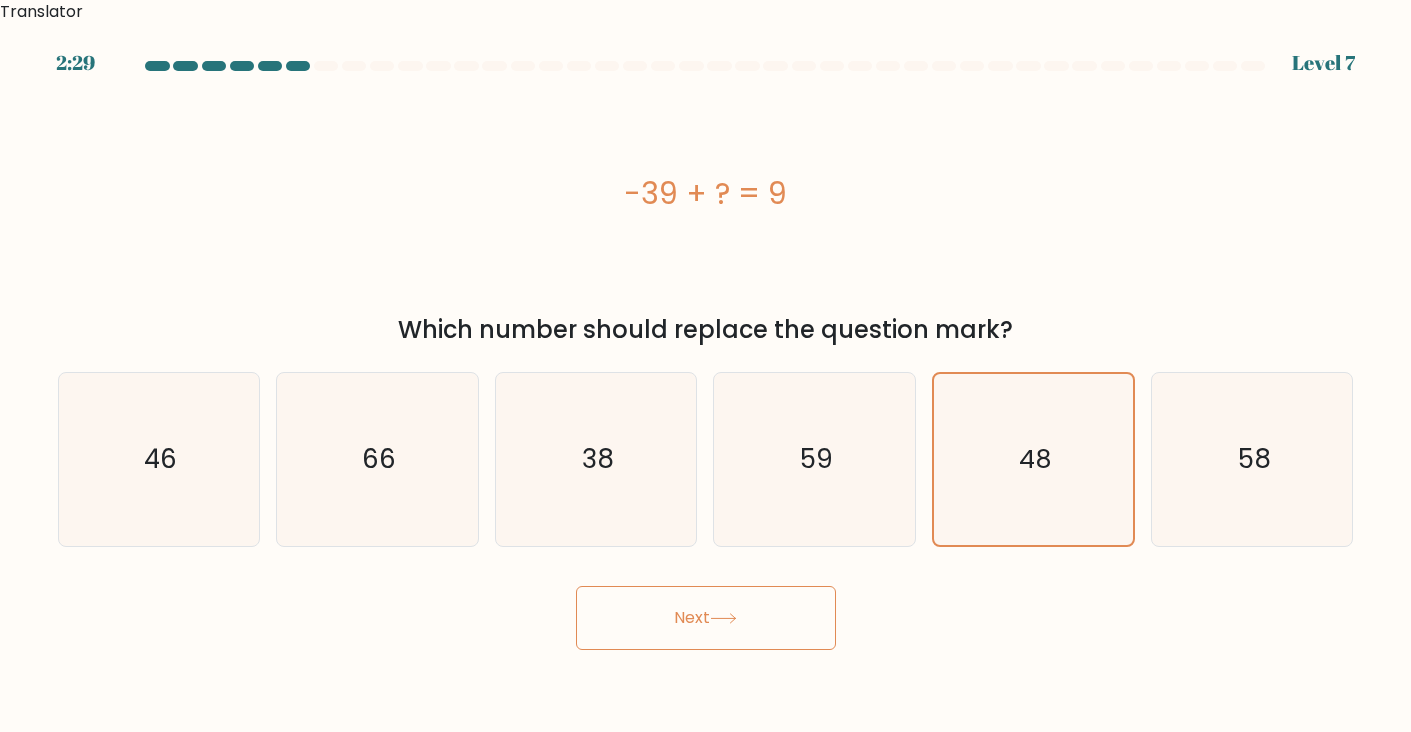 click on "Next" at bounding box center [706, 618] 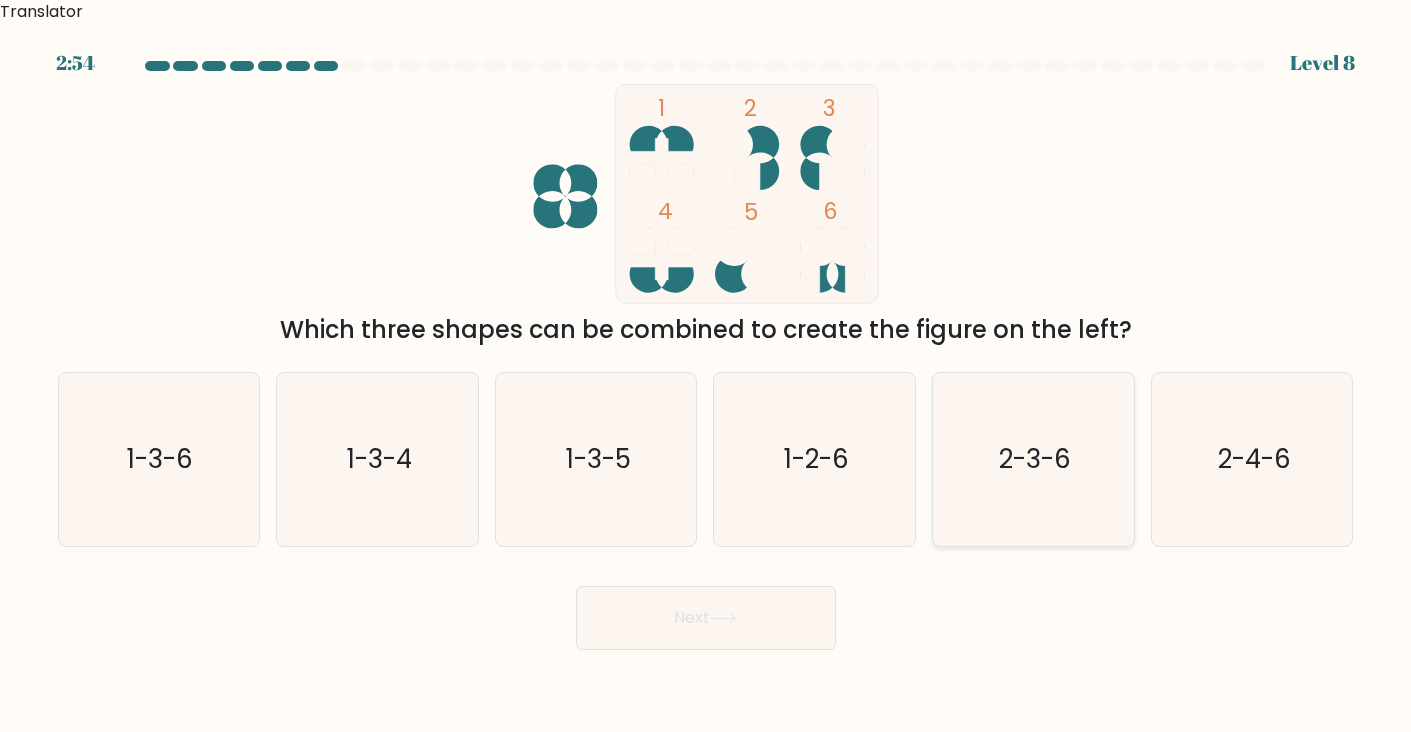 click on "2-3-6" 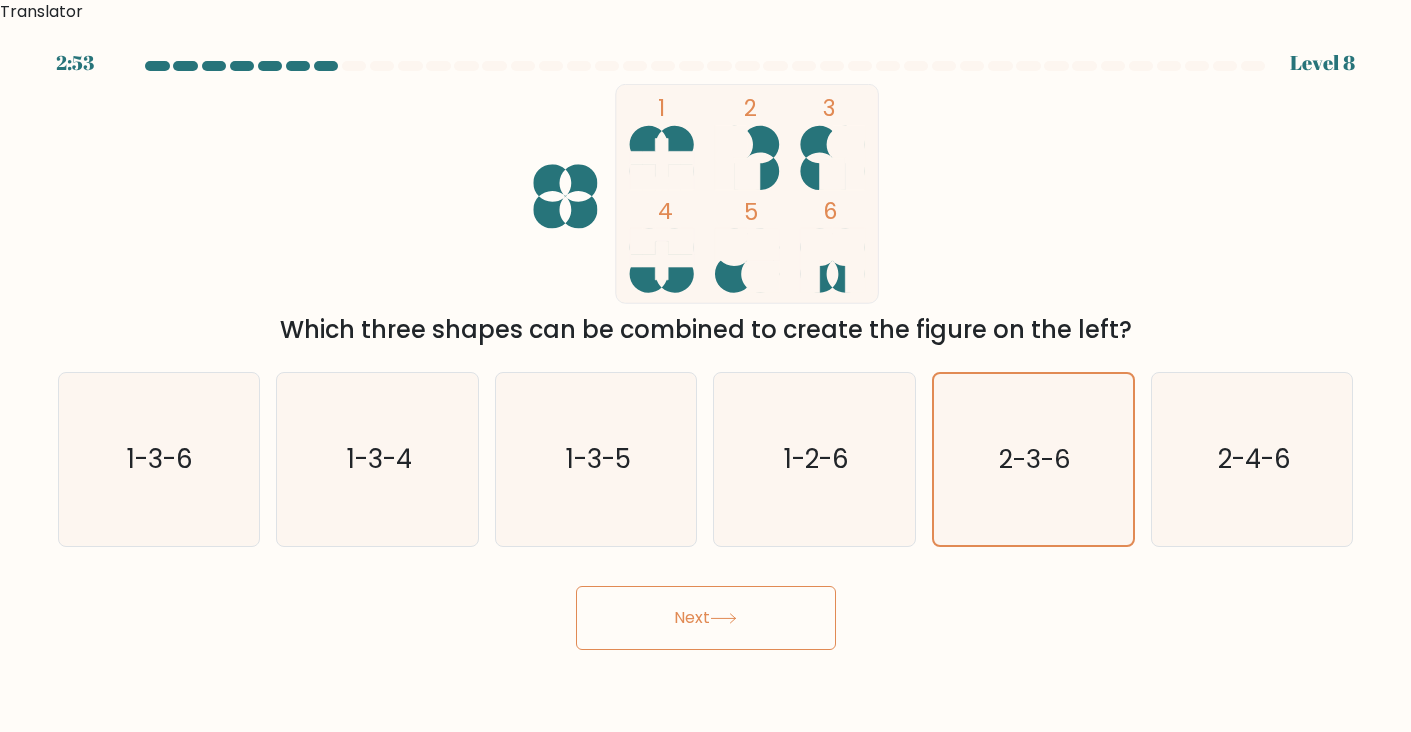 click on "Next" at bounding box center (706, 618) 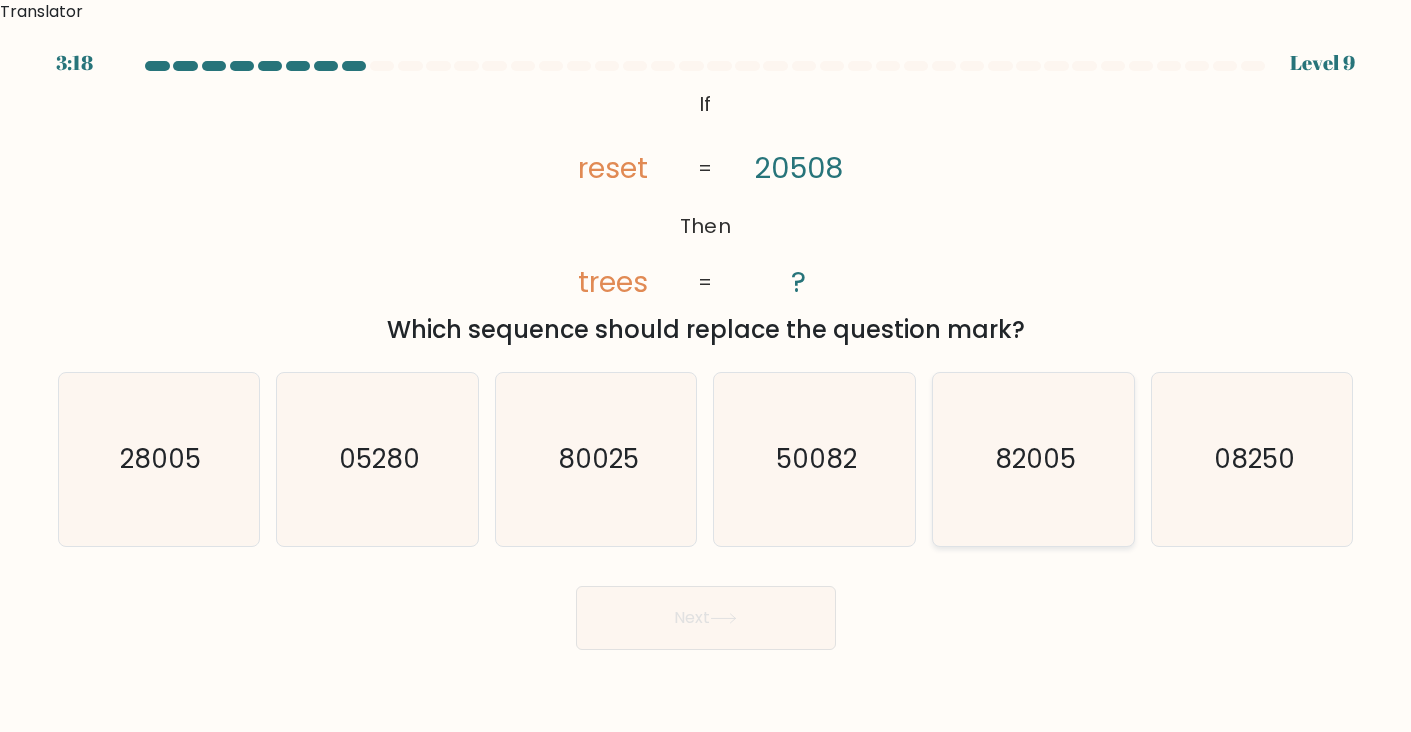 click on "82005" 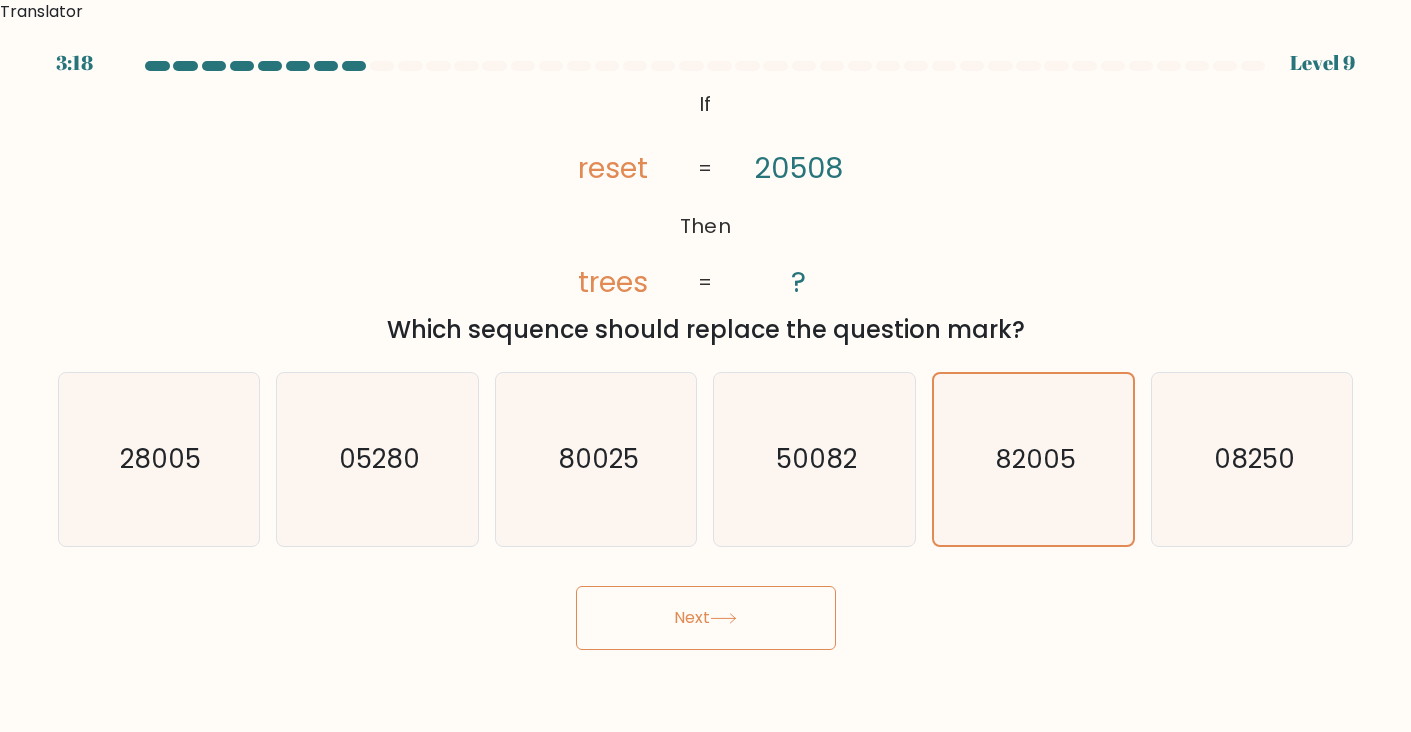 click on "Next" at bounding box center [706, 618] 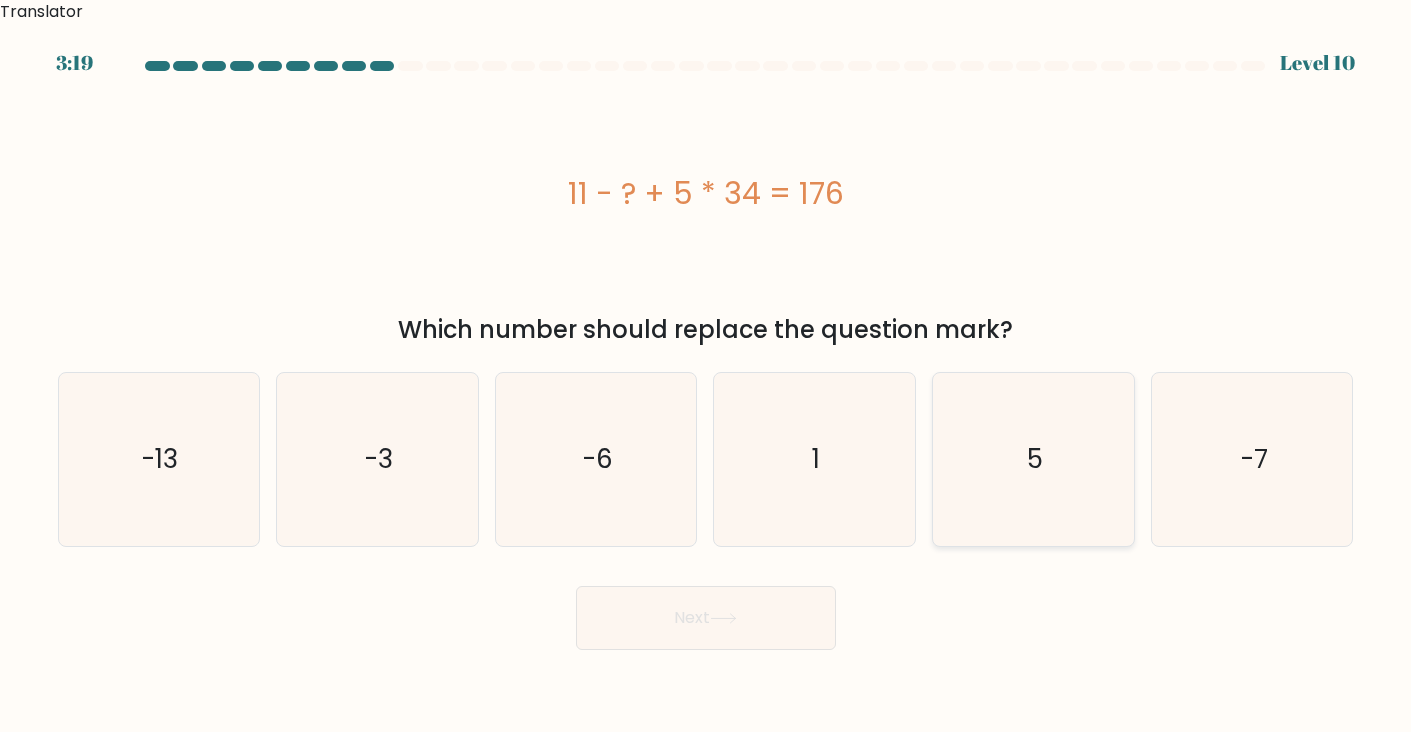 click on "5" 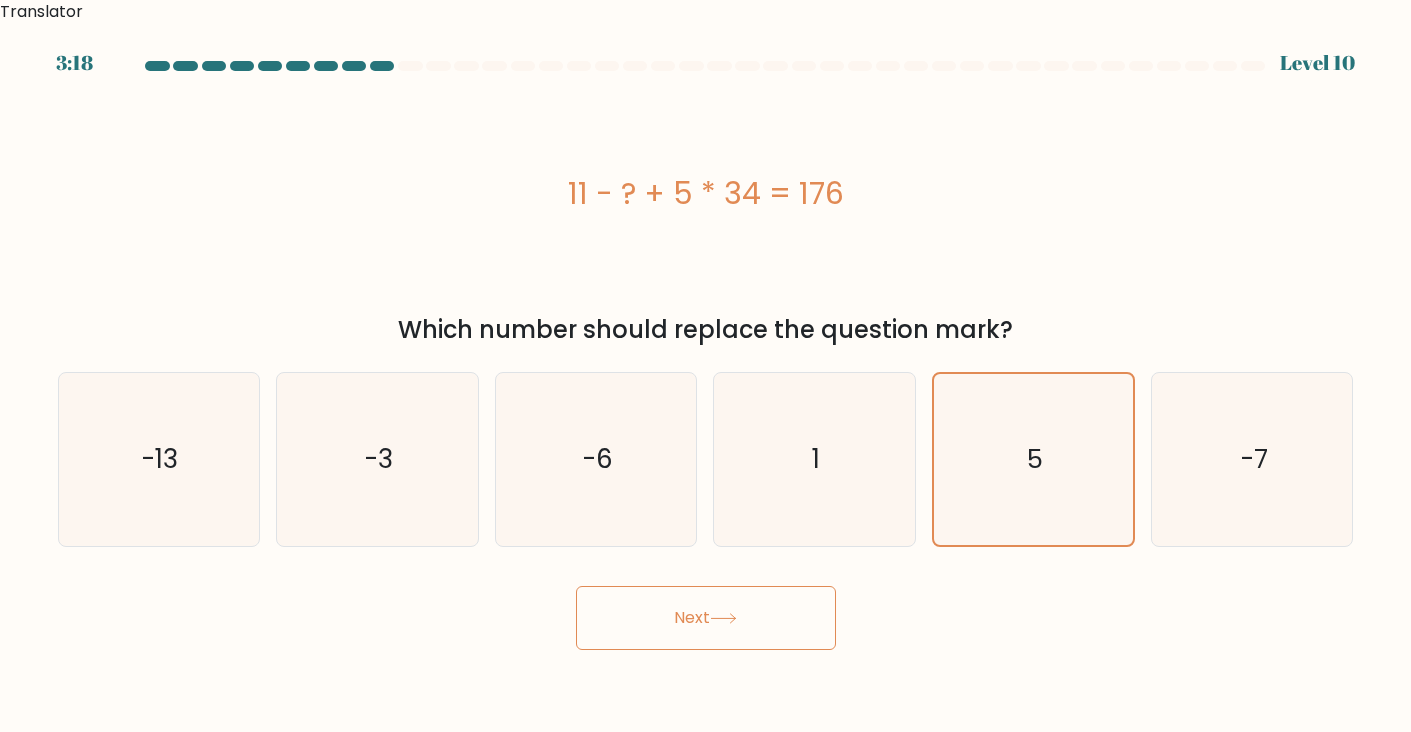 click on "Next" at bounding box center [706, 618] 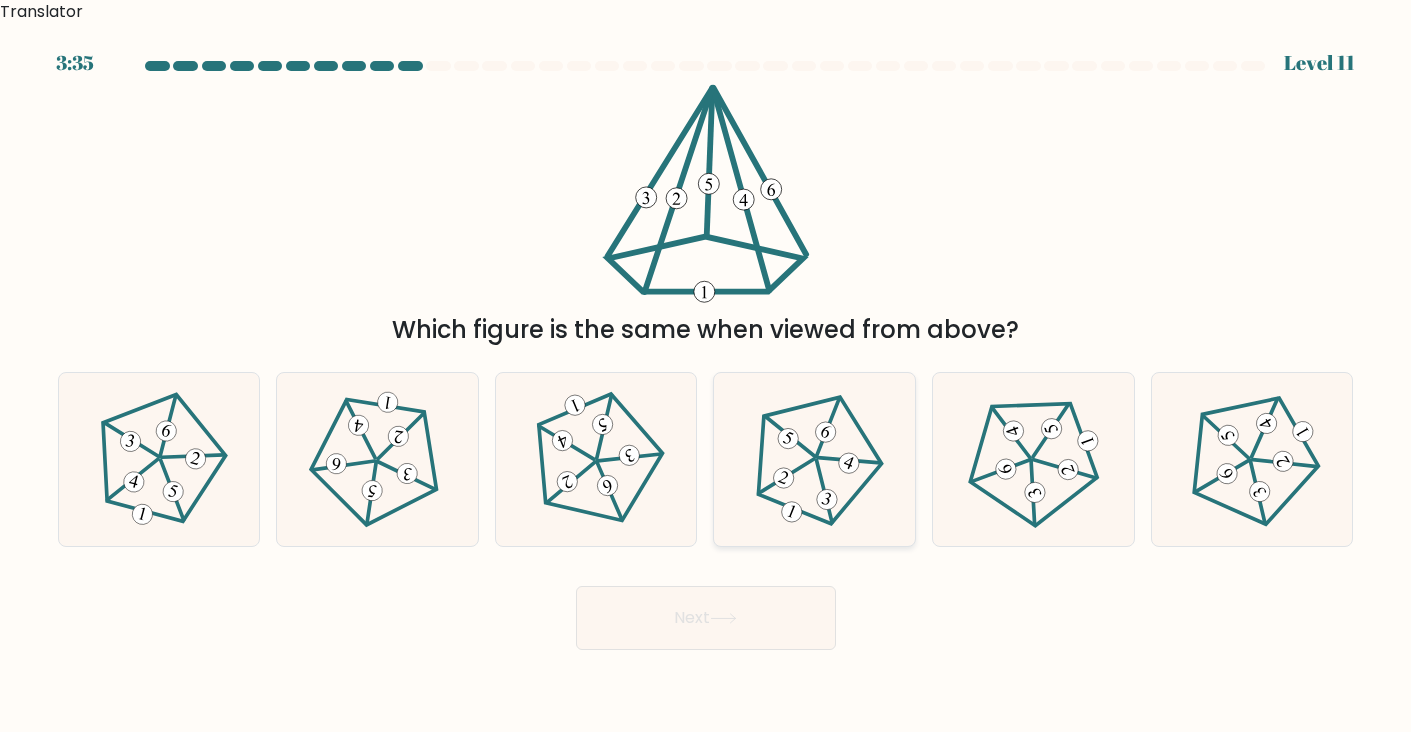 click 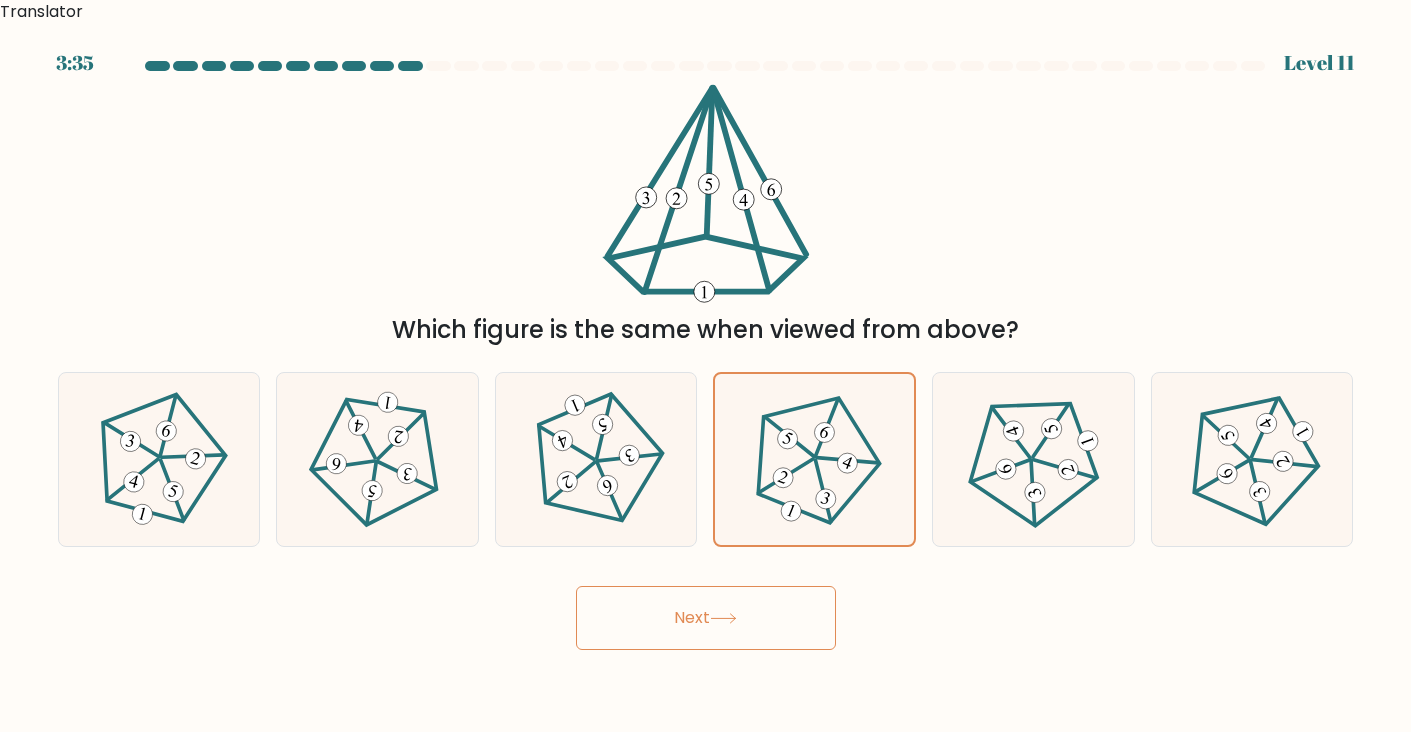 click on "Next" at bounding box center [706, 618] 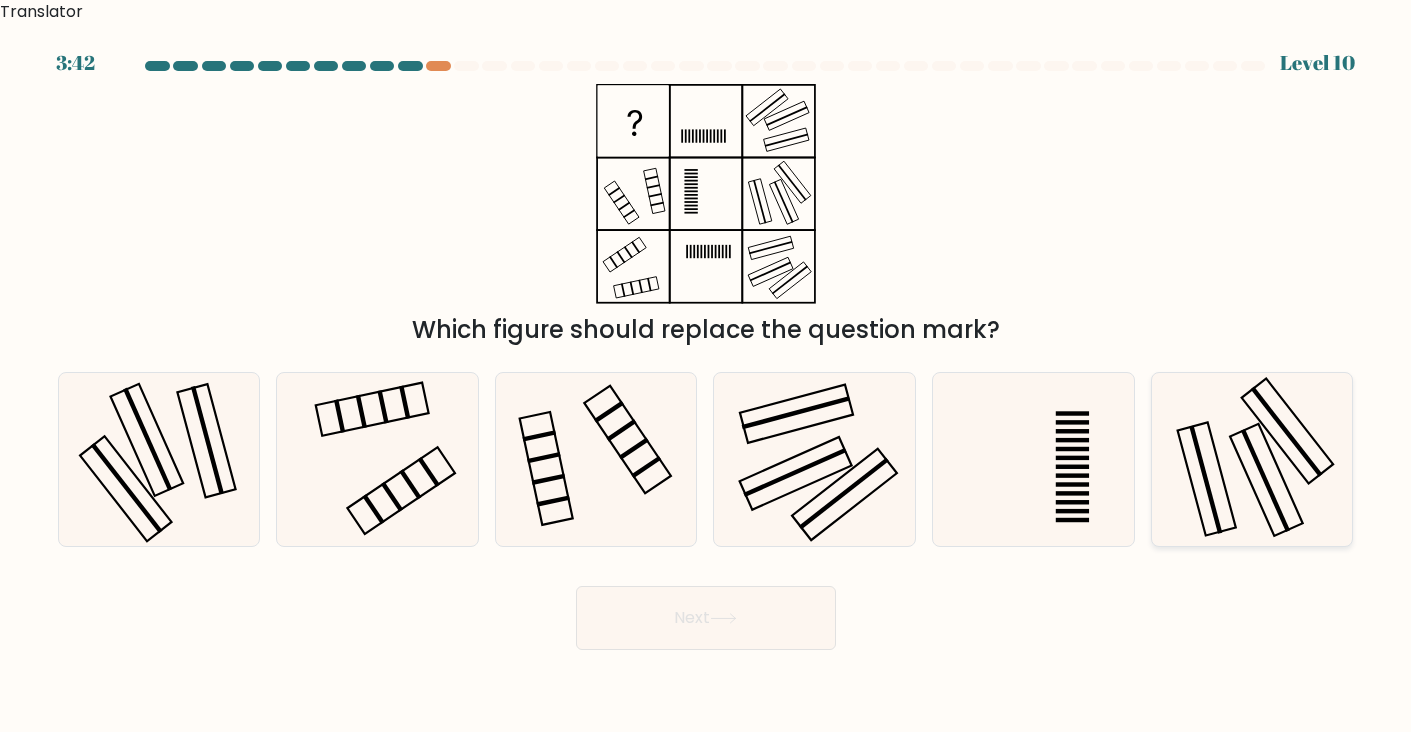 click 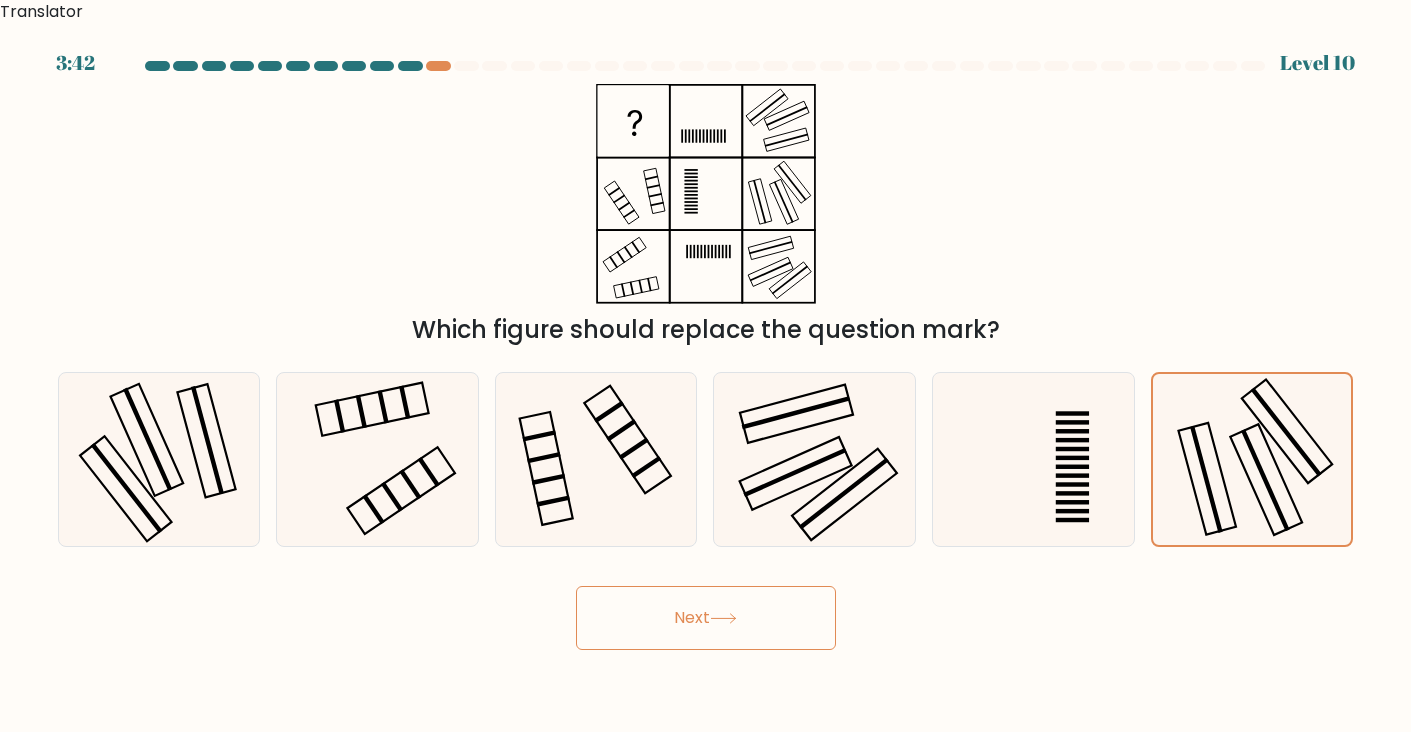 click on "Next" at bounding box center (706, 618) 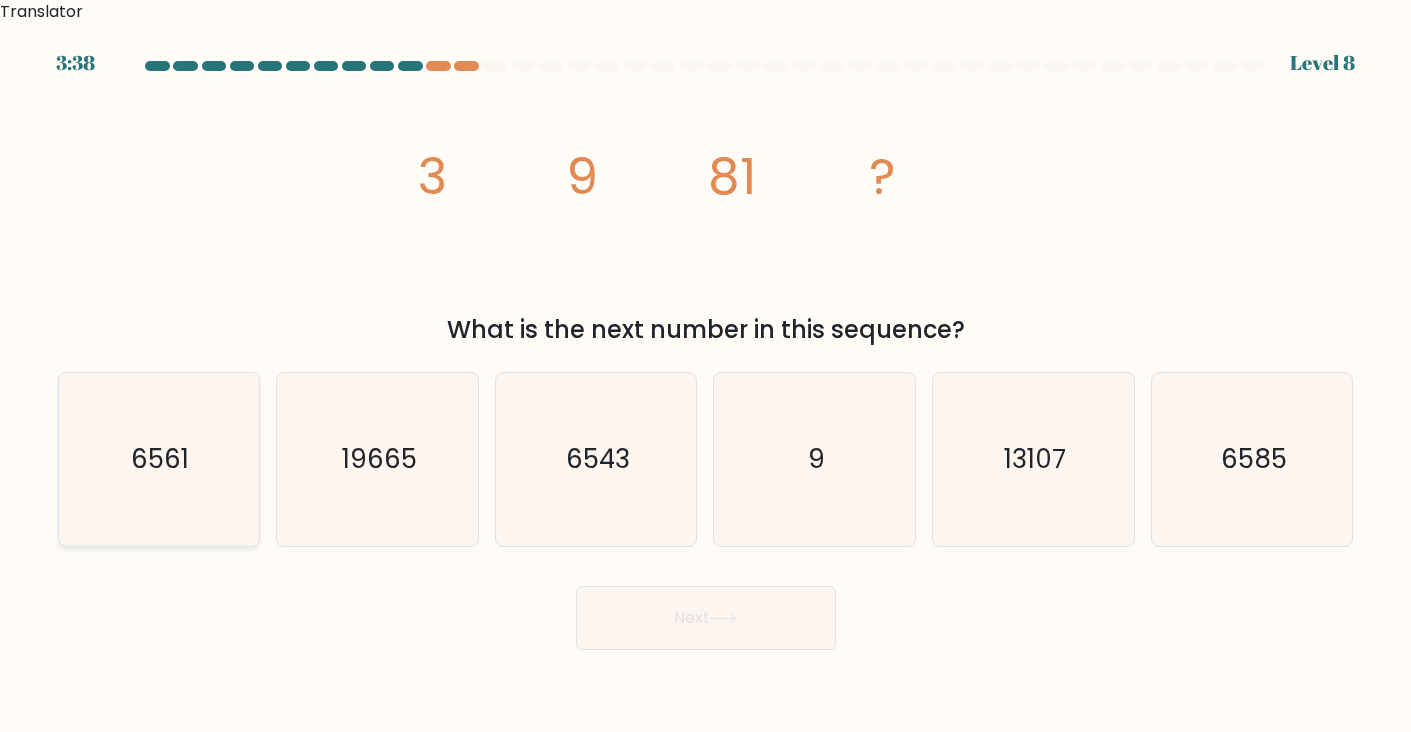 click on "6561" 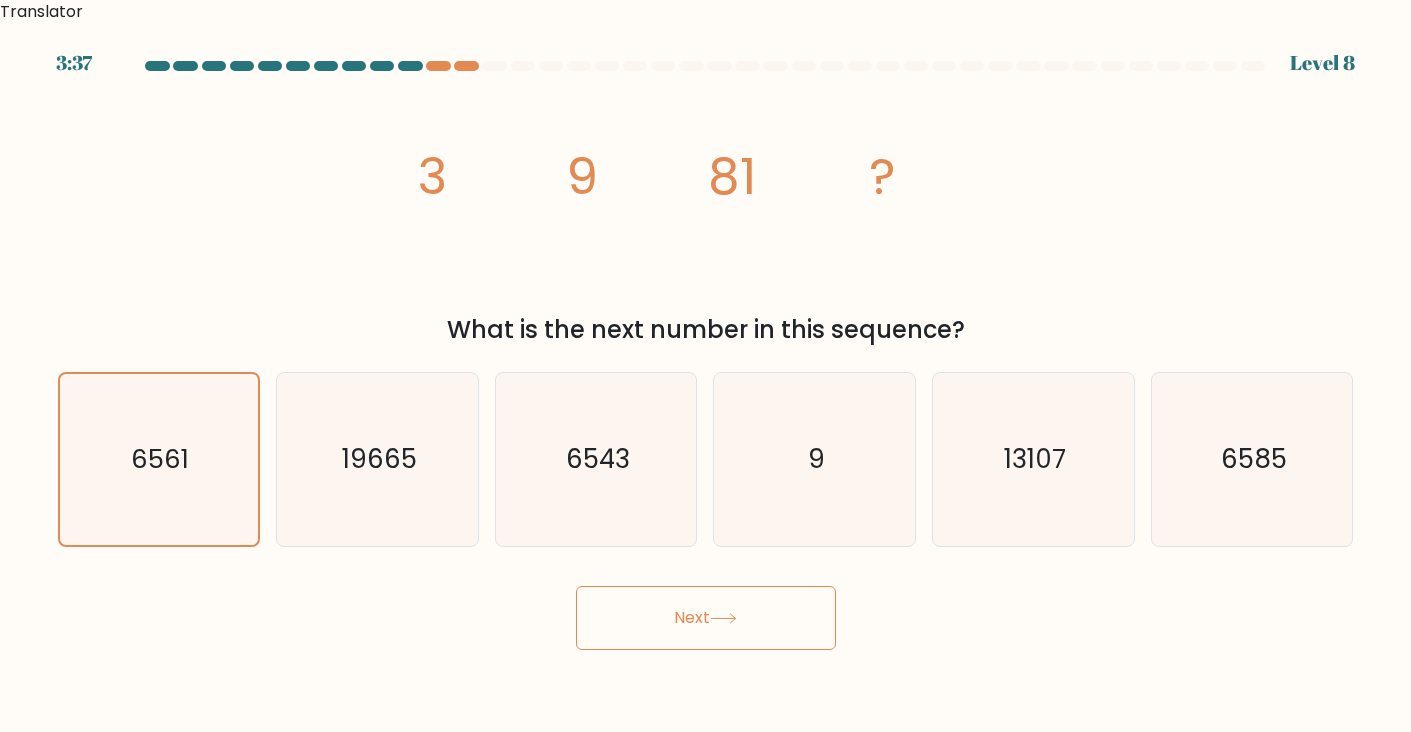 click on "Next" at bounding box center [706, 618] 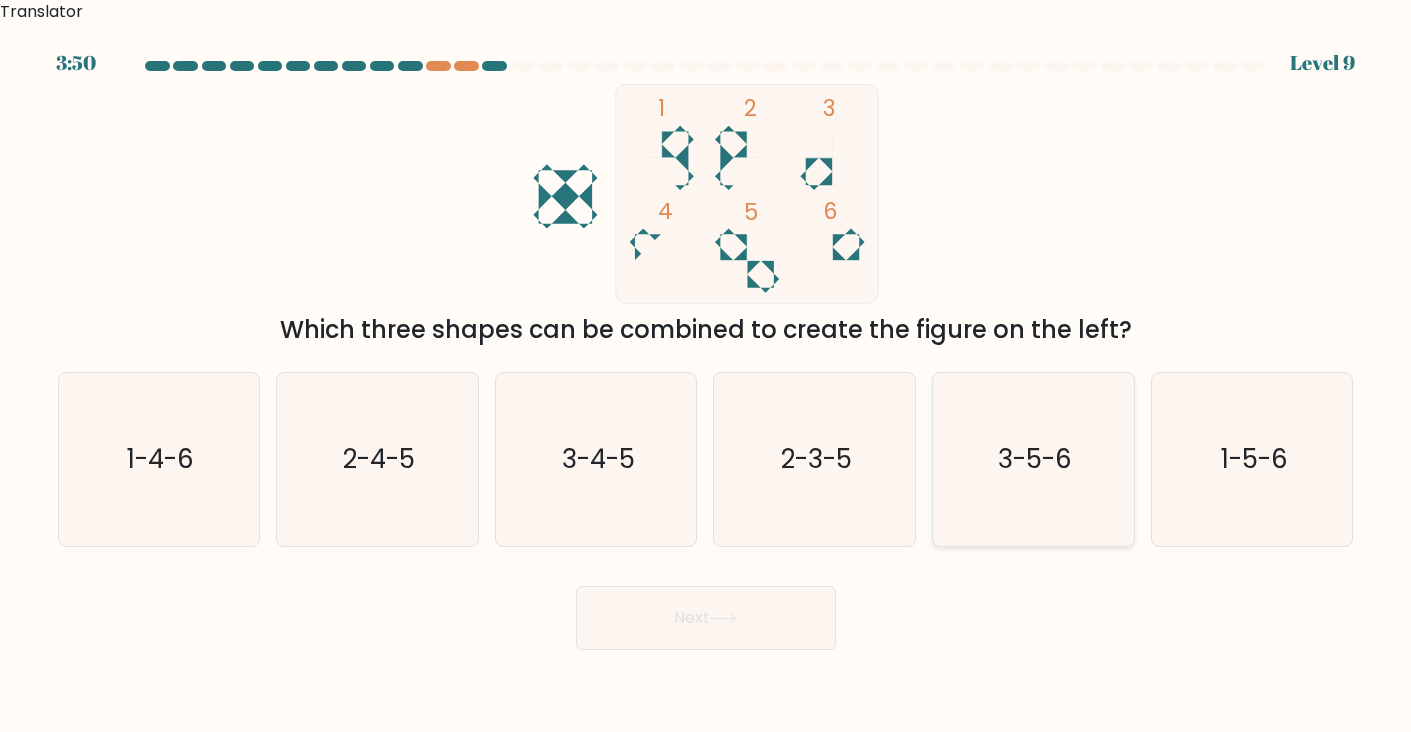click on "3-5-6" 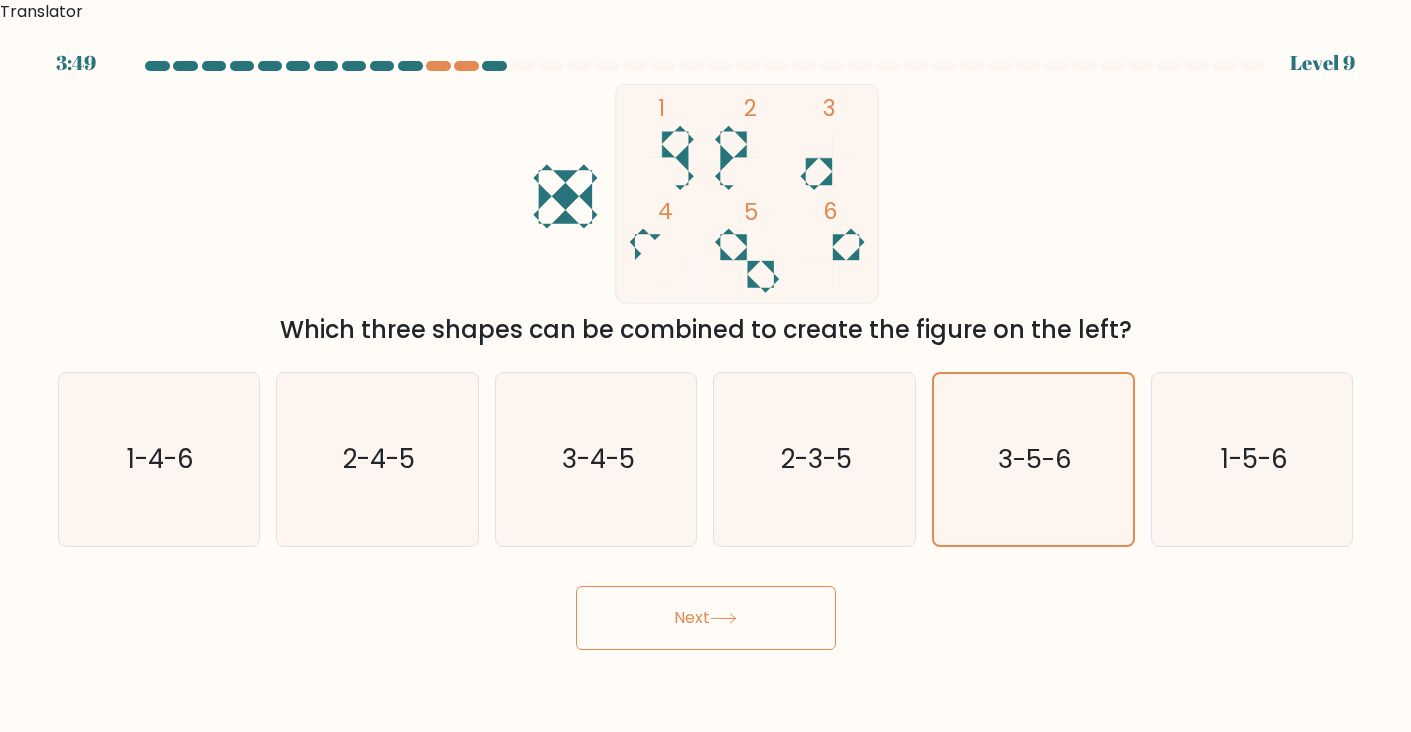 click on "Next" at bounding box center (706, 618) 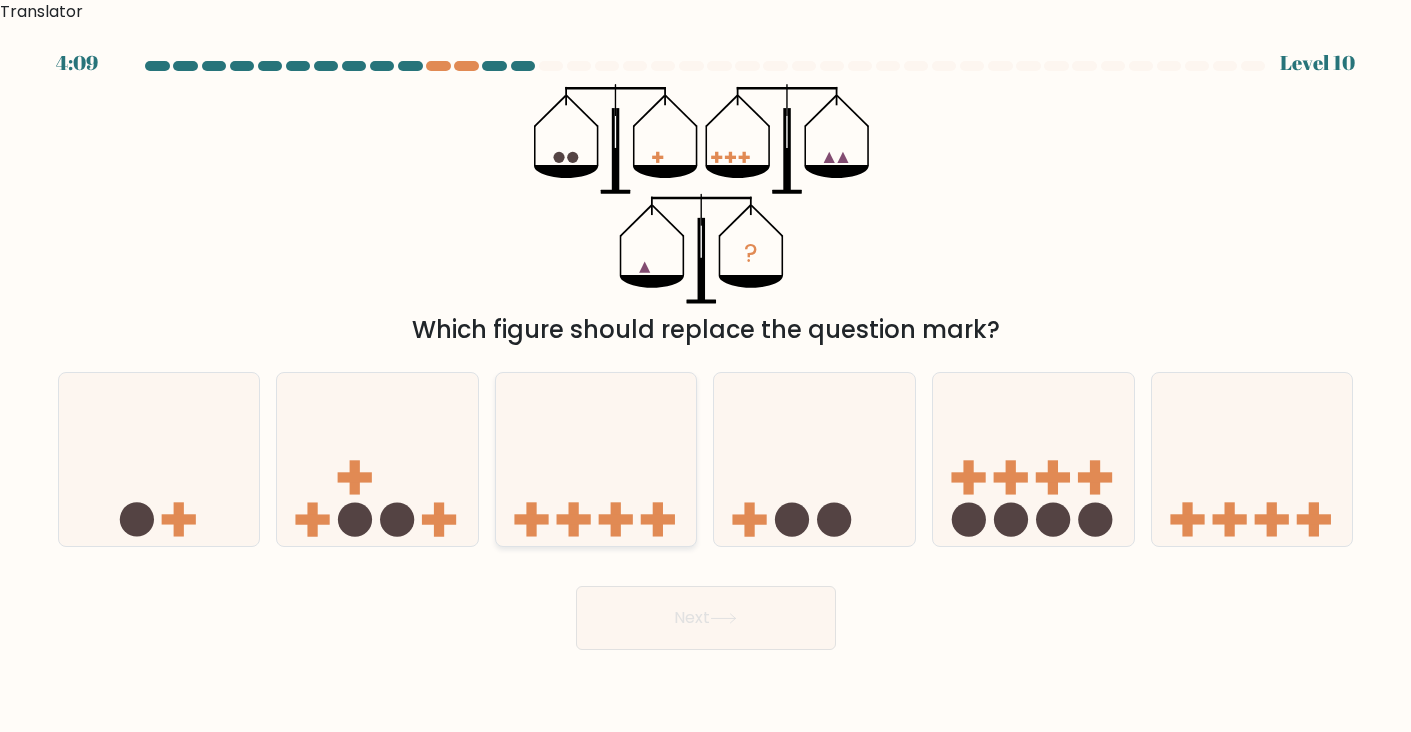 click 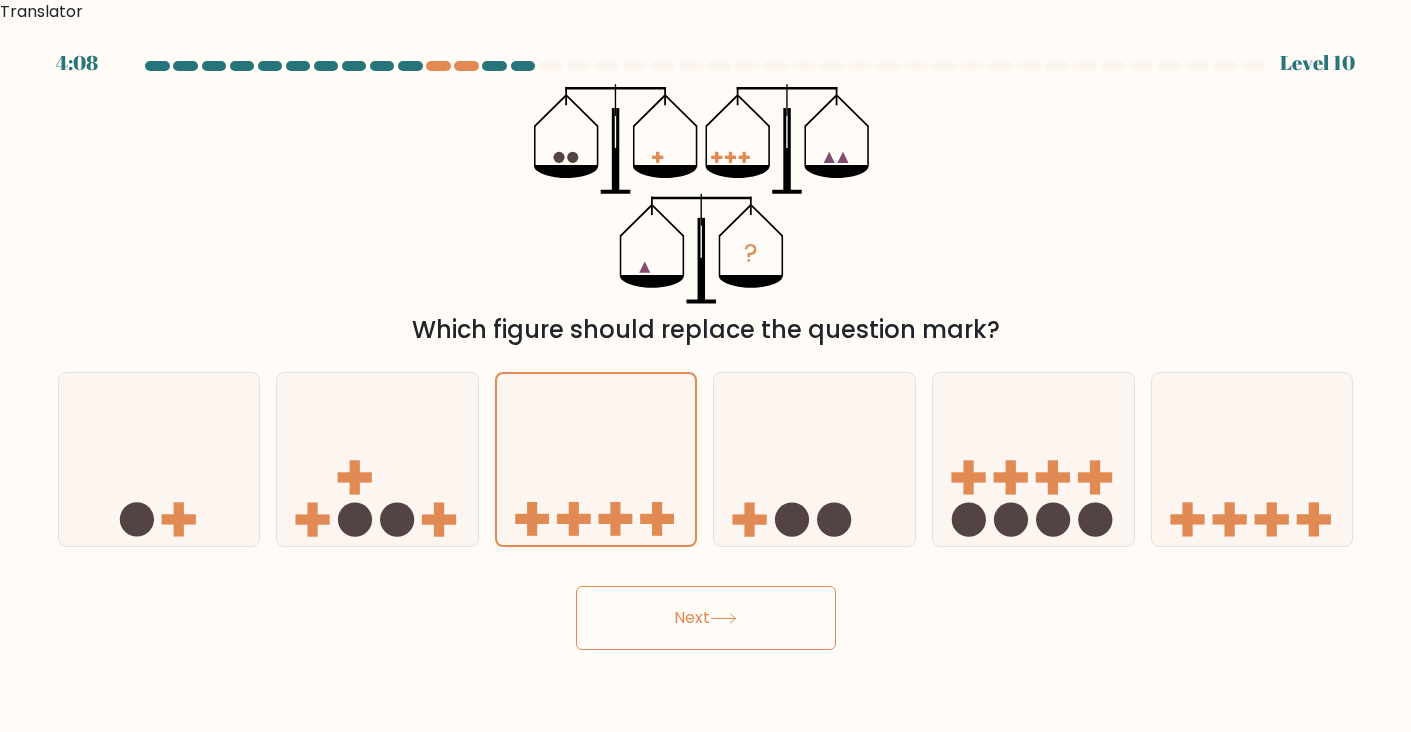 click on "Next" at bounding box center [706, 618] 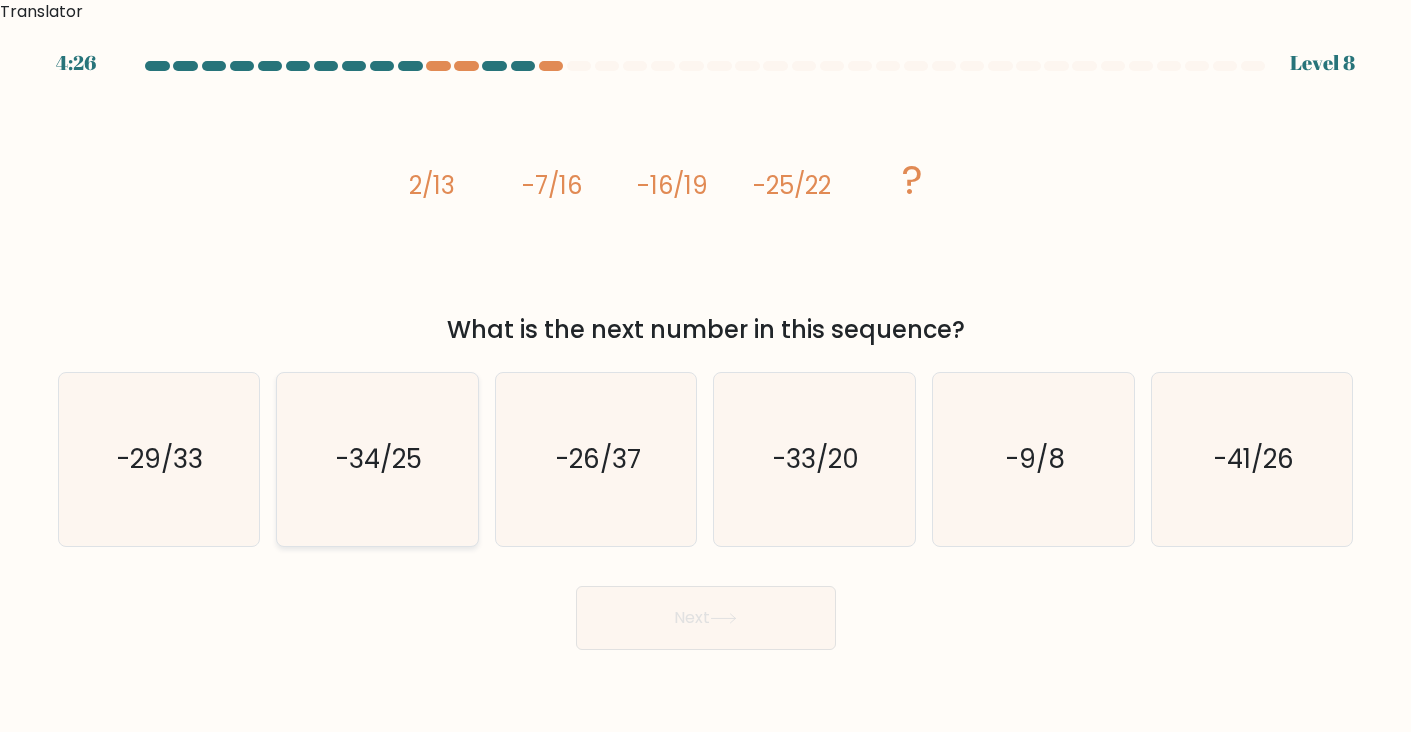 click on "-34/25" 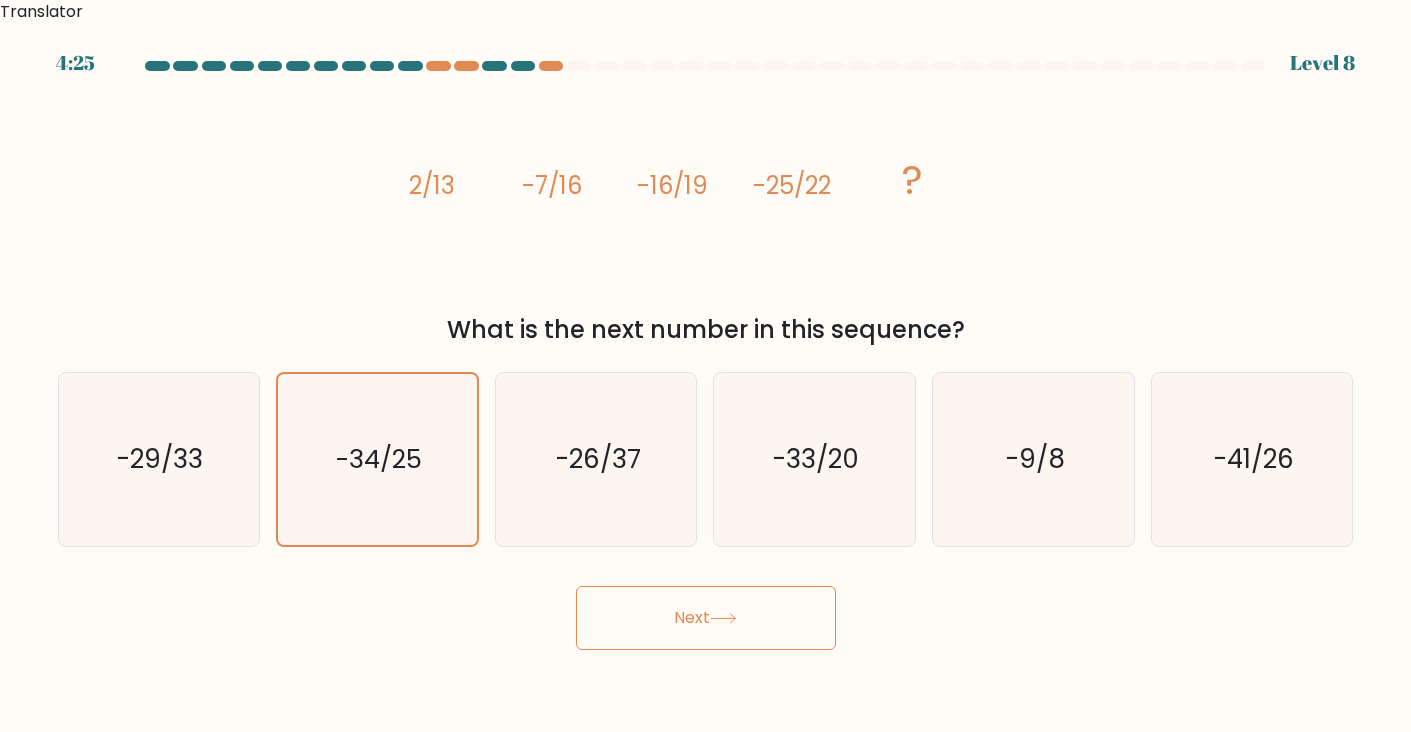 click on "Next" at bounding box center (706, 618) 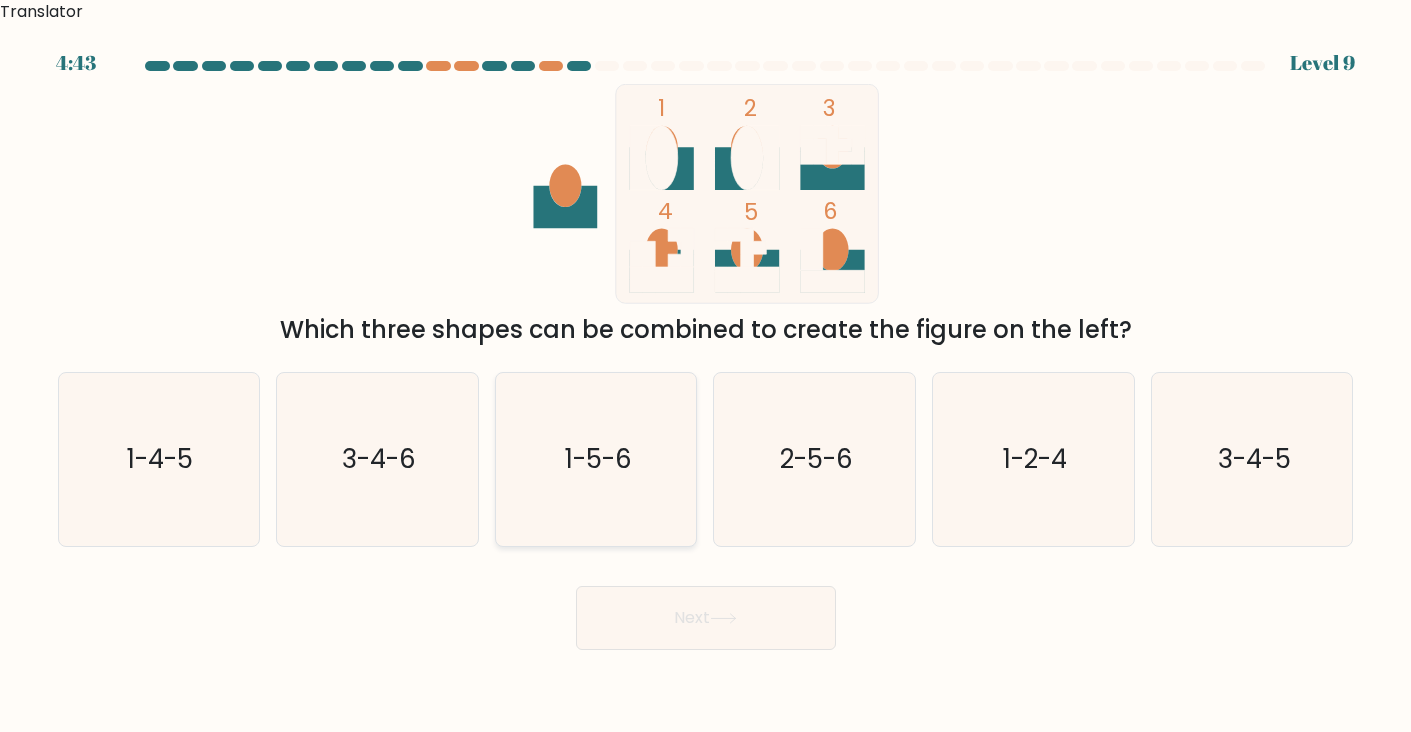 click on "1-5-6" 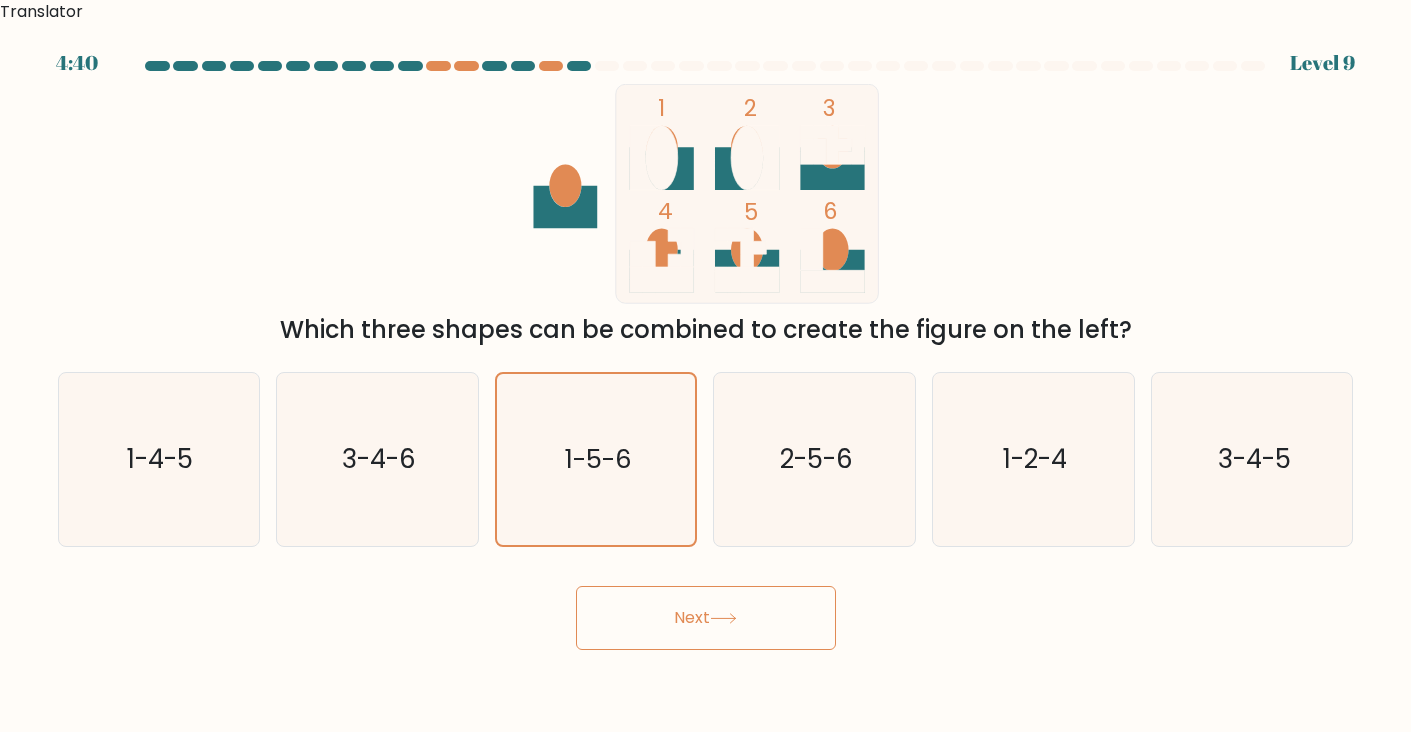 click on "Next" at bounding box center (706, 618) 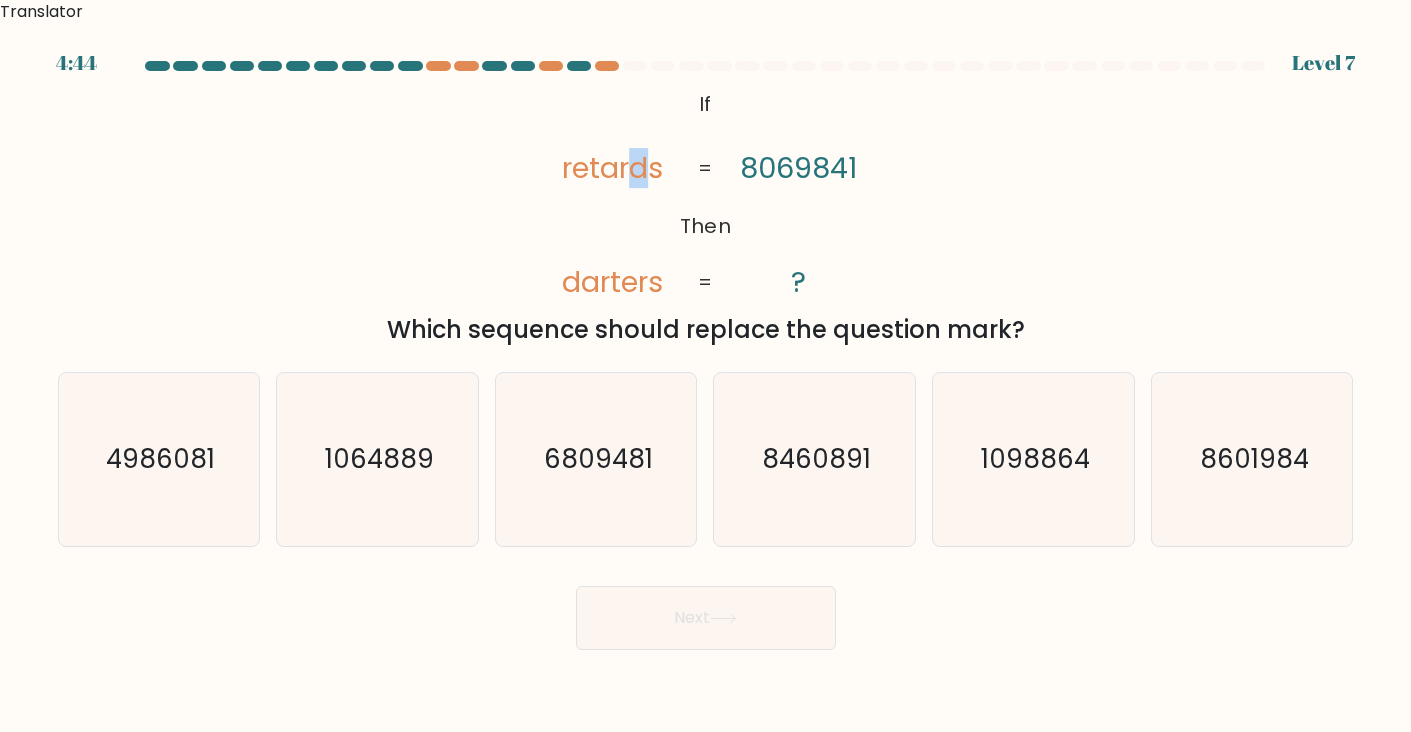 drag, startPoint x: 636, startPoint y: 144, endPoint x: 650, endPoint y: 146, distance: 14.142136 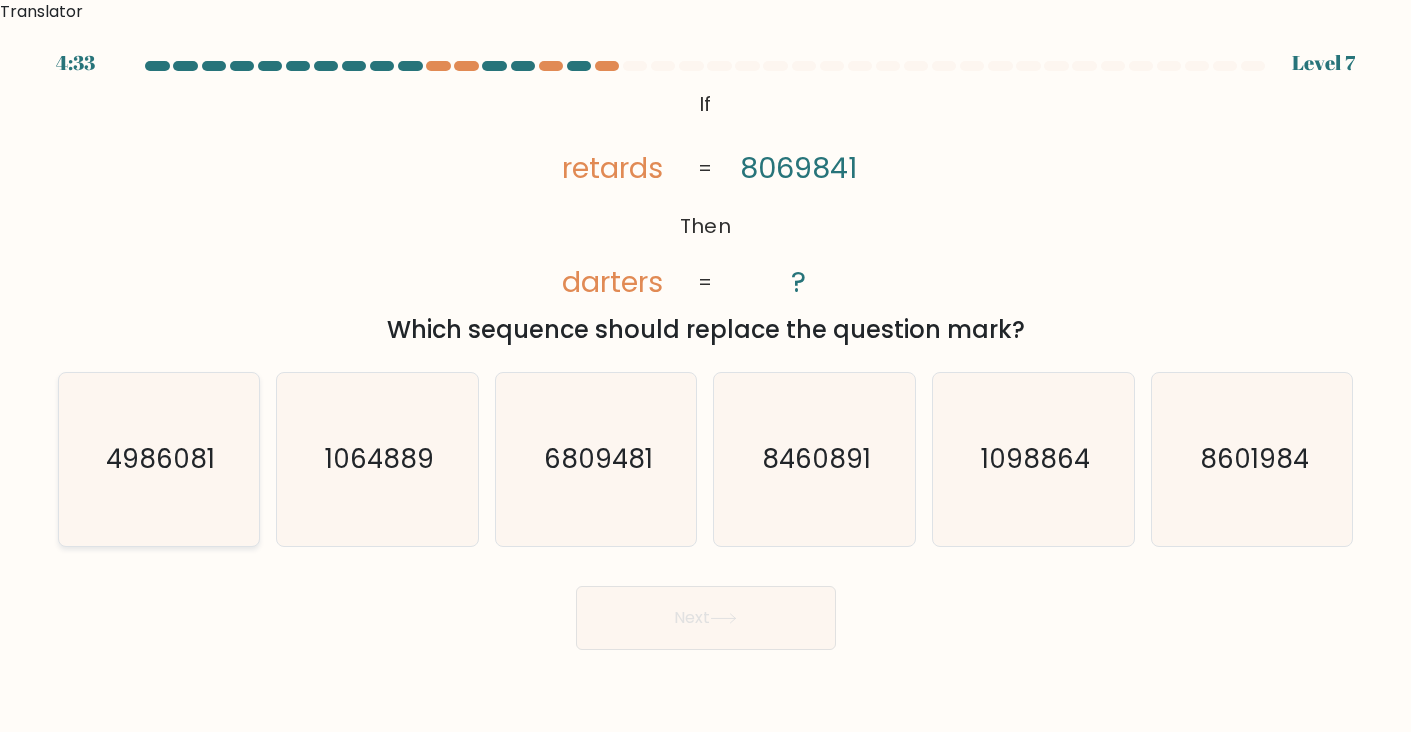 click on "4986081" 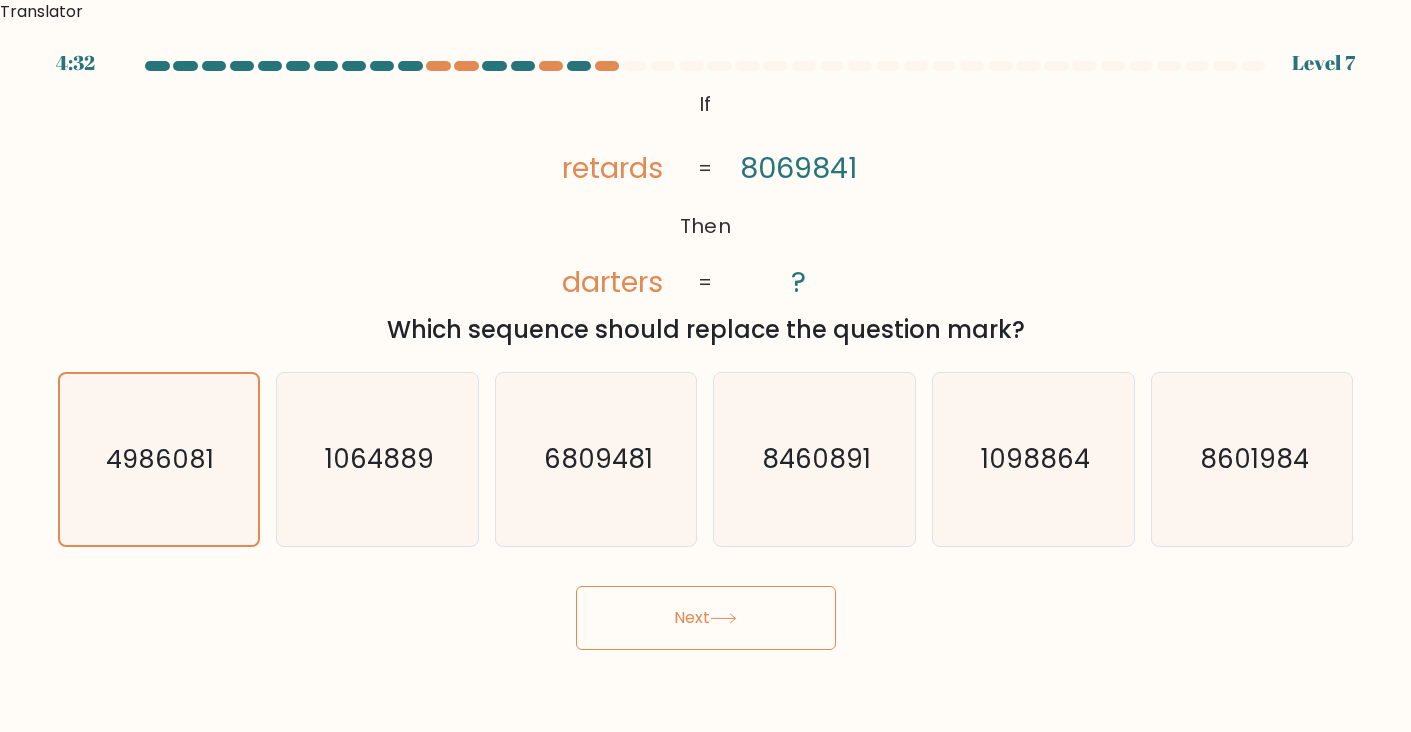 click on "Next" at bounding box center (706, 618) 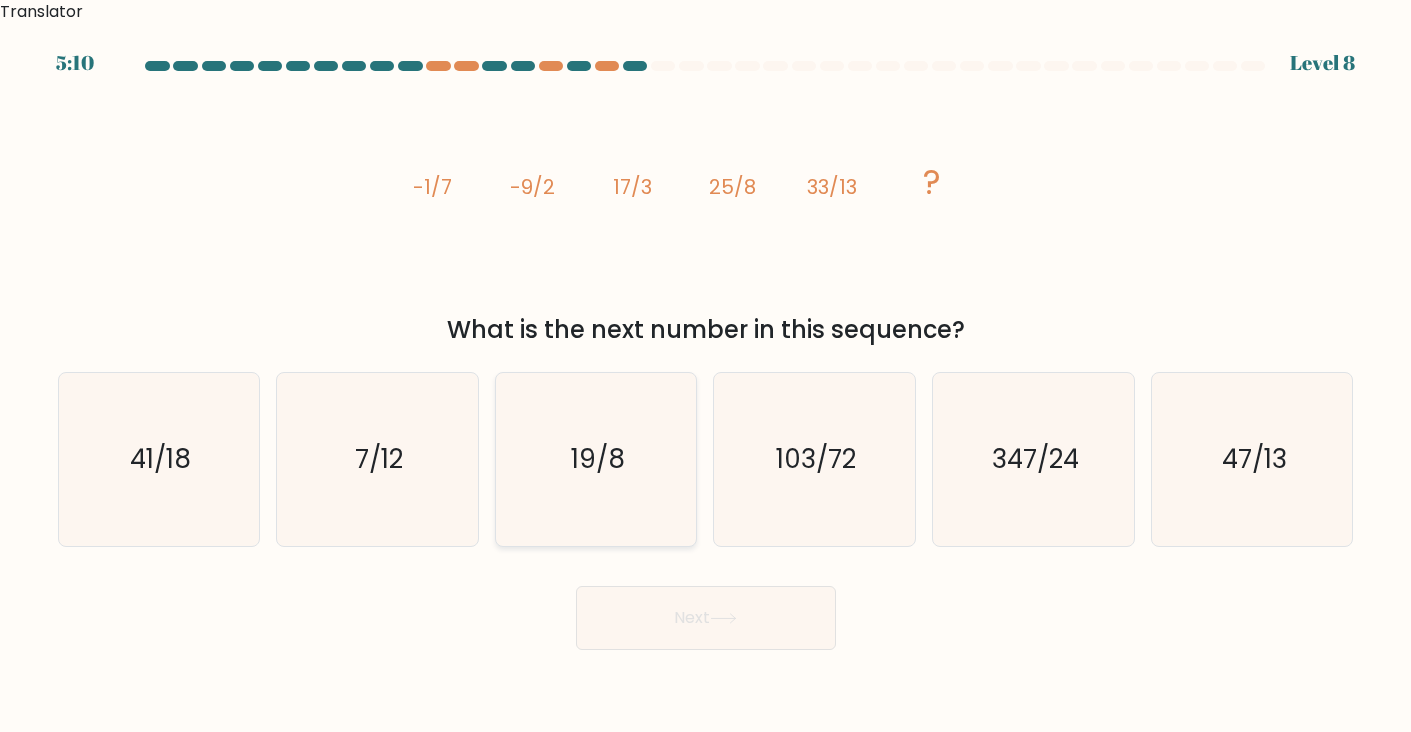 click on "19/8" 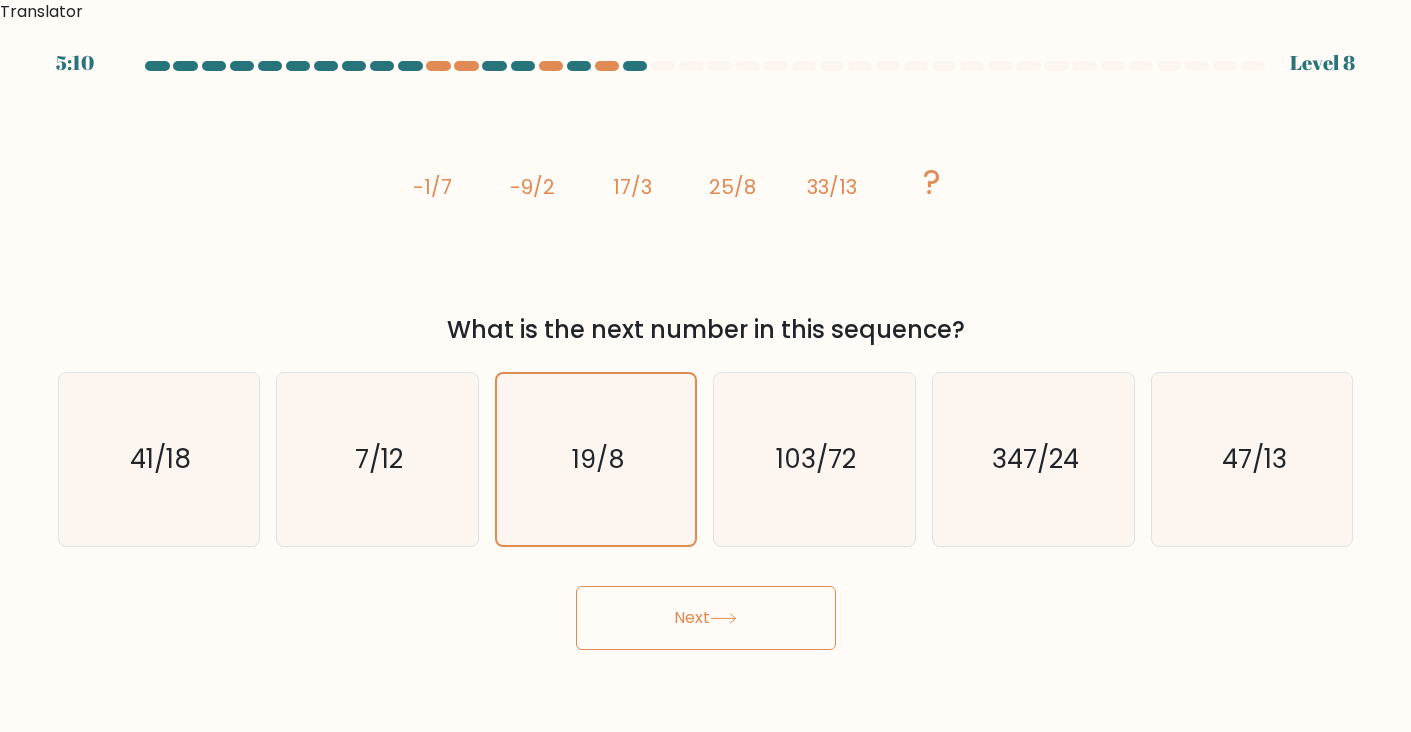 click on "Next" at bounding box center [706, 618] 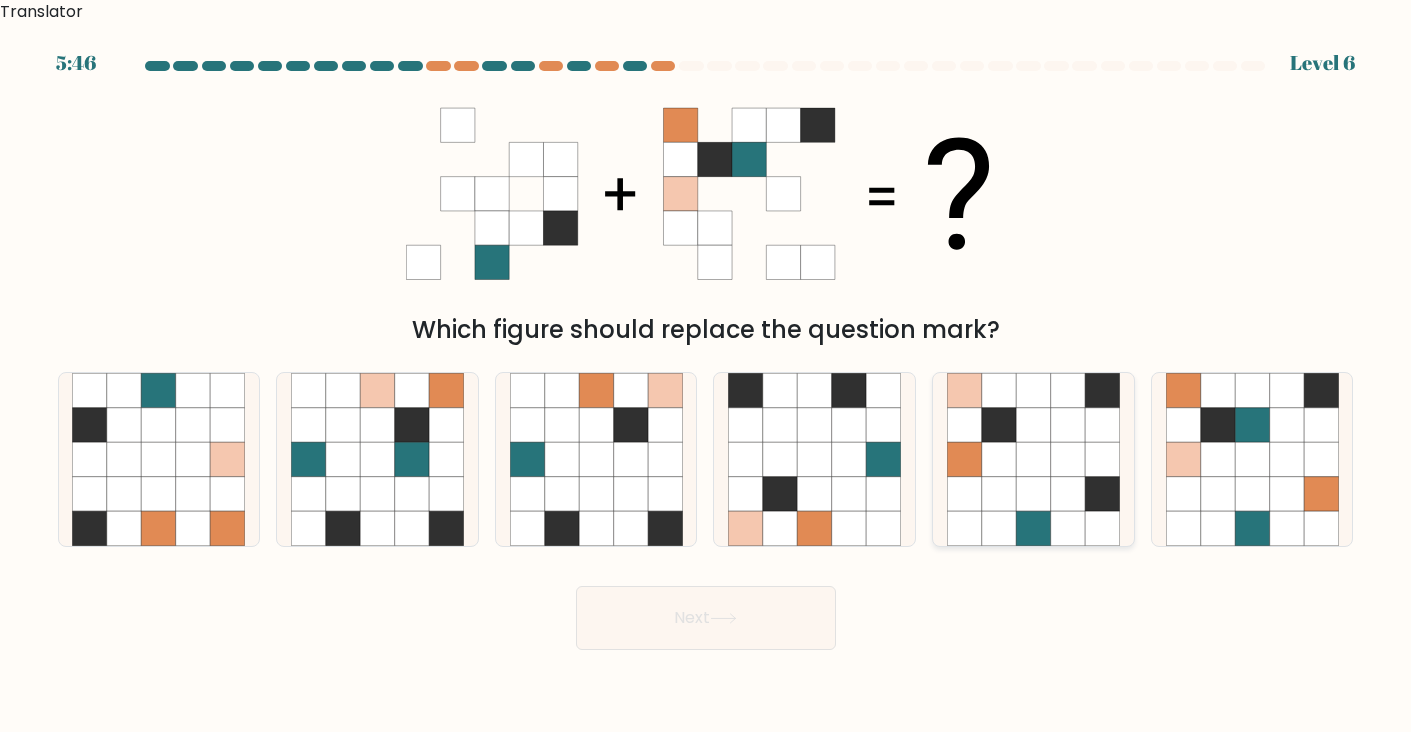 click 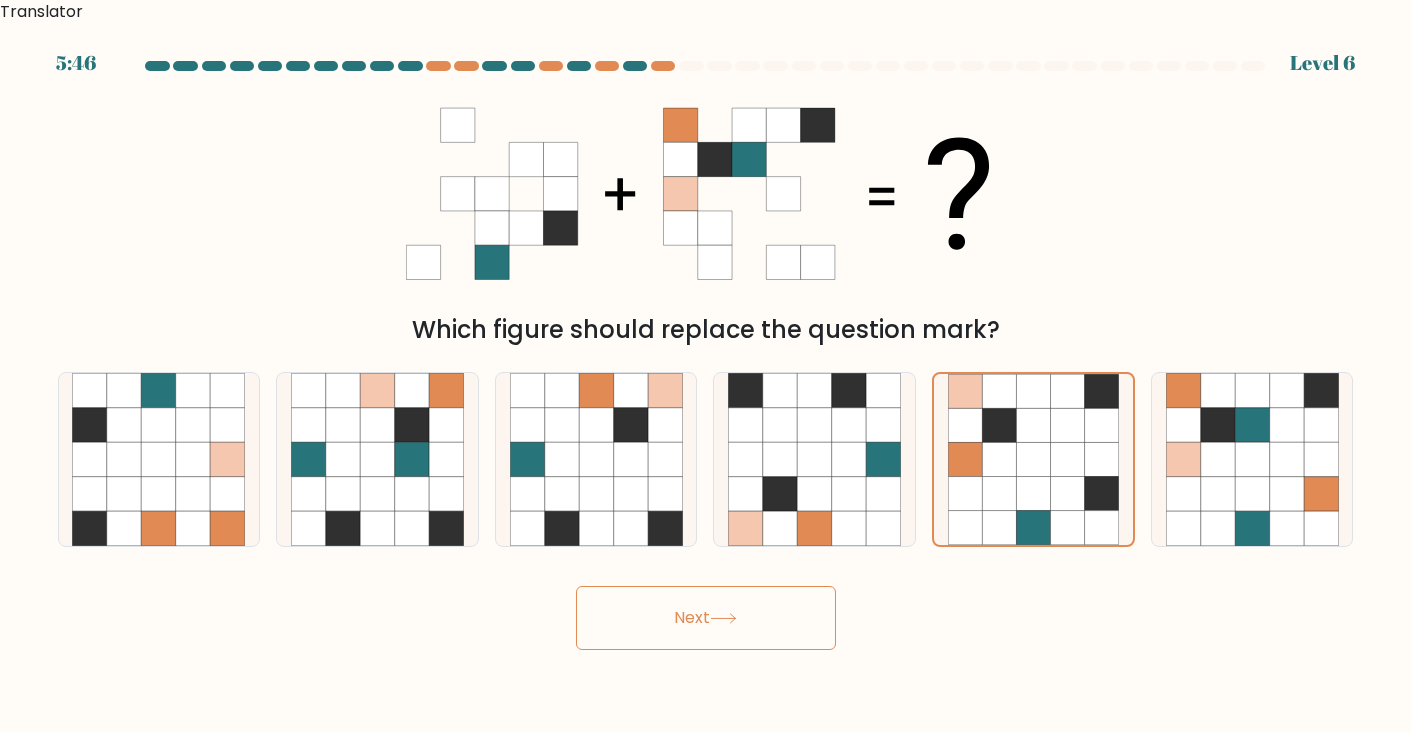 click on "Next" at bounding box center [706, 618] 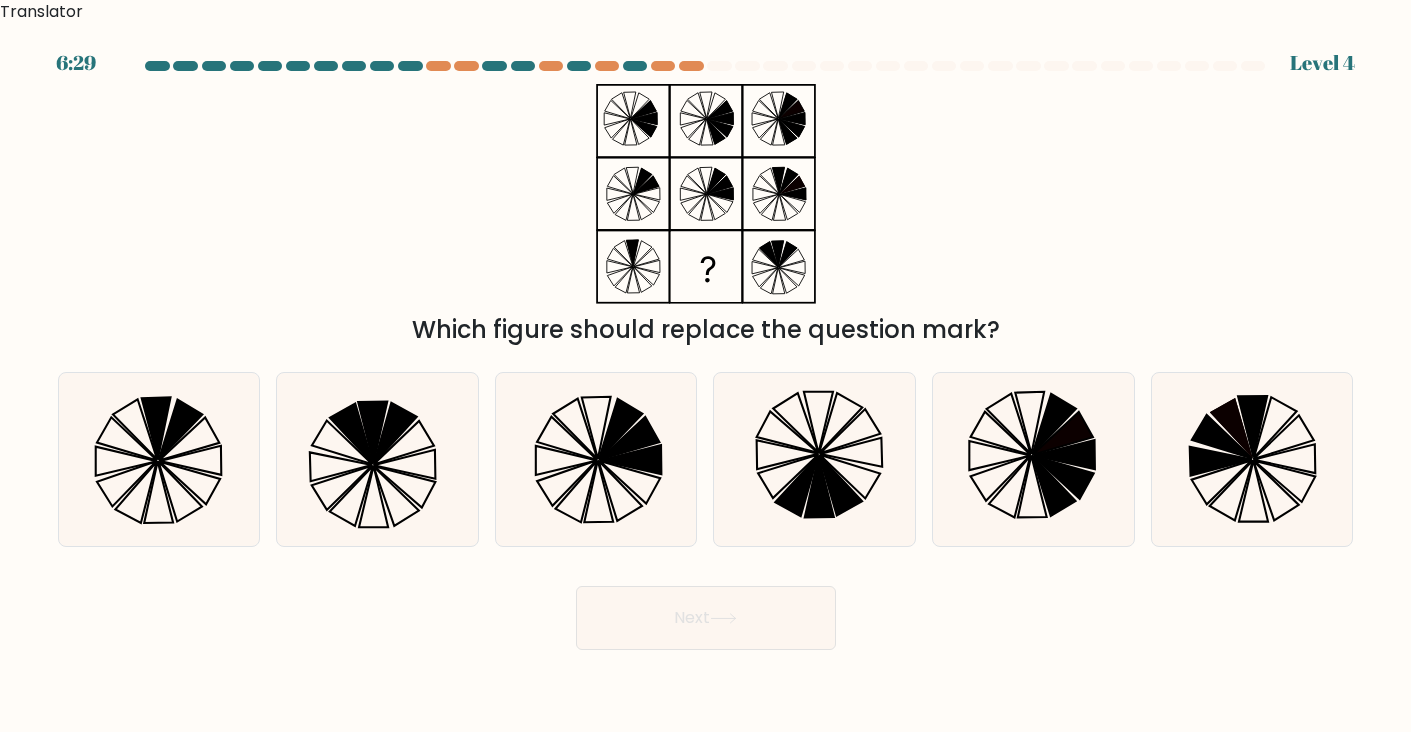 click on "Next" at bounding box center (706, 618) 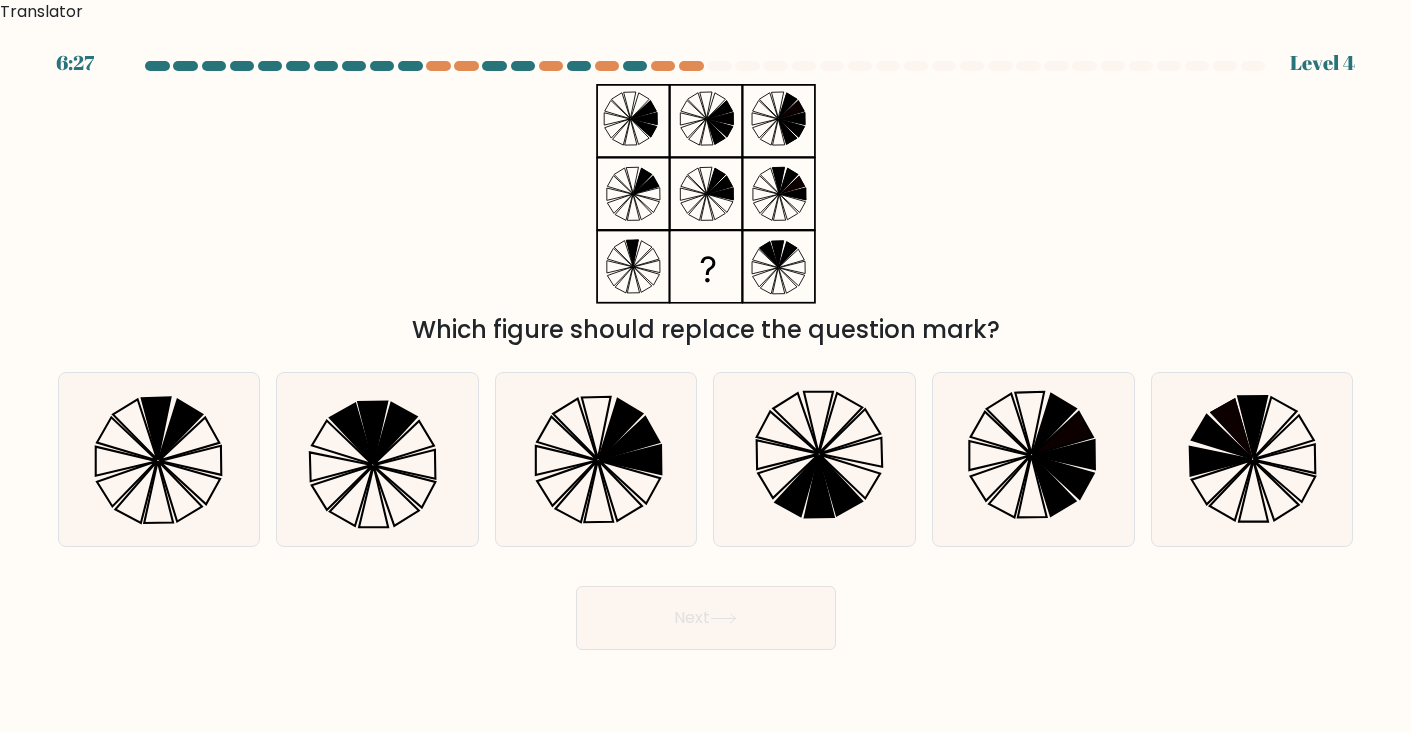 click on "Which figure should replace the question mark?" at bounding box center [706, 216] 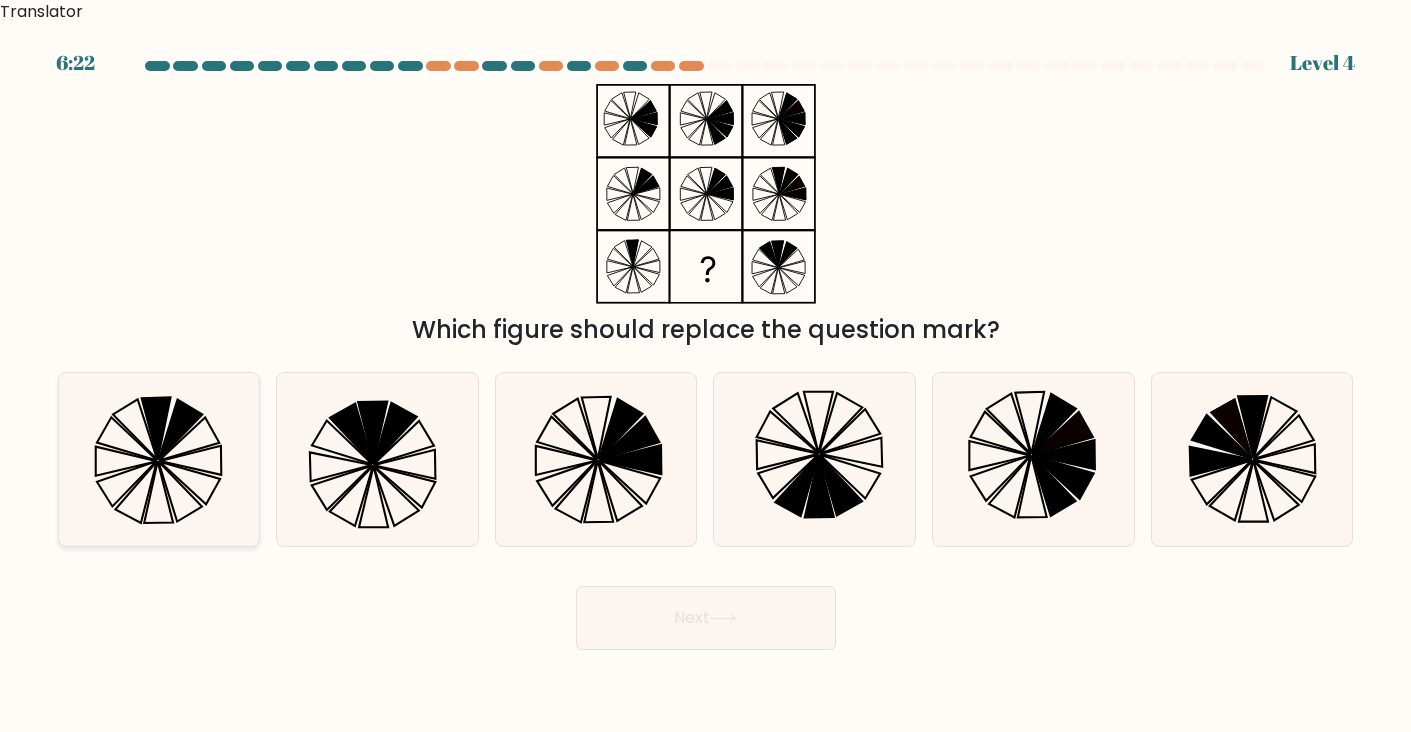 click 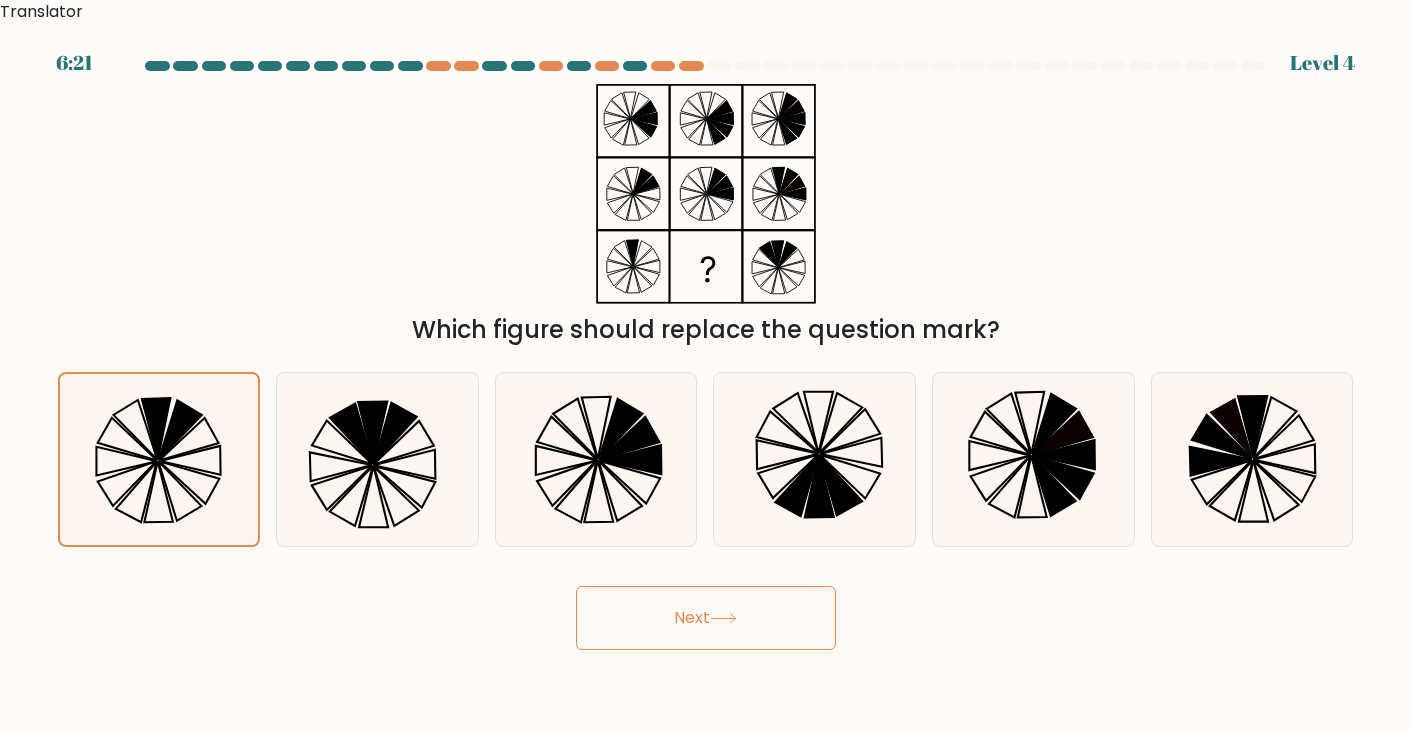 click on "Next" at bounding box center (706, 618) 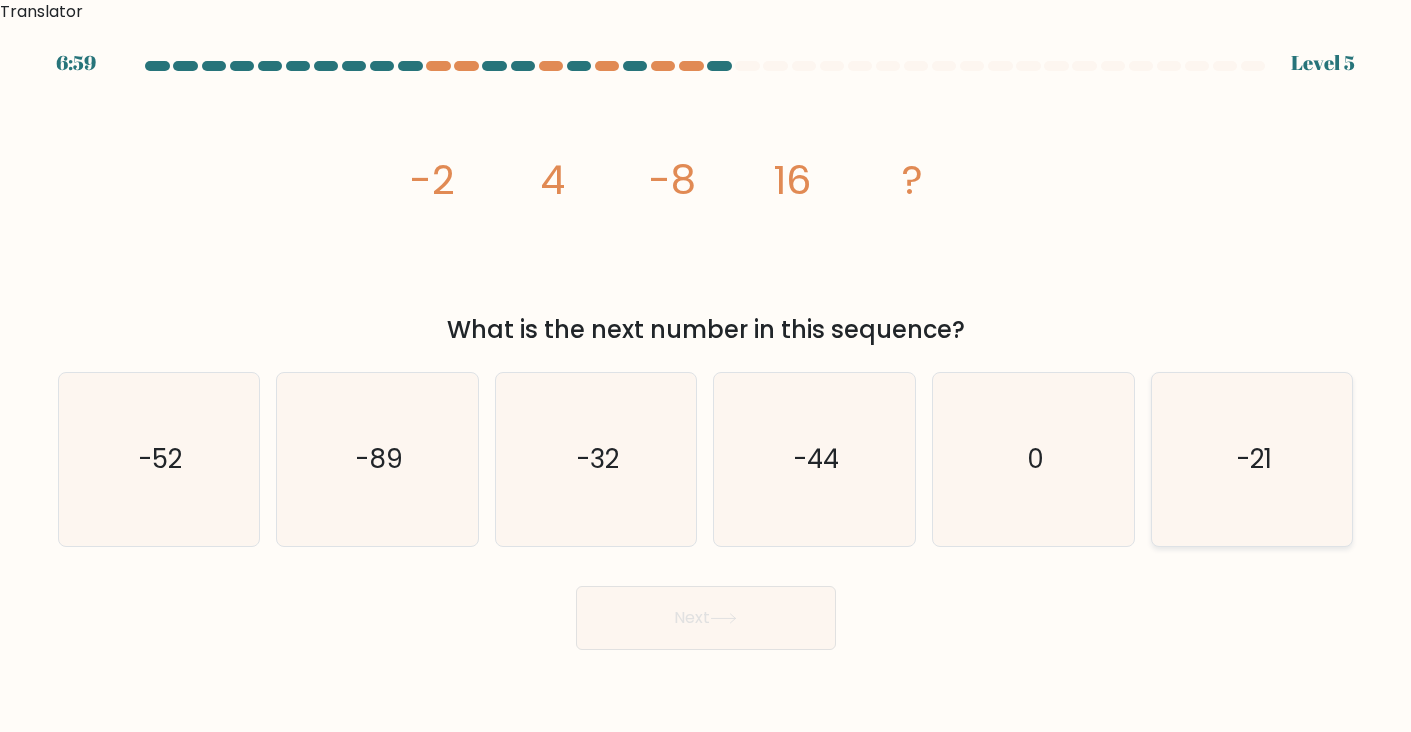 click on "-21" 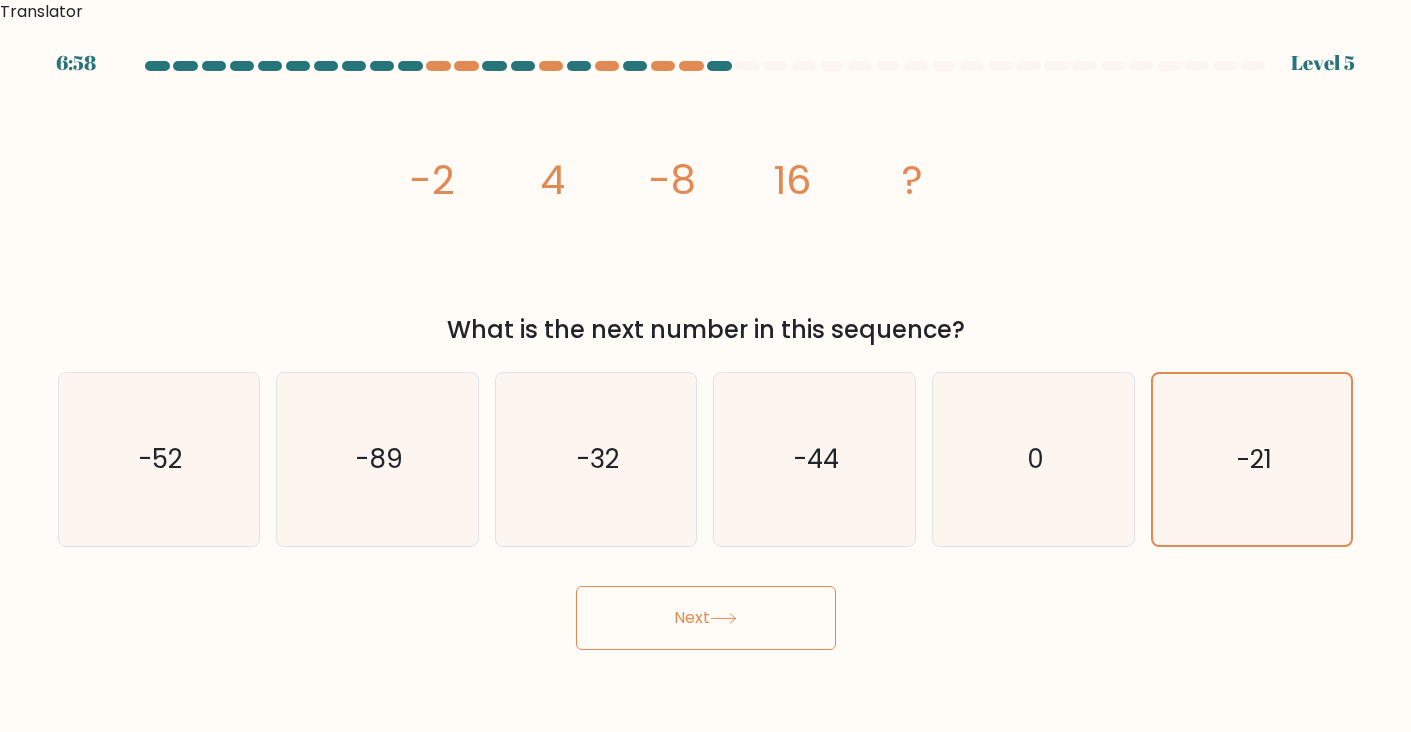 click on "Next" at bounding box center [706, 618] 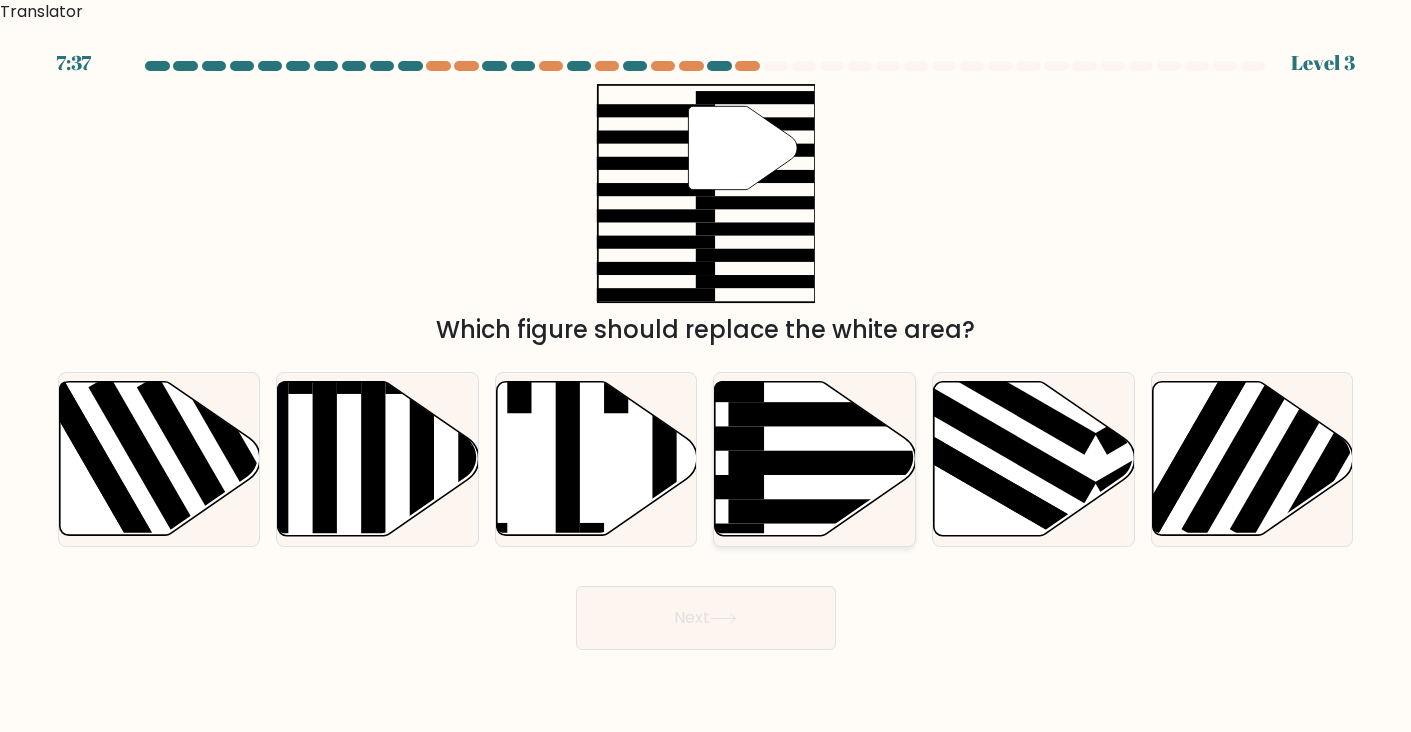 click 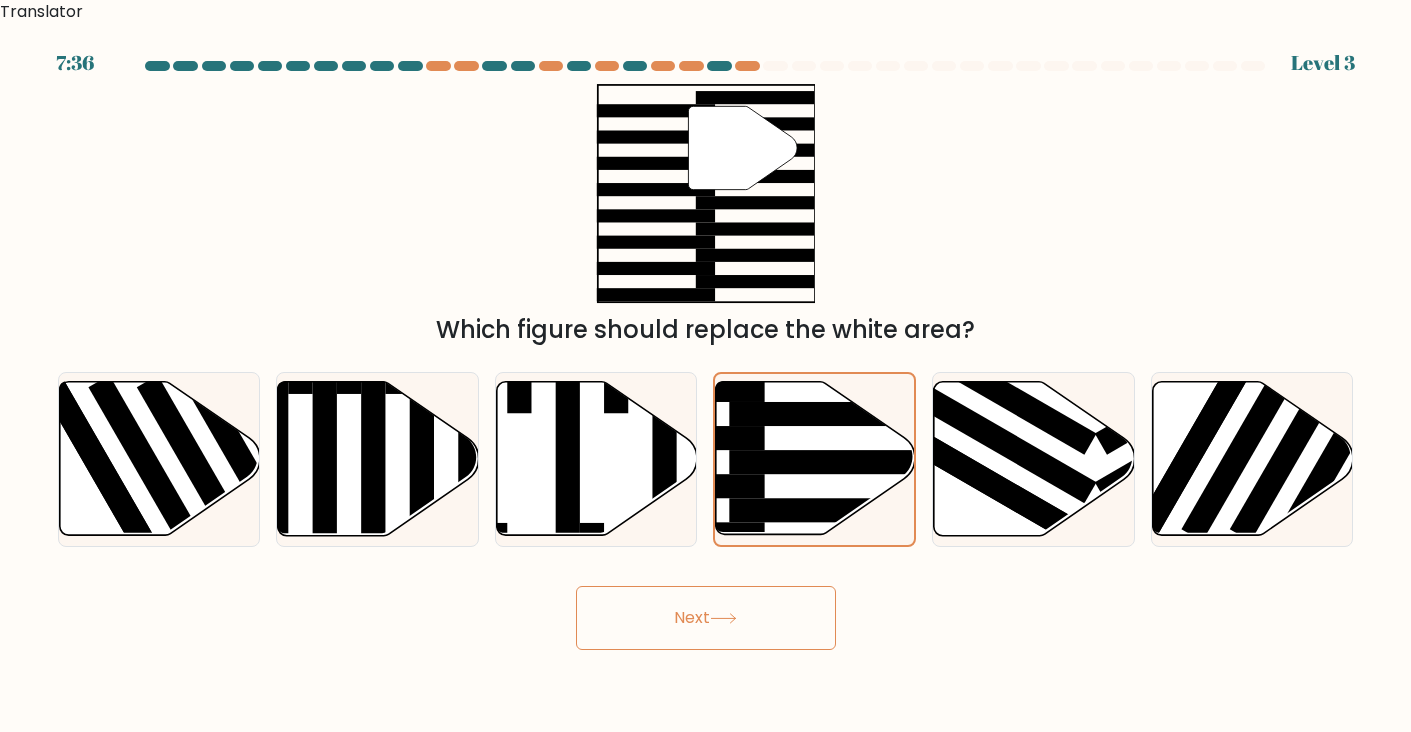 click on "Next" at bounding box center (706, 618) 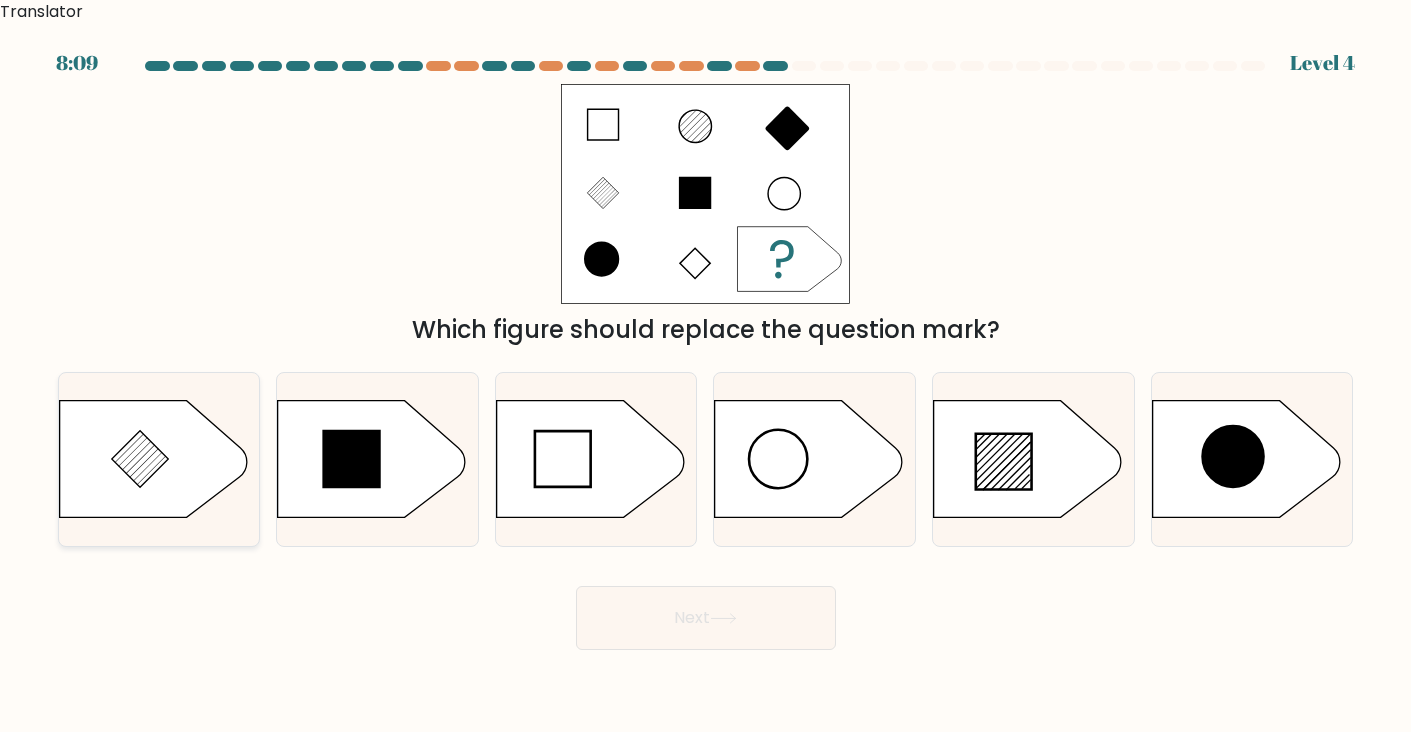 click 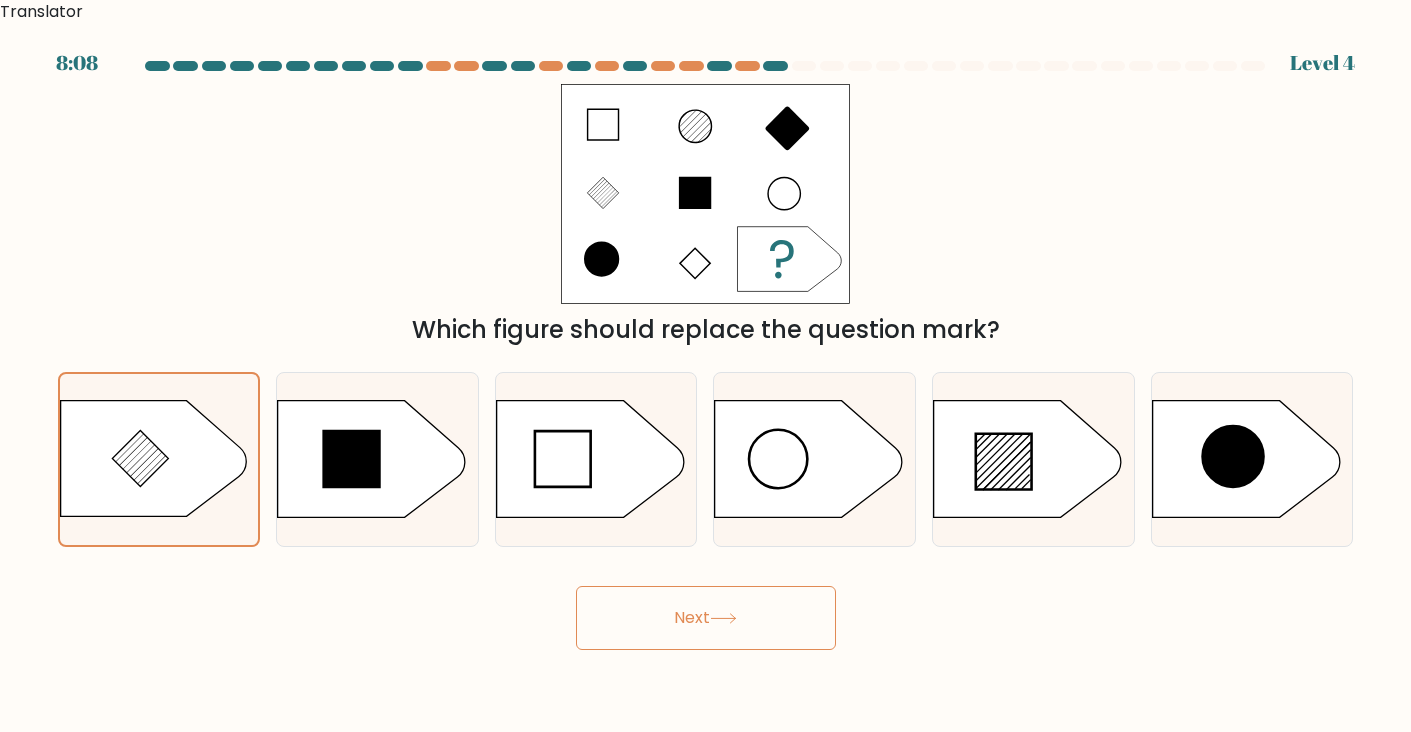 click on "Next" at bounding box center [706, 618] 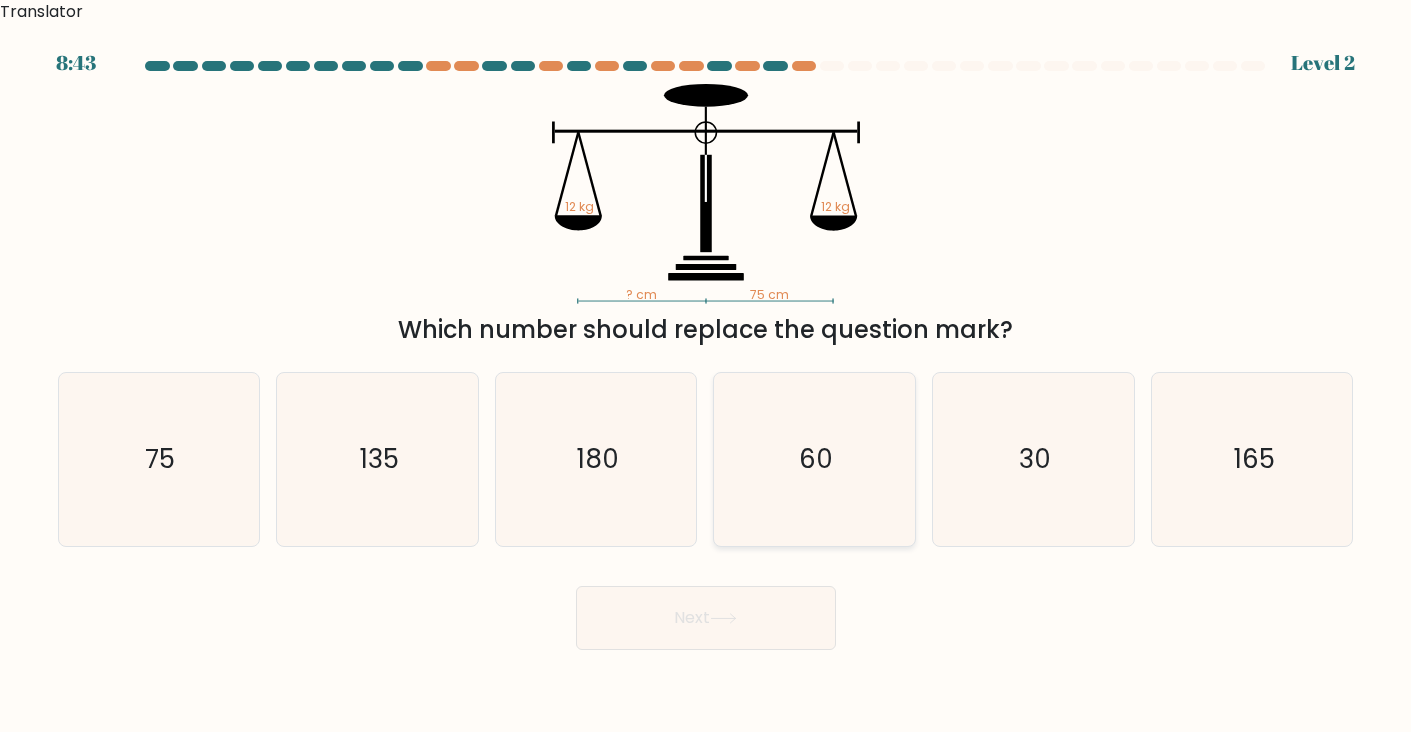 click on "60" 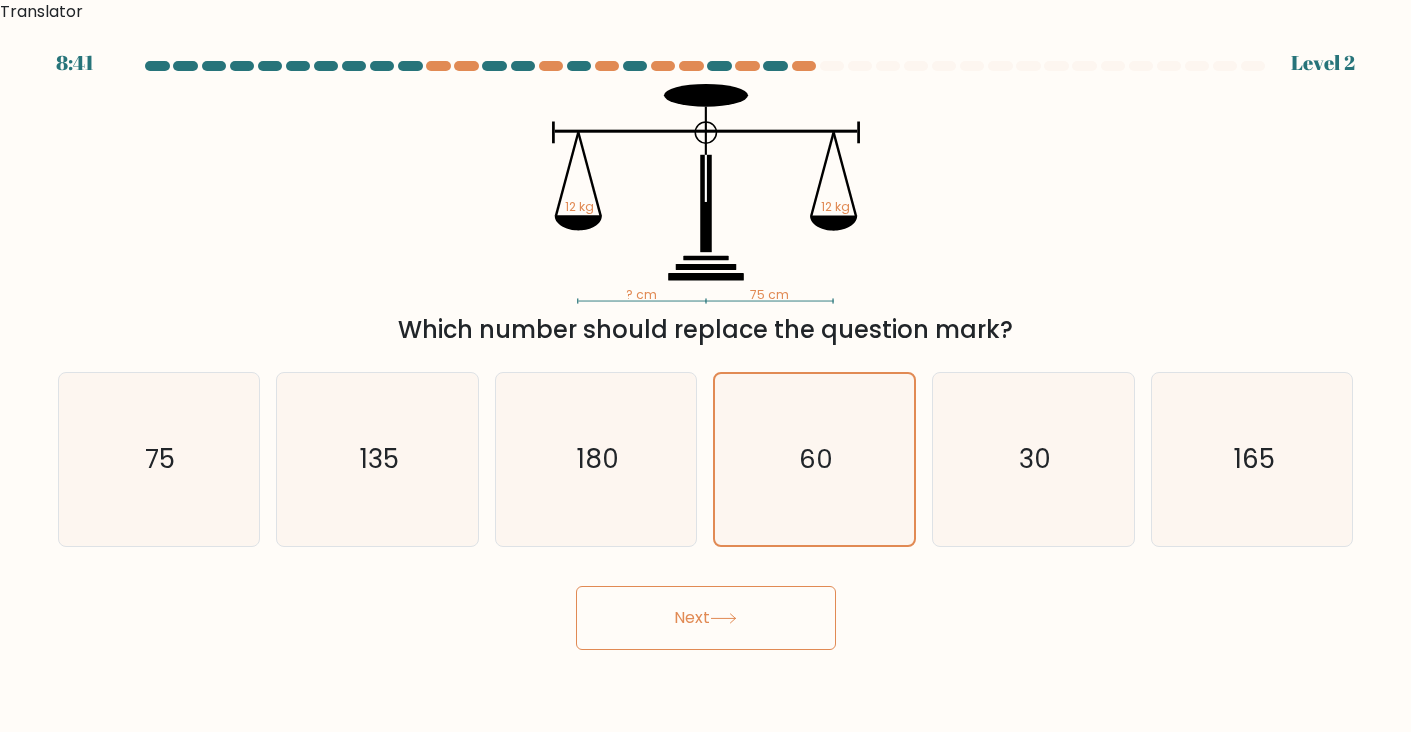 click on "Next" at bounding box center [706, 618] 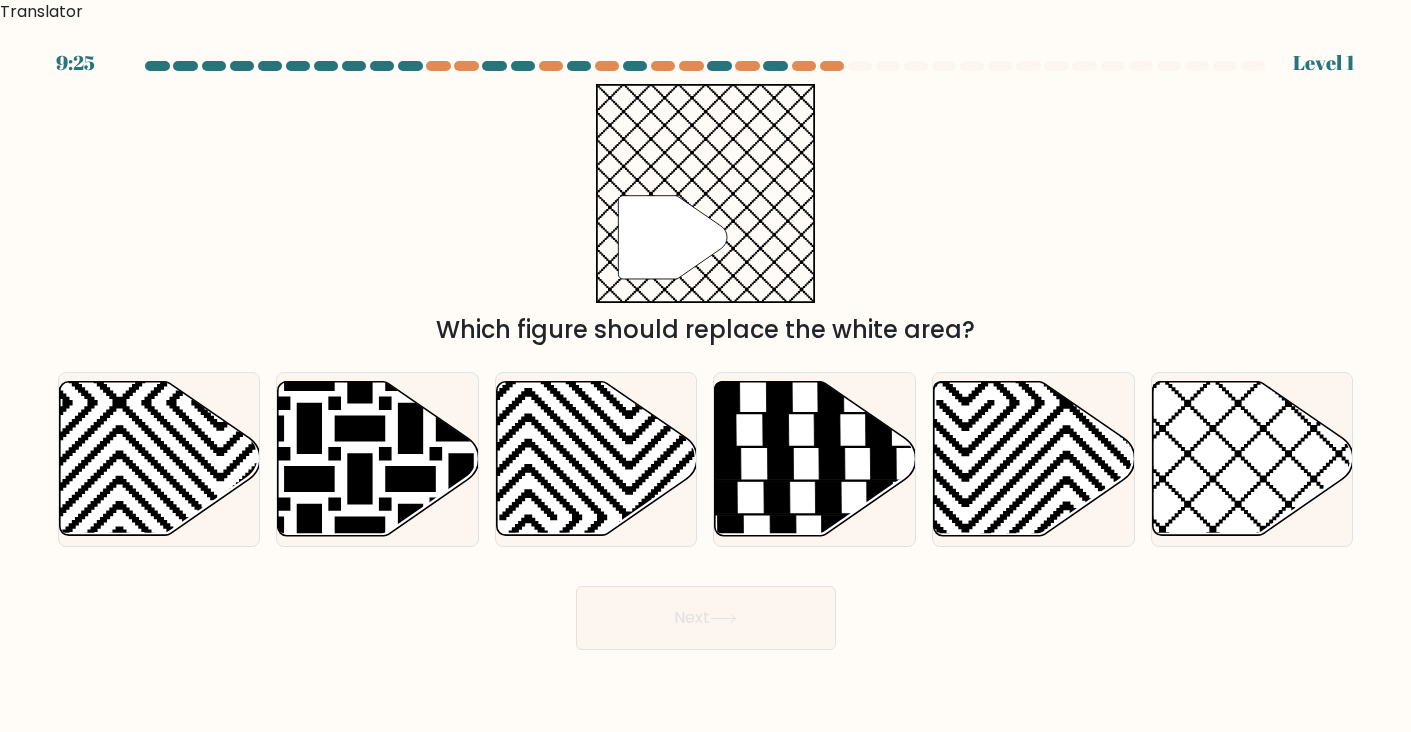 drag, startPoint x: 698, startPoint y: 591, endPoint x: 814, endPoint y: 571, distance: 117.71151 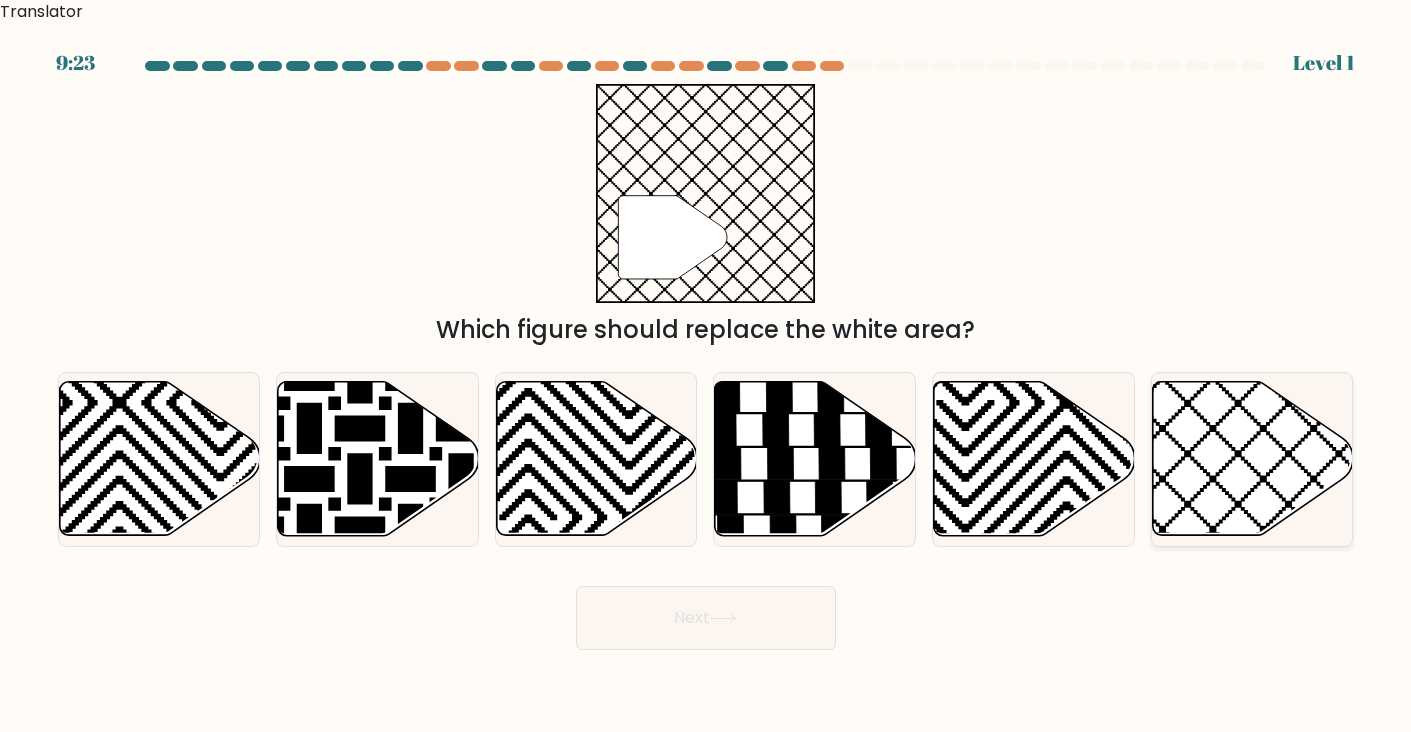 click 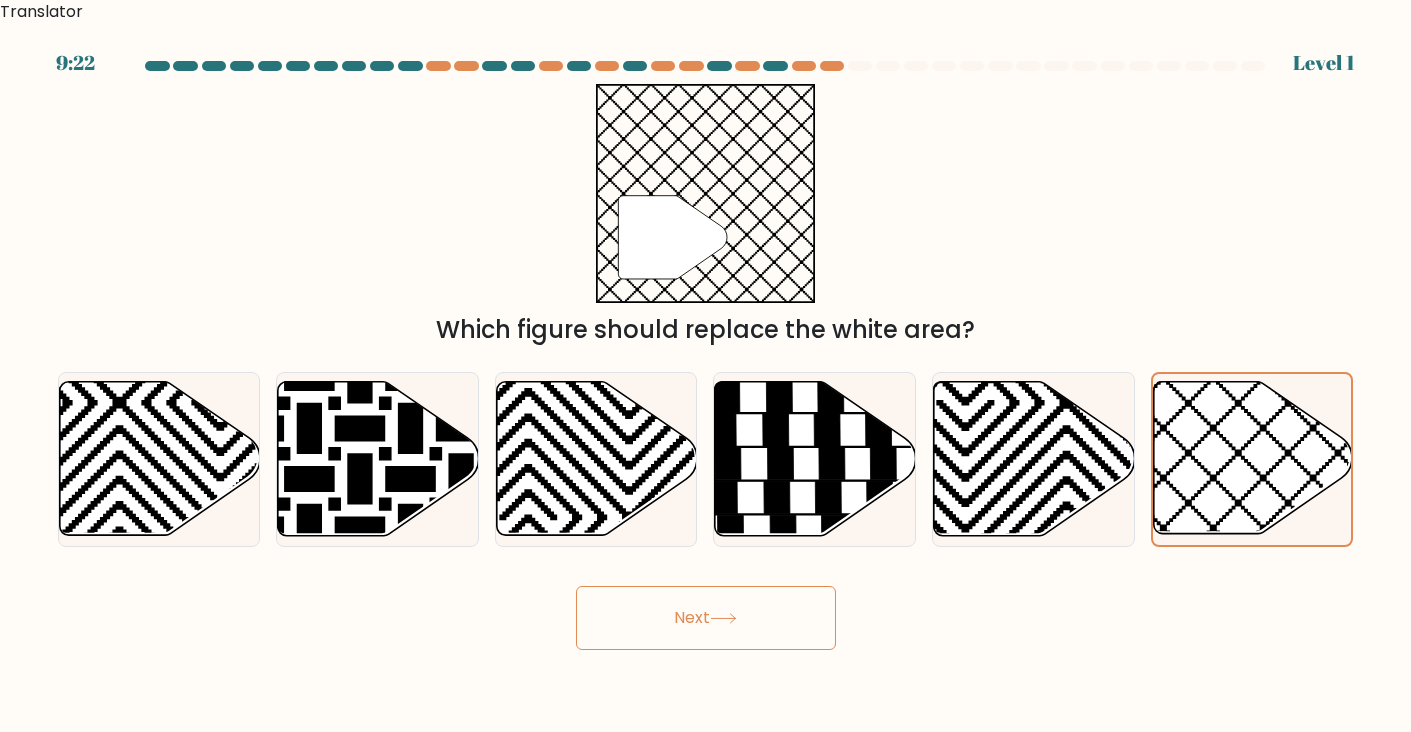 click on "Next" at bounding box center (706, 618) 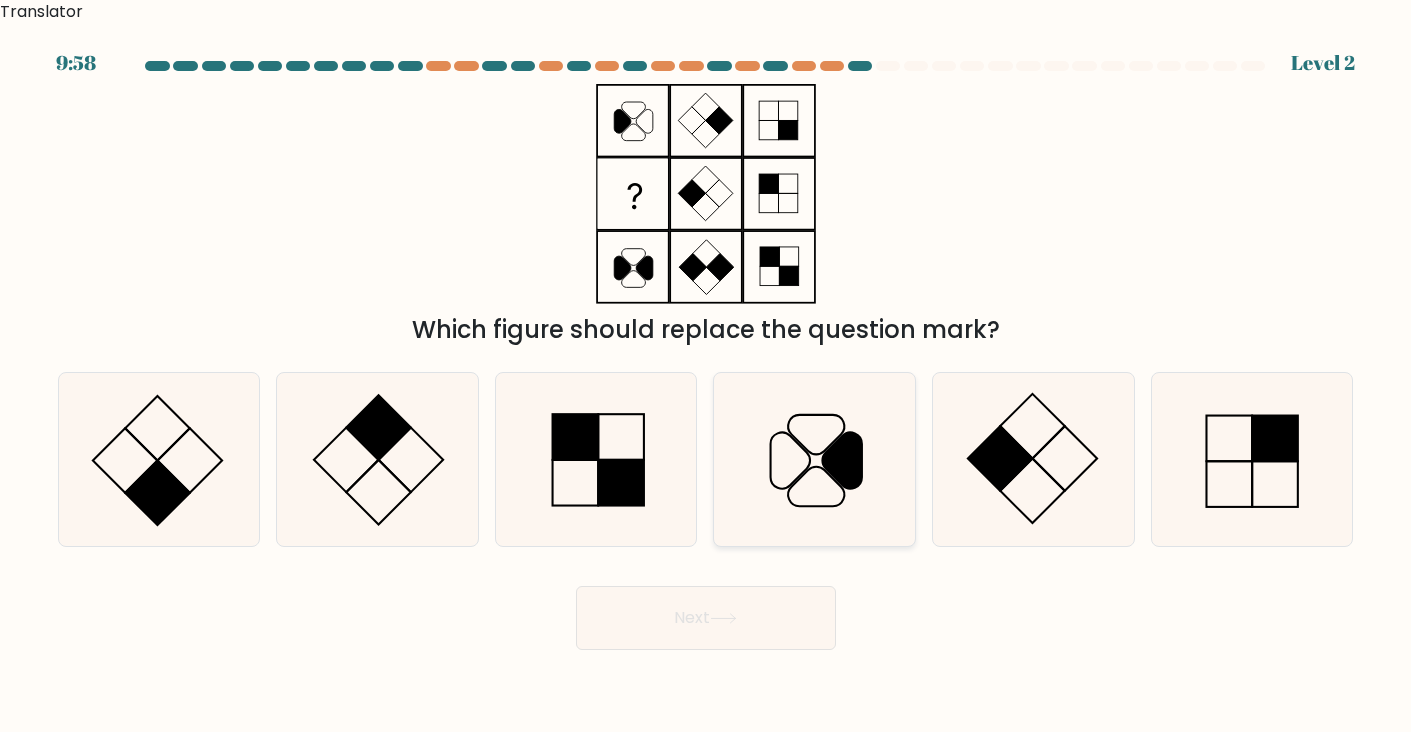 click 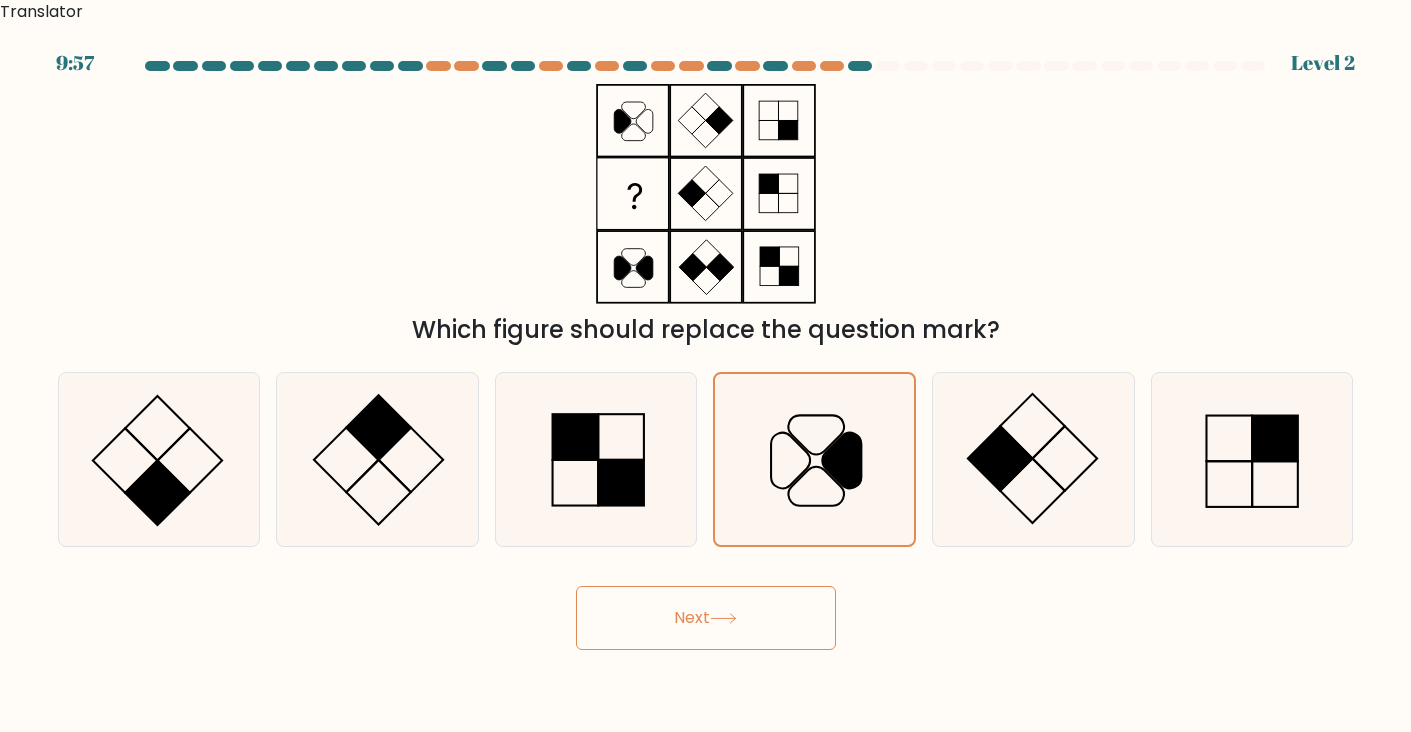 click on "Next" at bounding box center (706, 618) 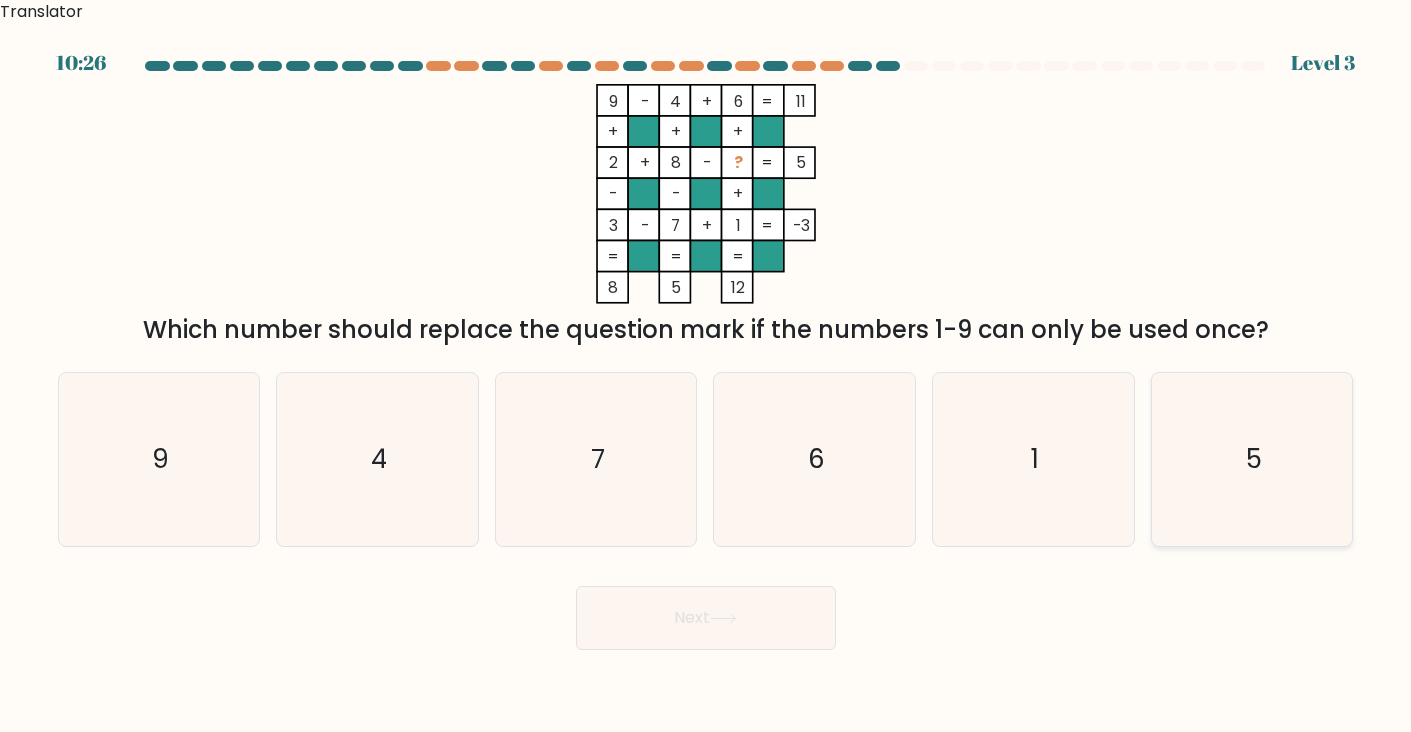 click on "5" 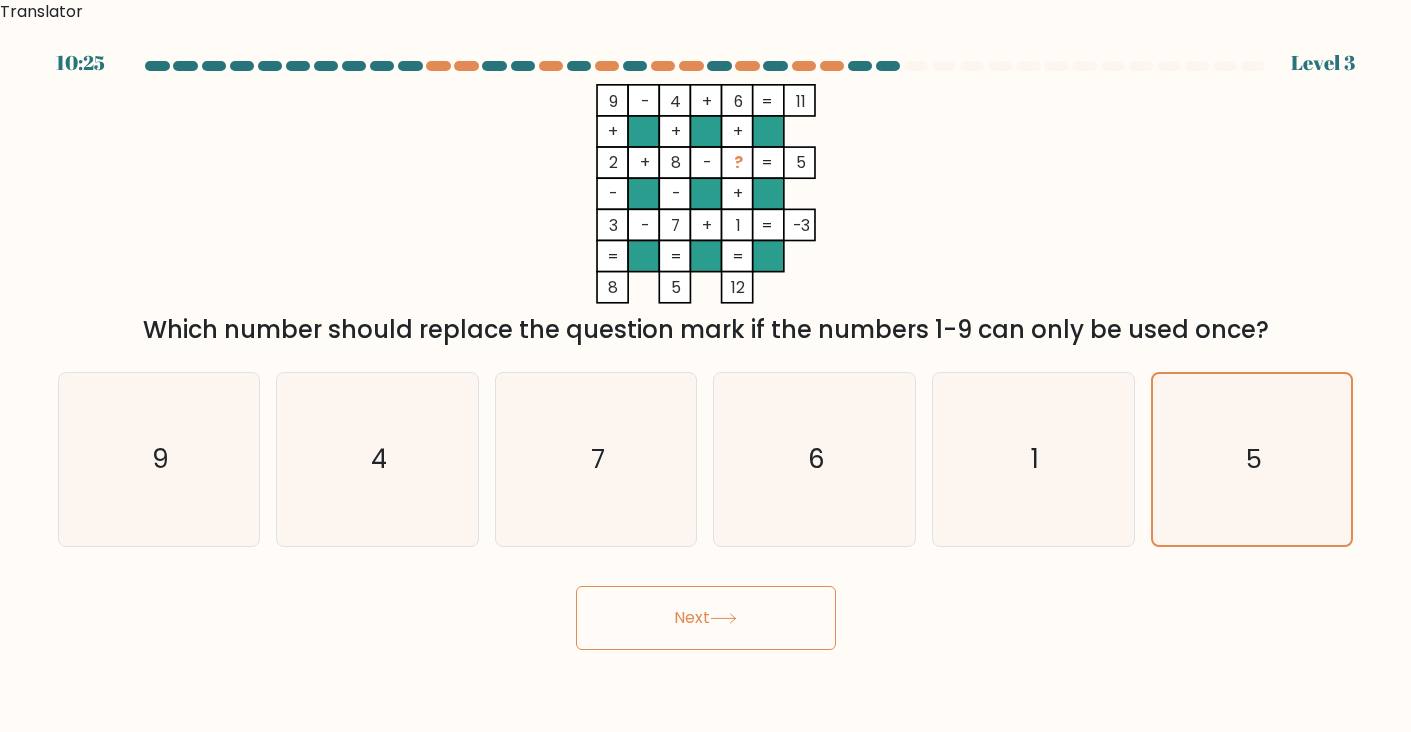 click on "Next" at bounding box center (706, 618) 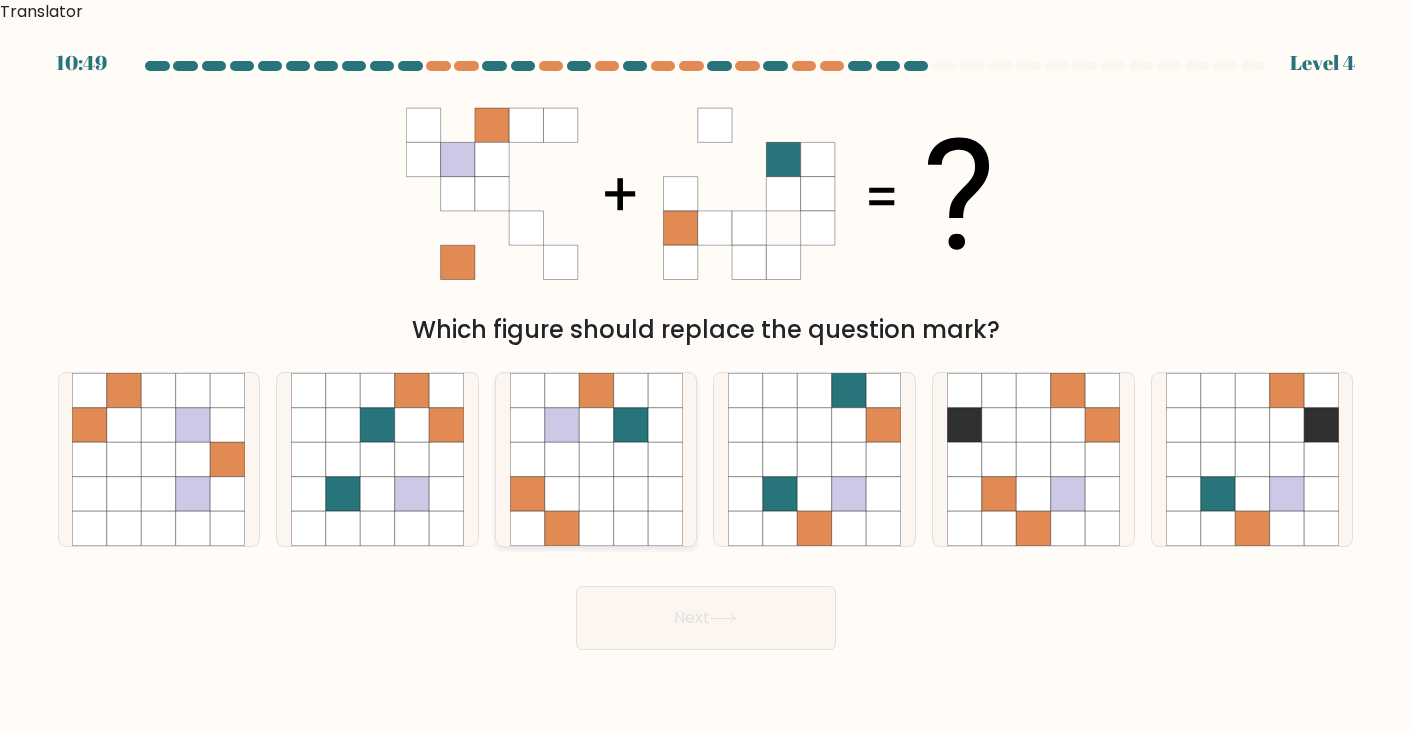 click 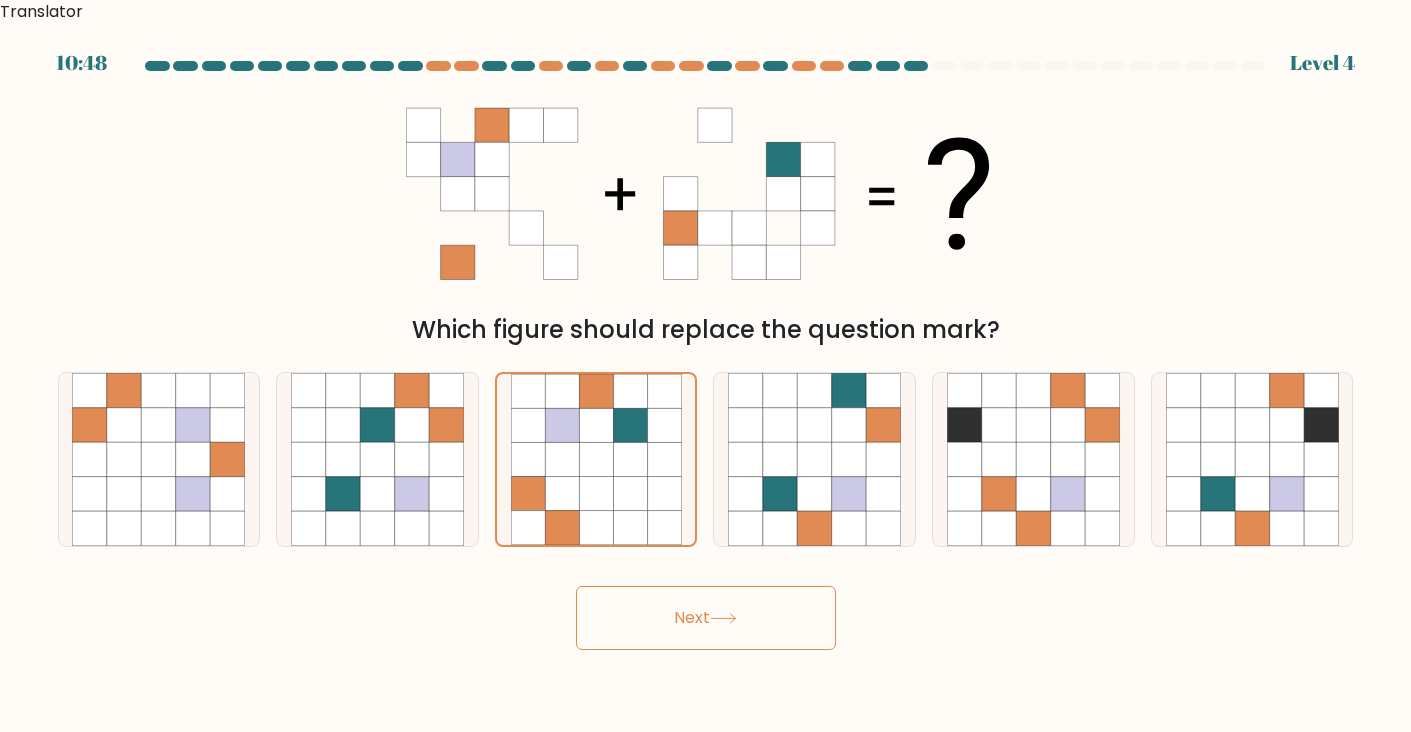 click on "Translator
10:48
Level 4" at bounding box center [705, 366] 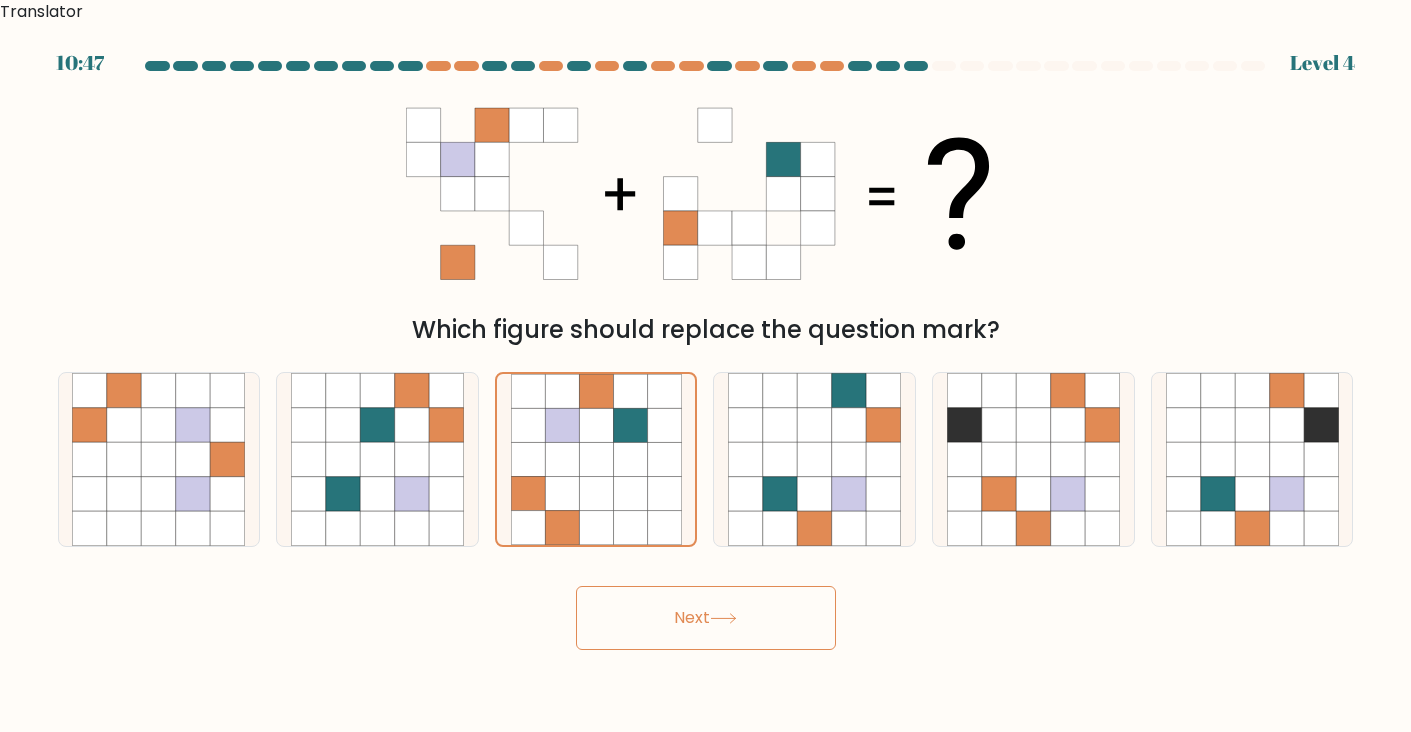 click 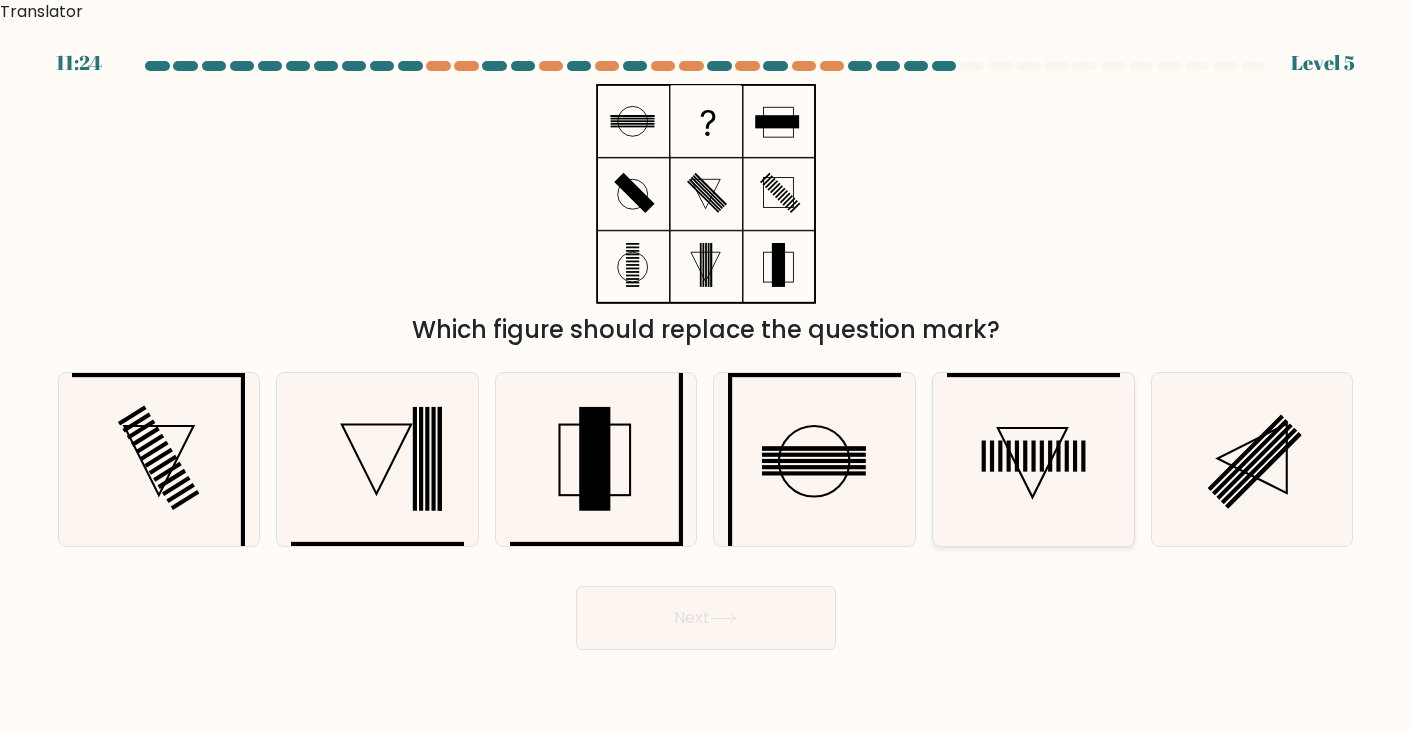 click 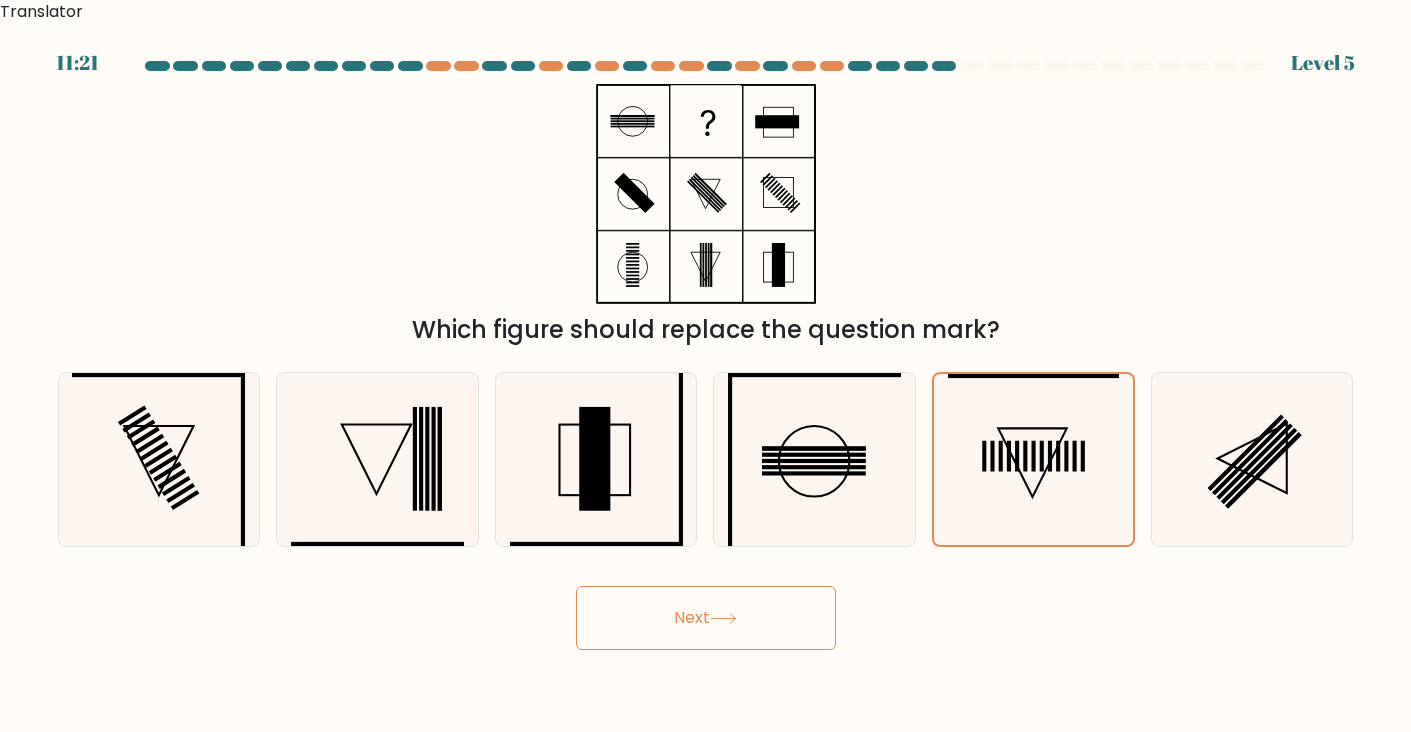 click on "Next" at bounding box center (706, 618) 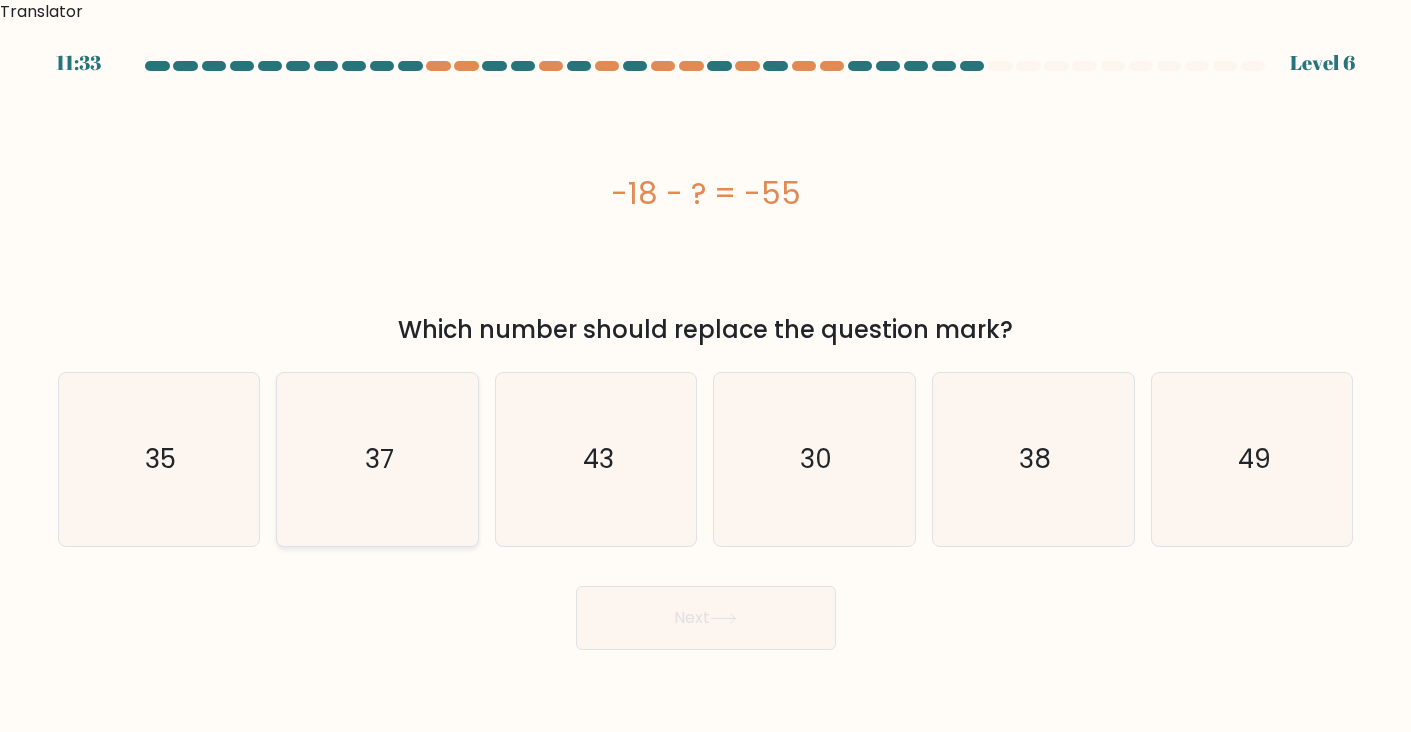 click on "37" 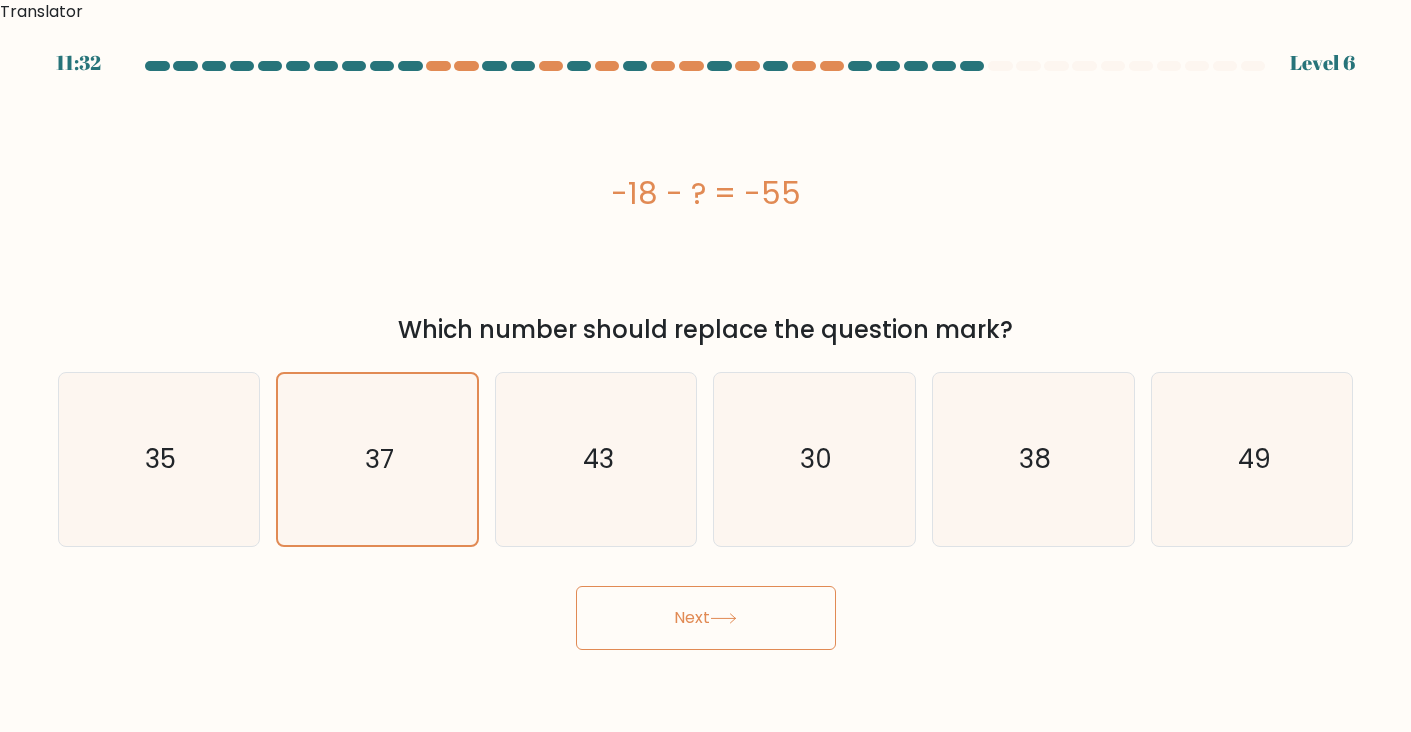 click on "Next" at bounding box center [706, 618] 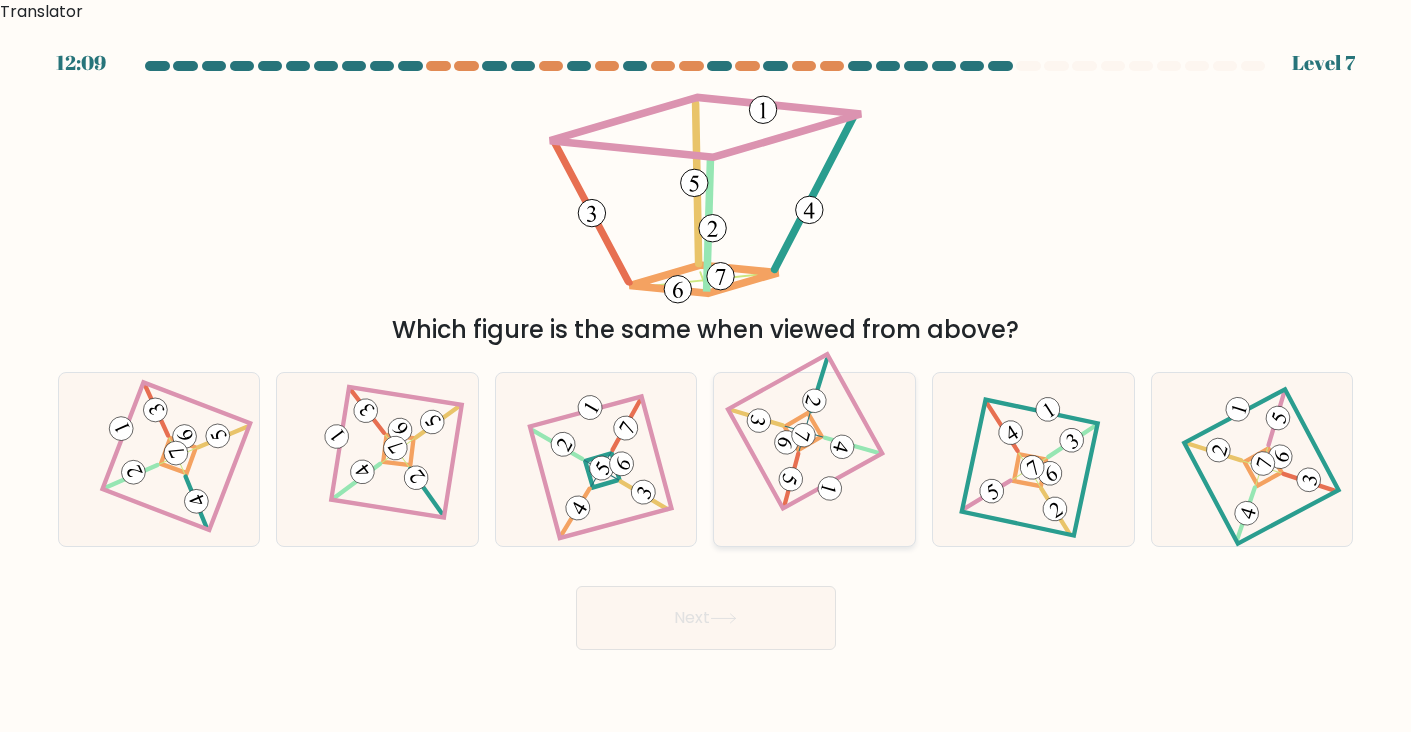 click 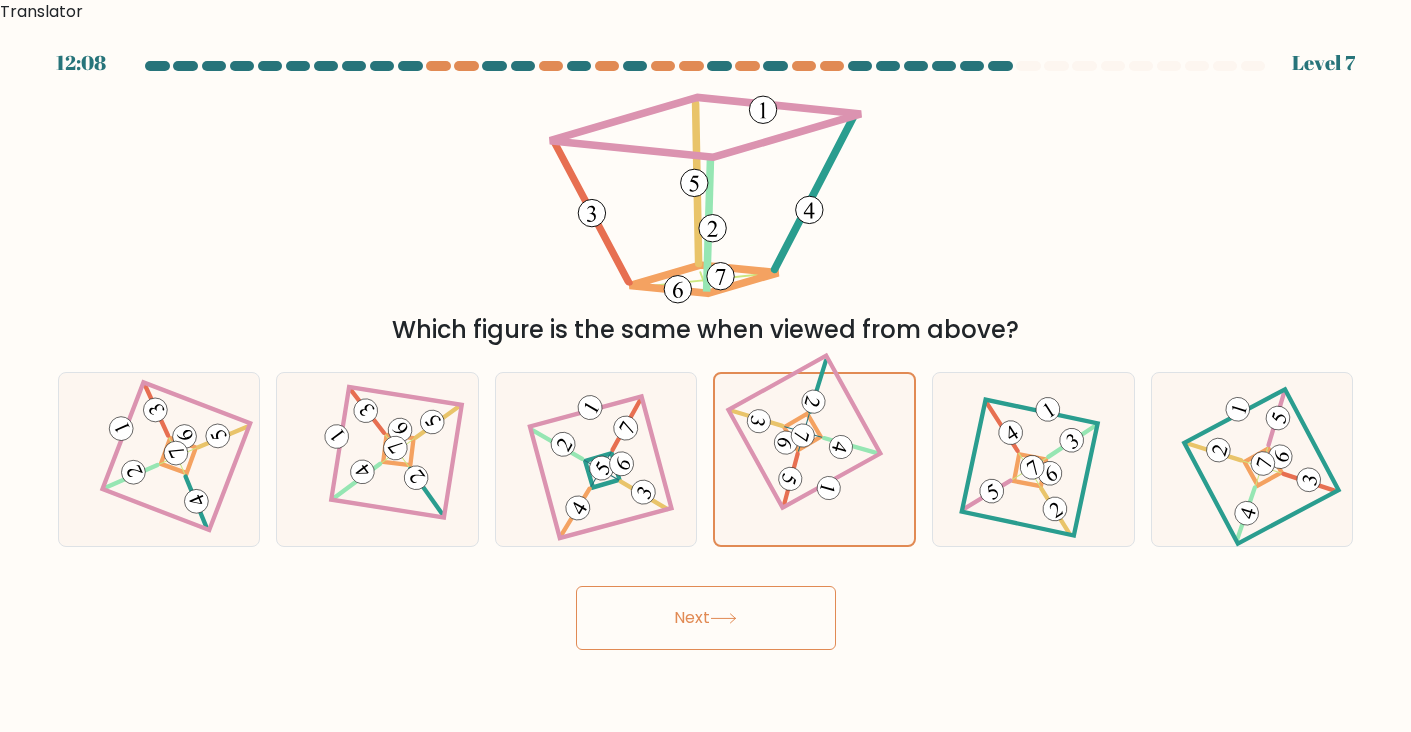 click on "Next" at bounding box center (706, 618) 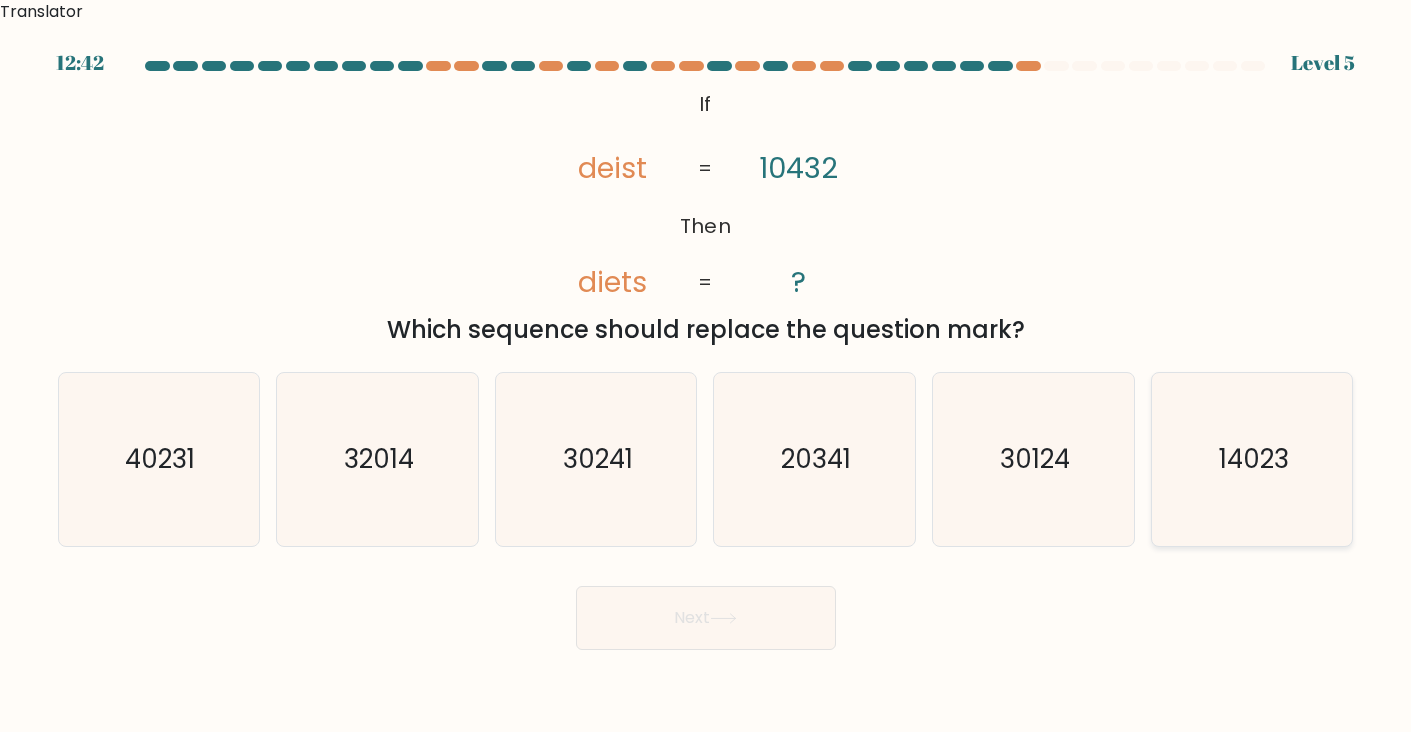 click on "14023" 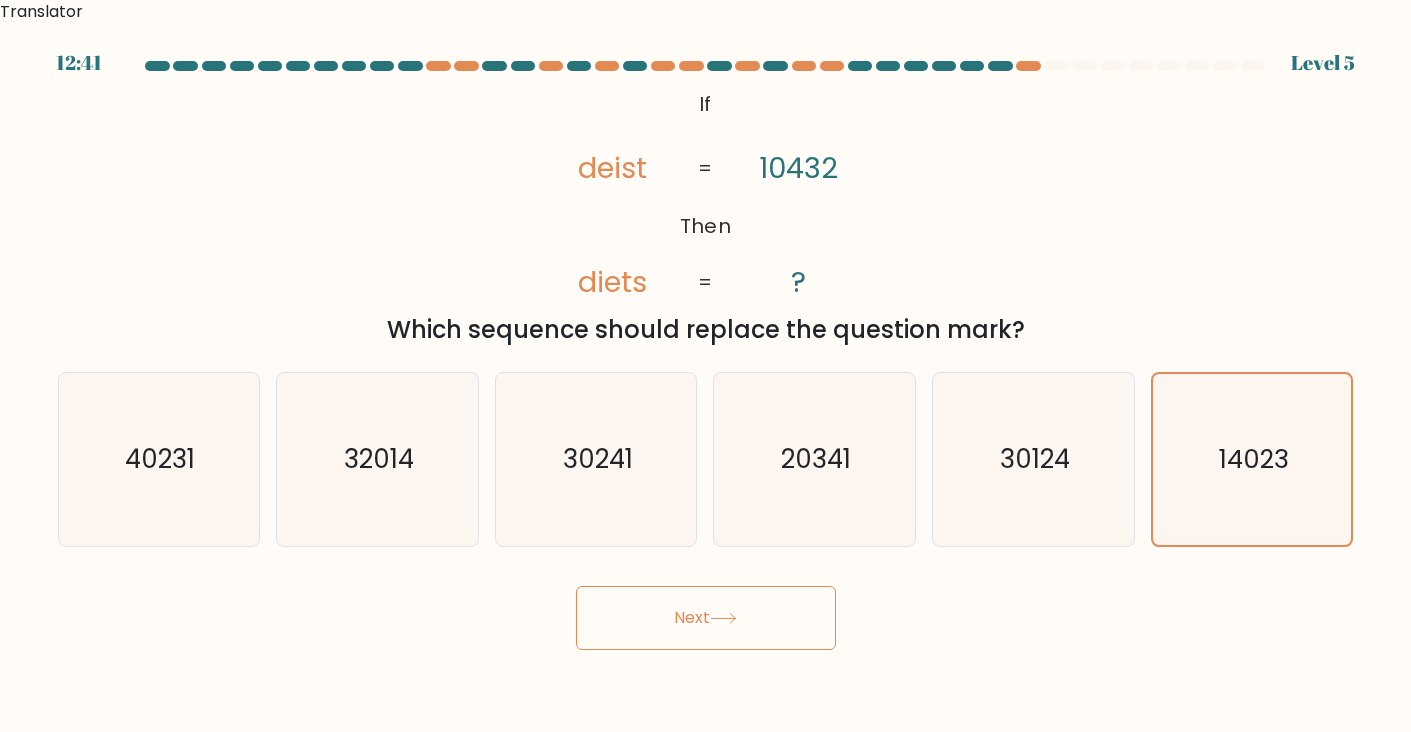 click on "Next" at bounding box center [706, 618] 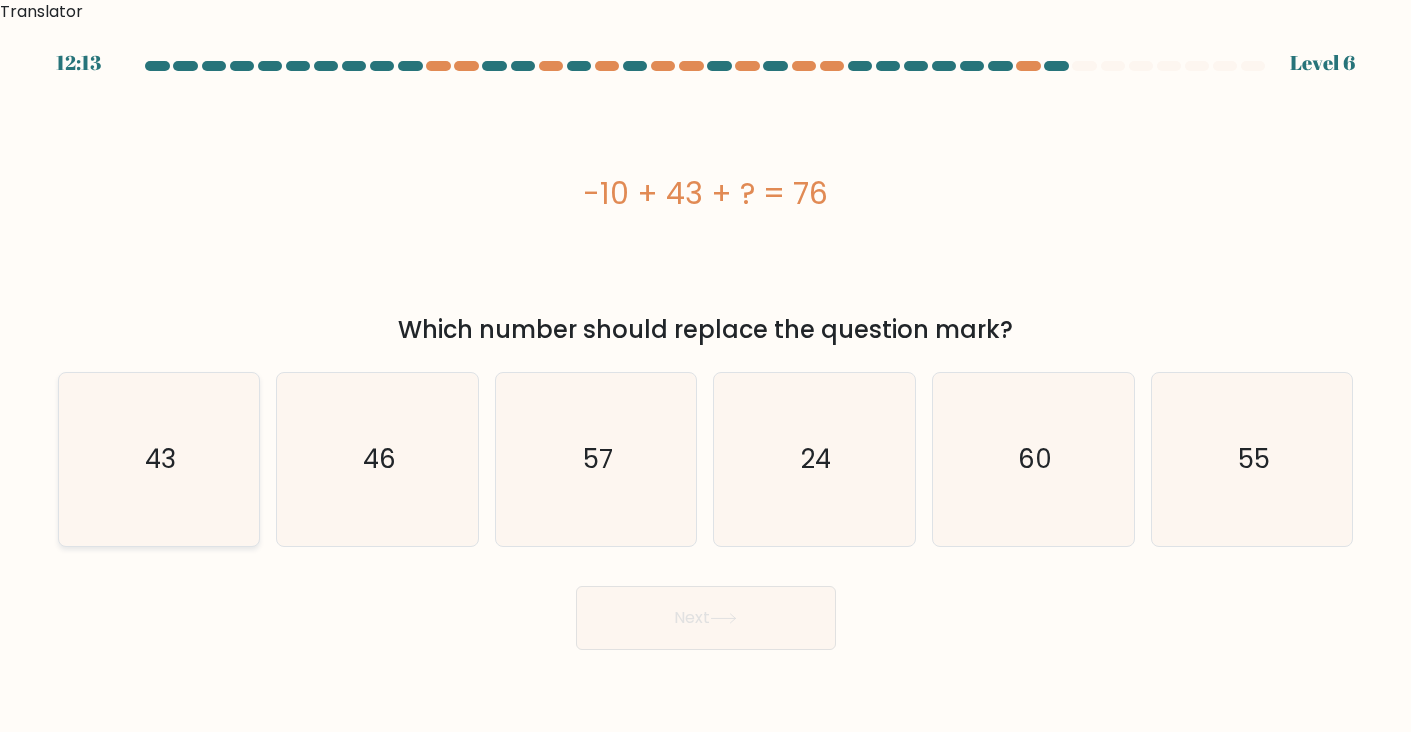 click on "43" 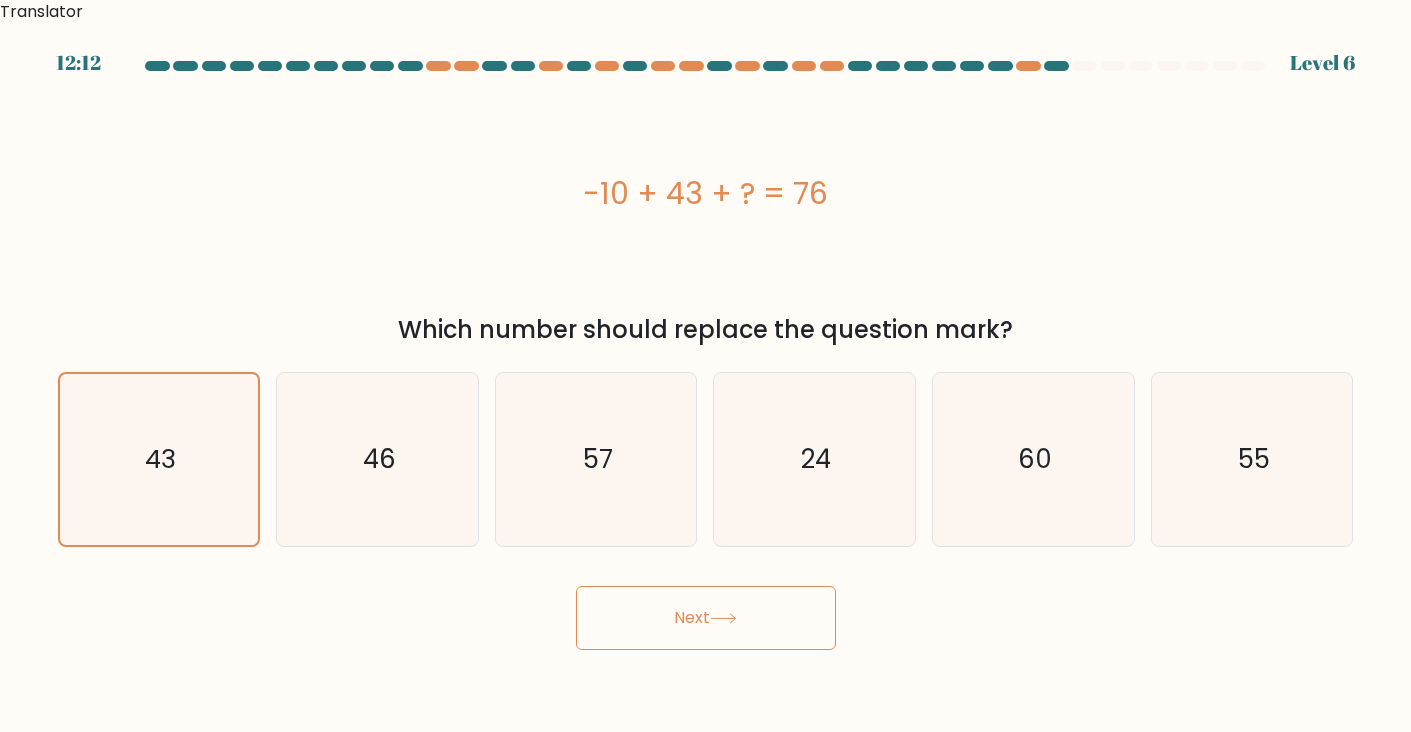 click on "Next" at bounding box center (706, 618) 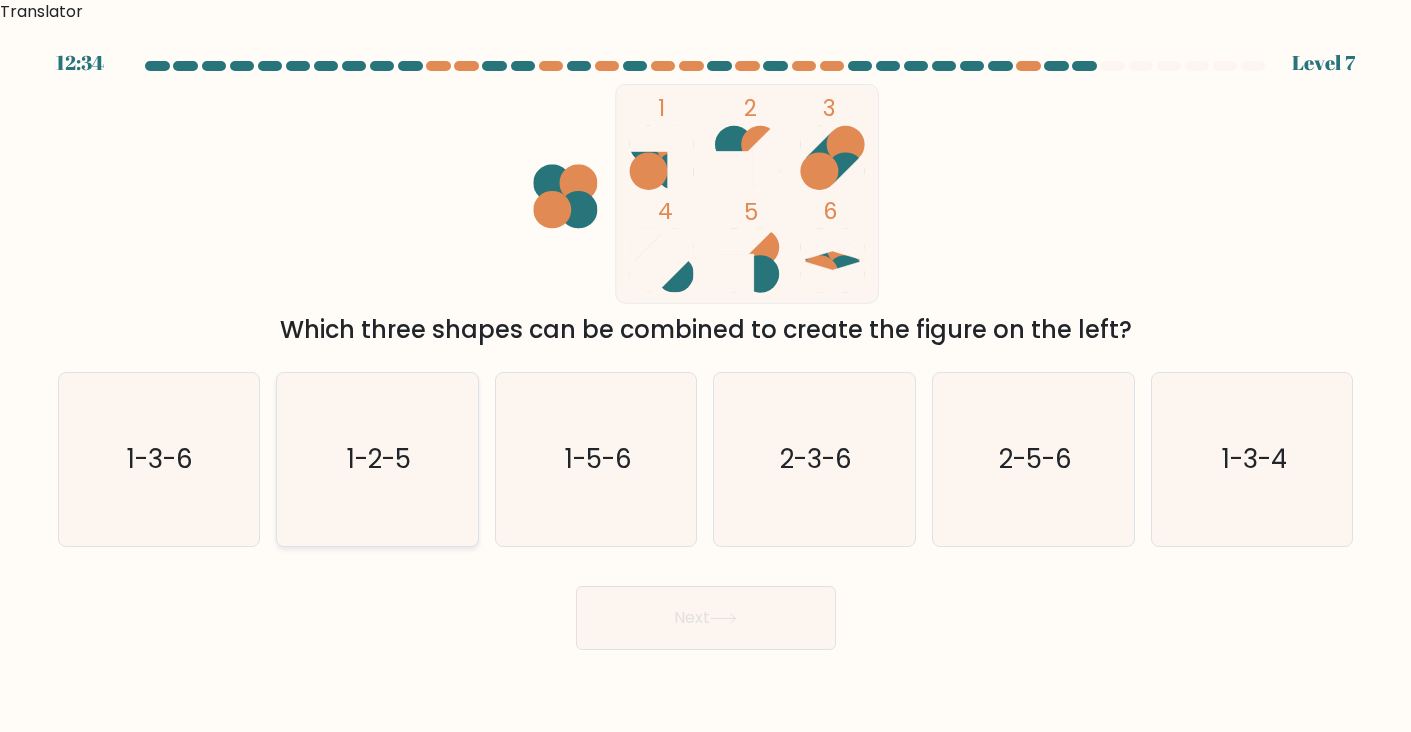 click on "1-2-5" 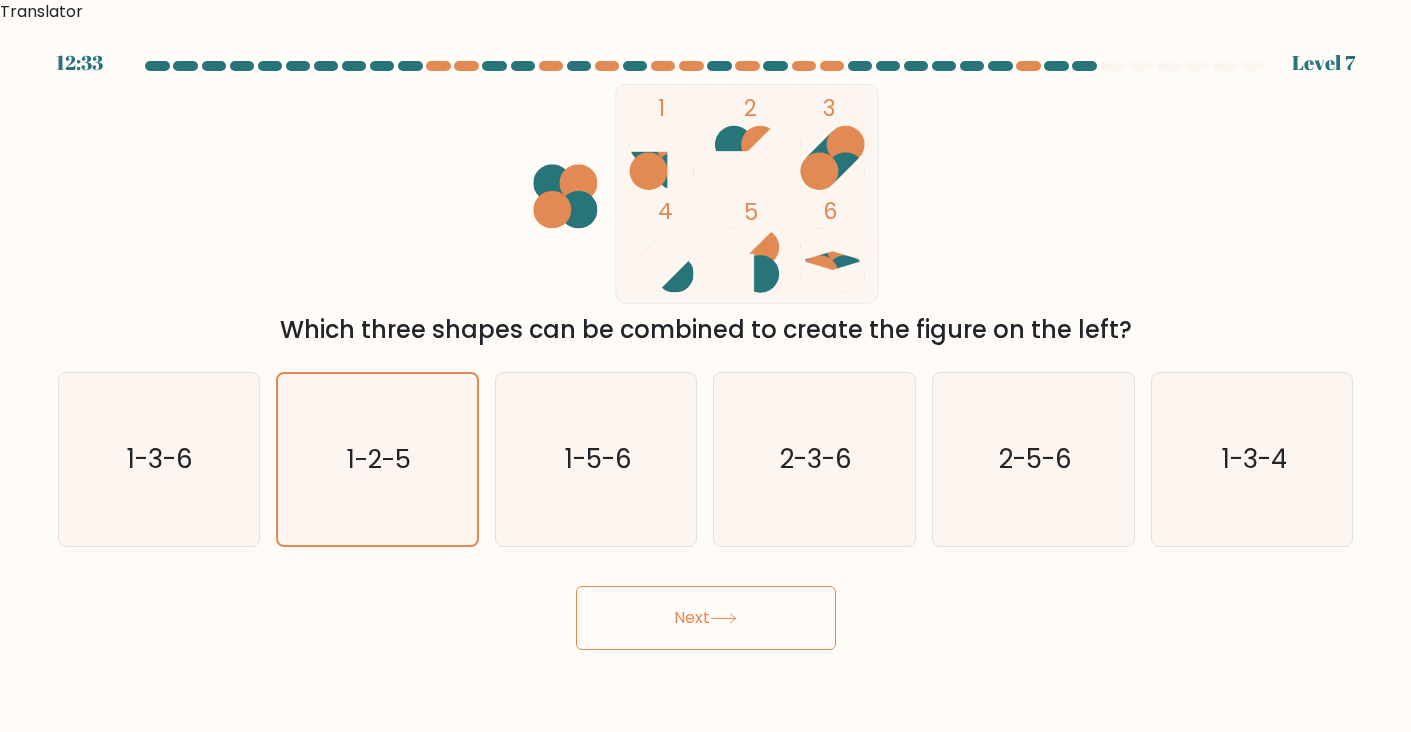 click on "Next" at bounding box center [706, 618] 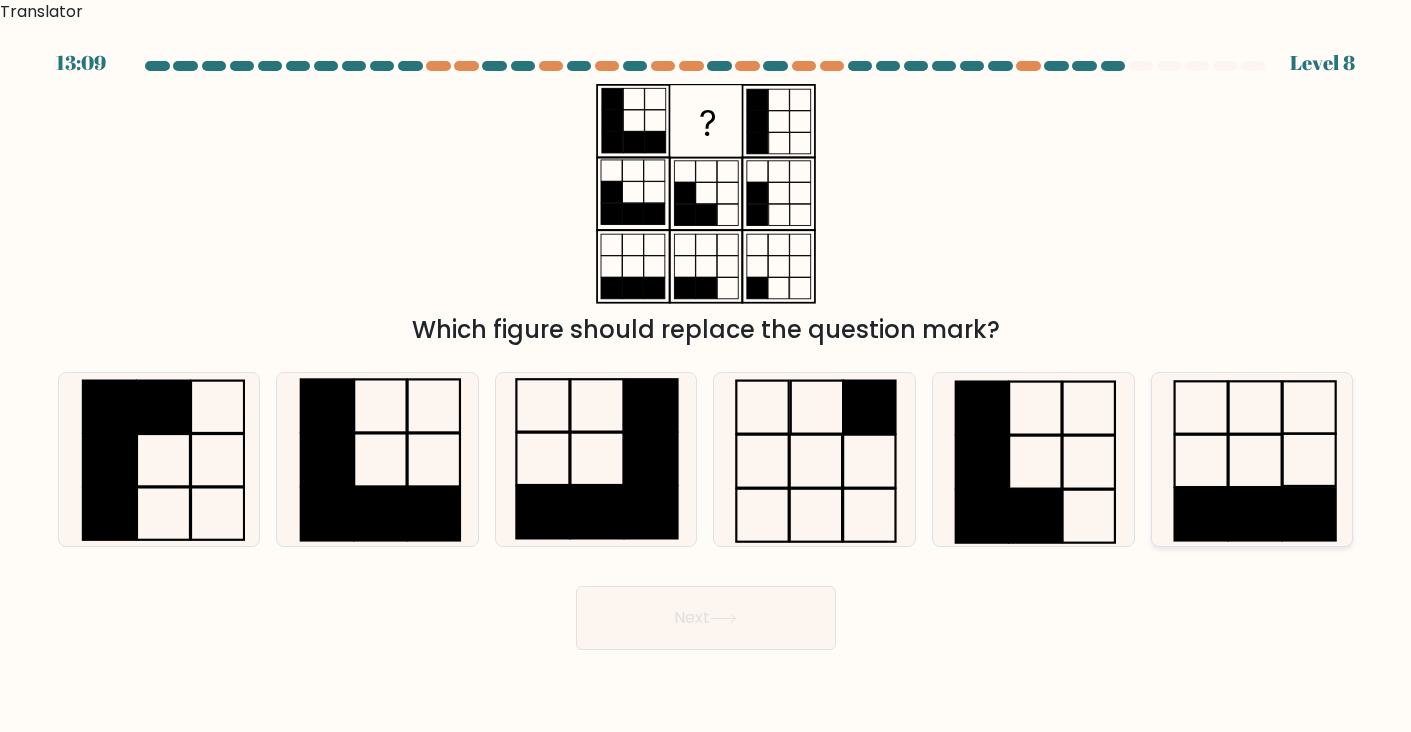 click 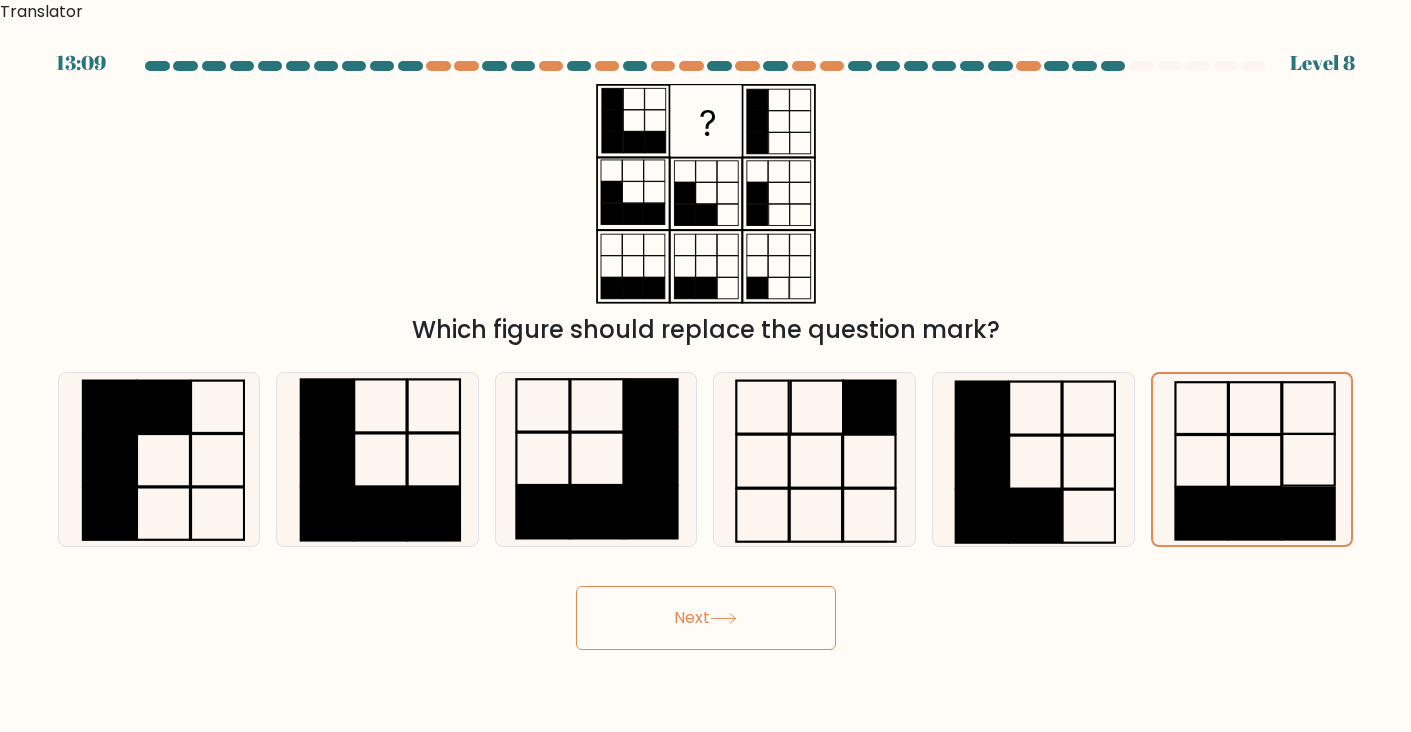 click on "Next" at bounding box center [706, 618] 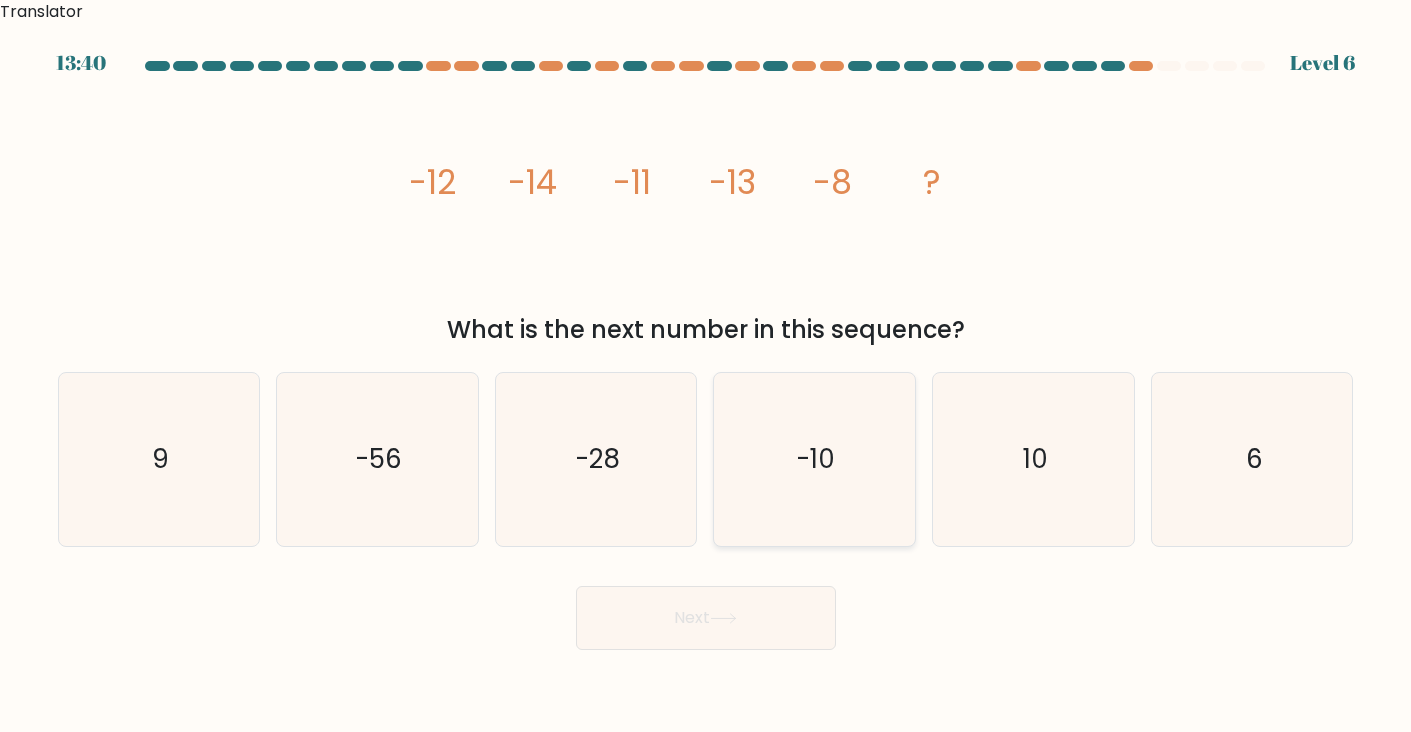 click on "-10" 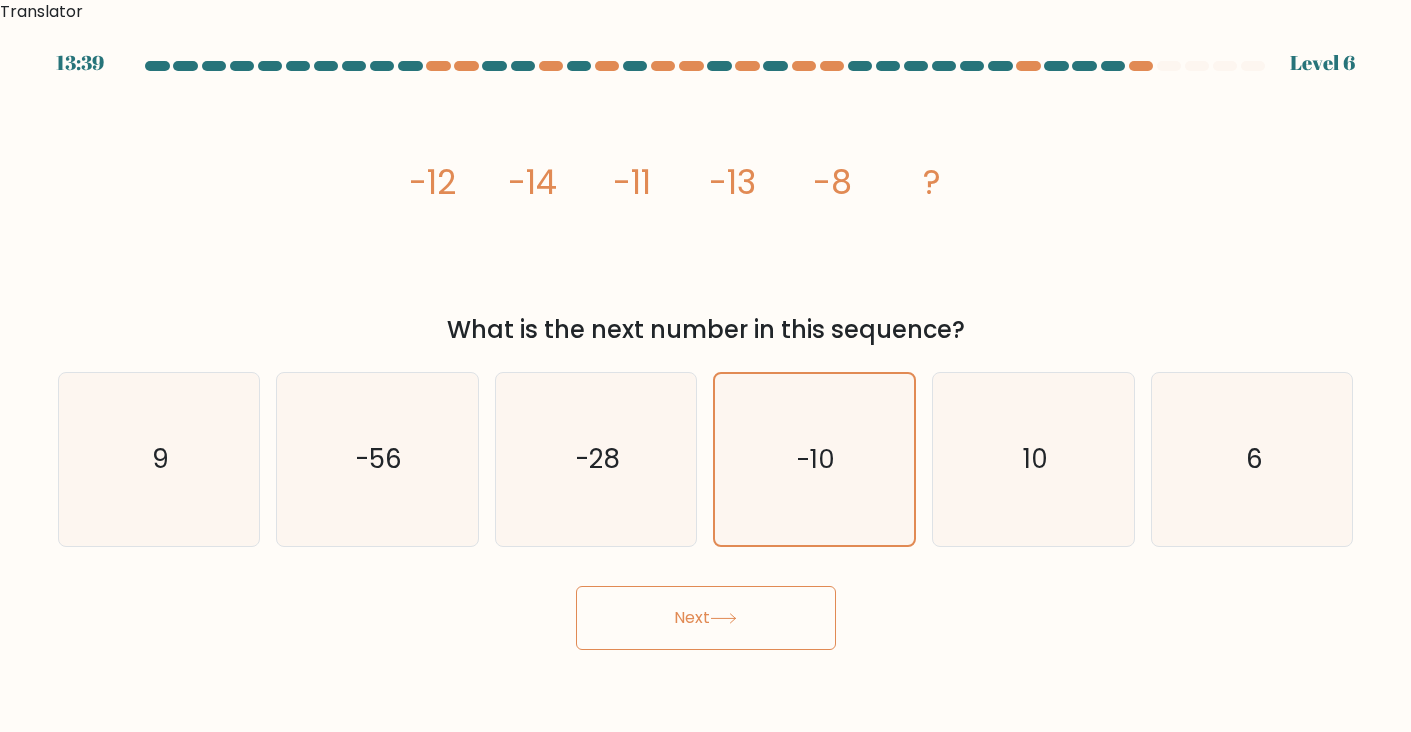 click on "Next" at bounding box center (706, 618) 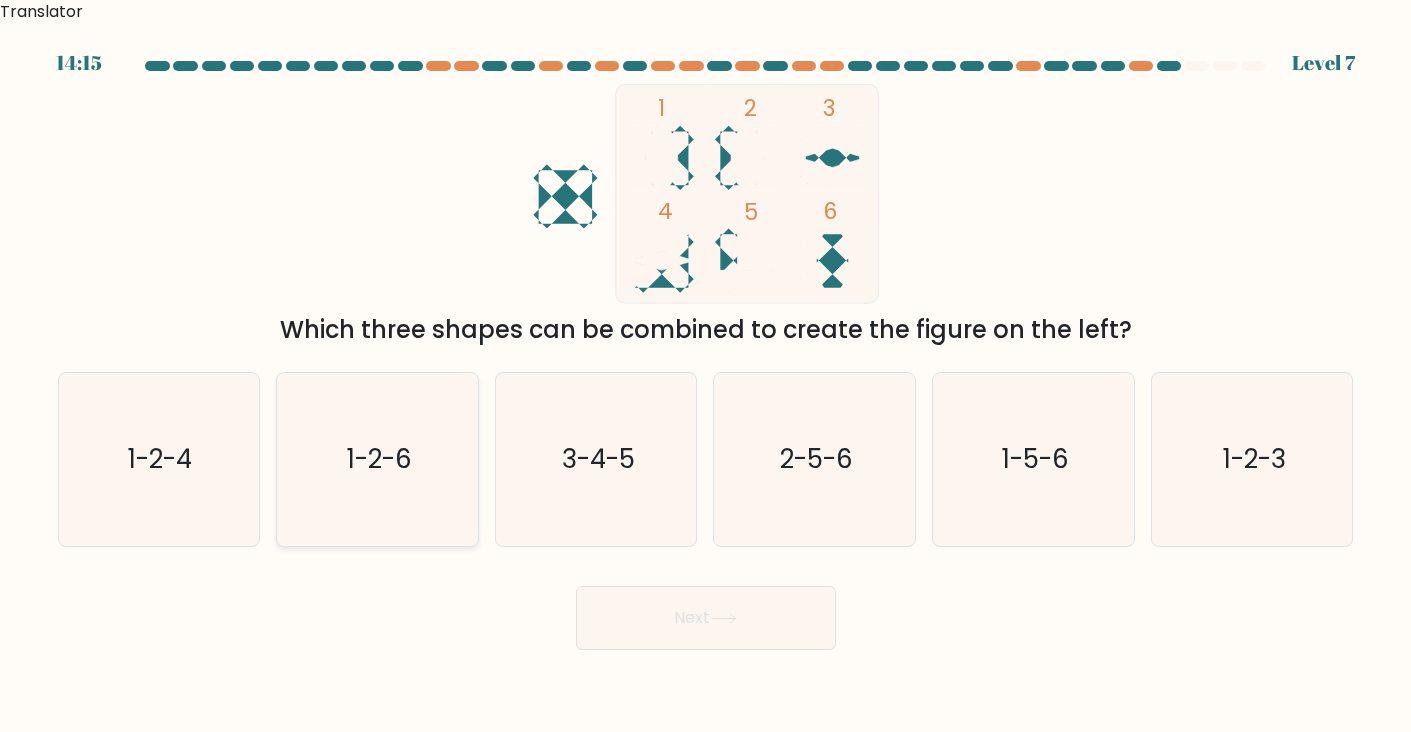 click on "1-2-6" 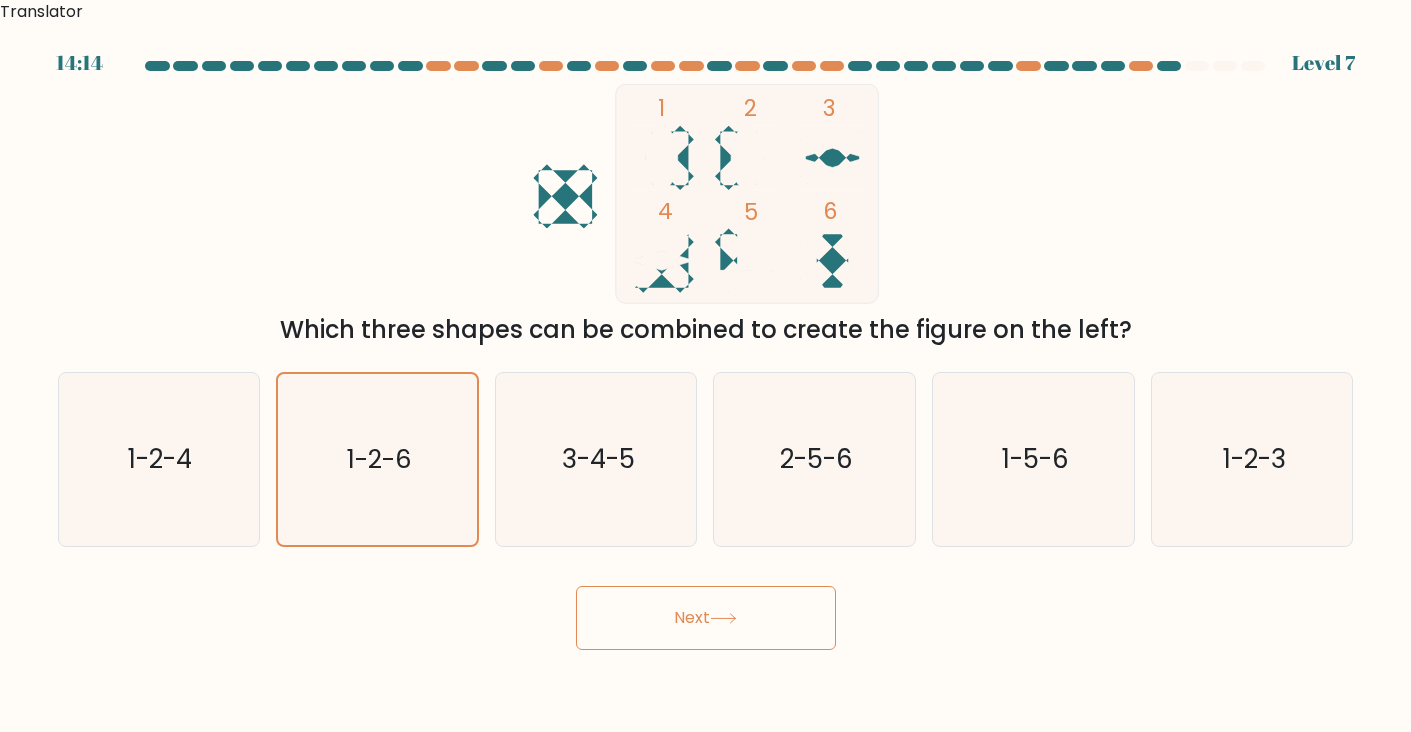 click on "Next" at bounding box center (706, 618) 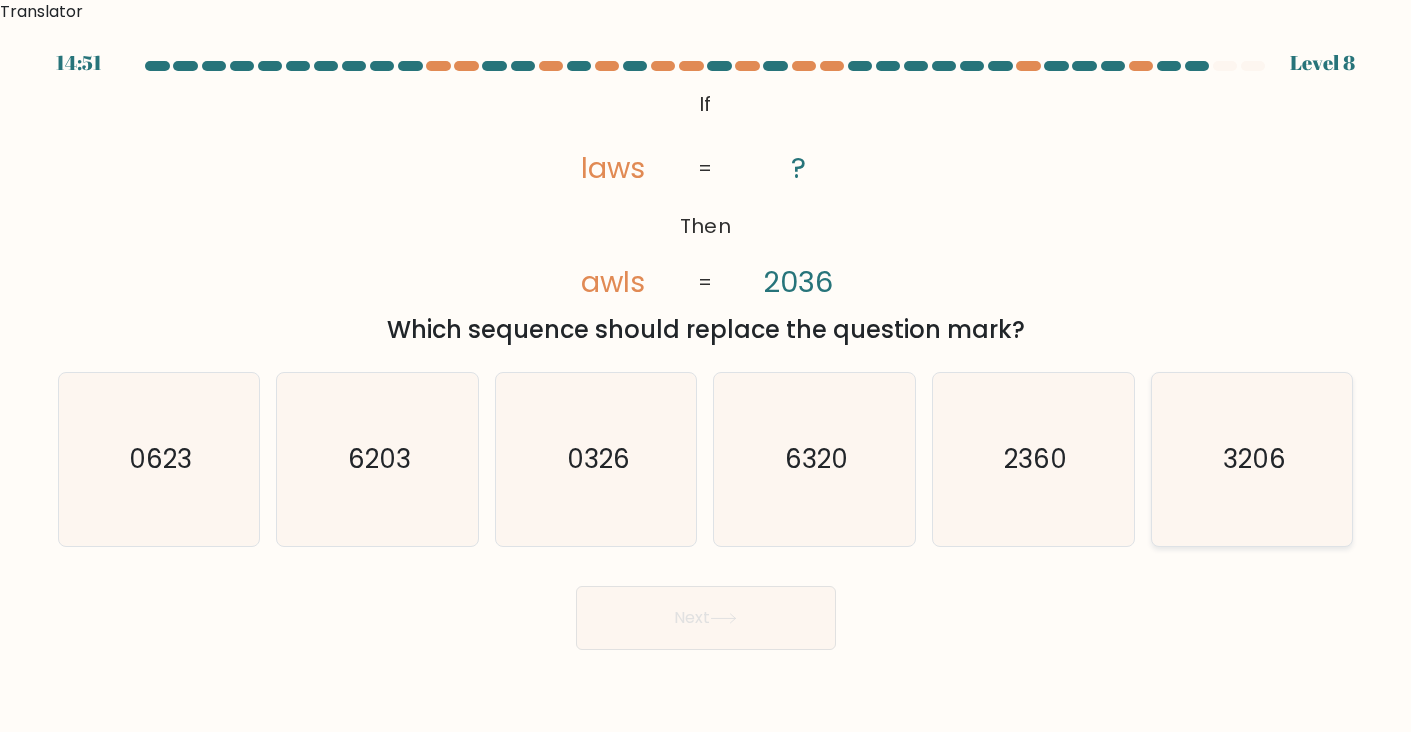 click on "3206" 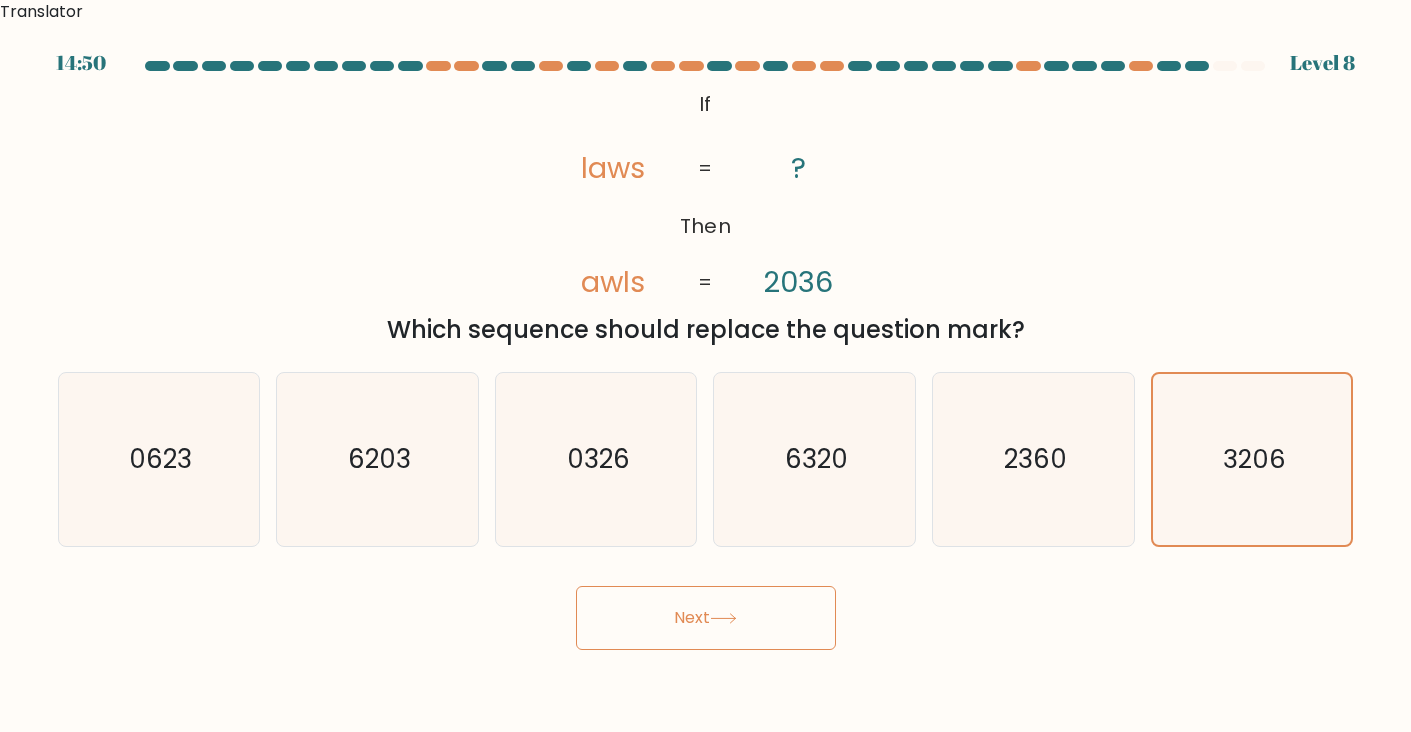 click on "Next" at bounding box center (706, 618) 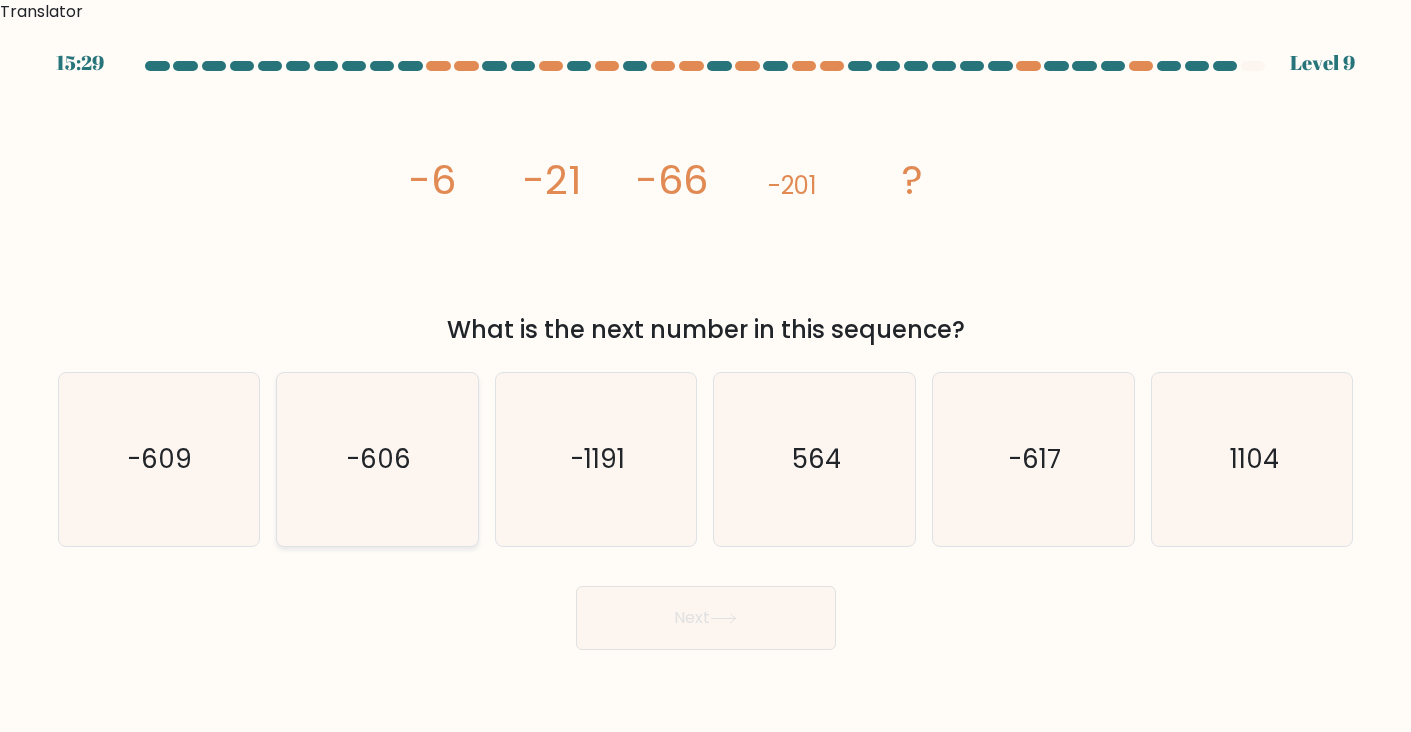 click on "-606" 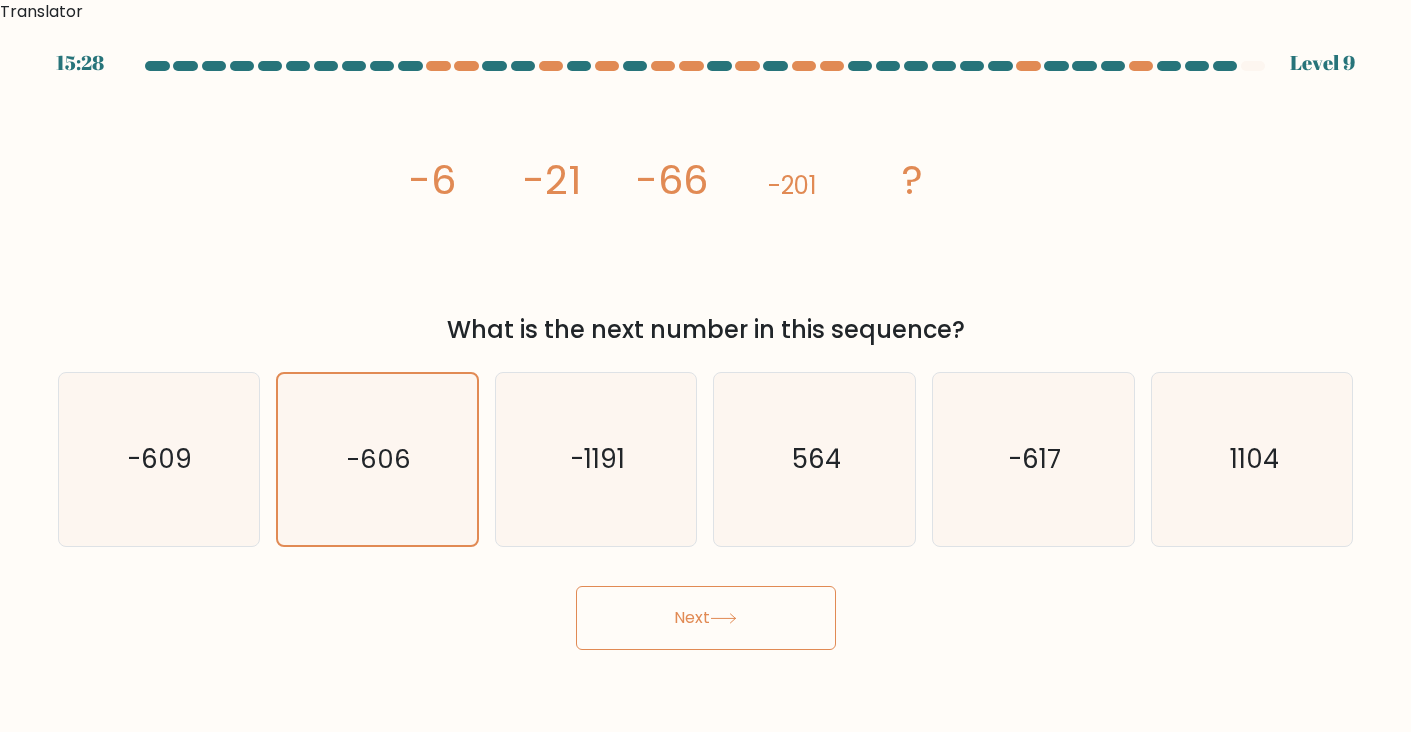 click on "Next" at bounding box center (706, 618) 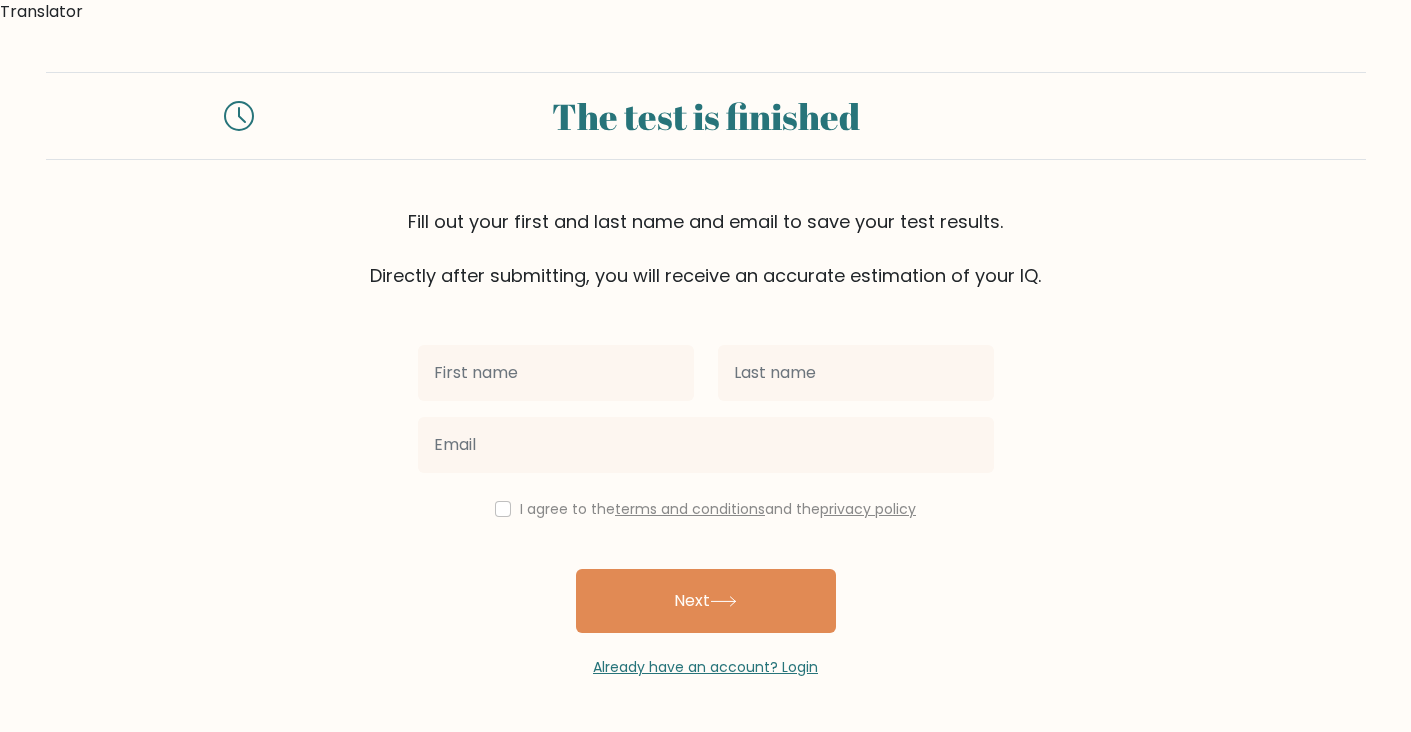 scroll, scrollTop: 0, scrollLeft: 0, axis: both 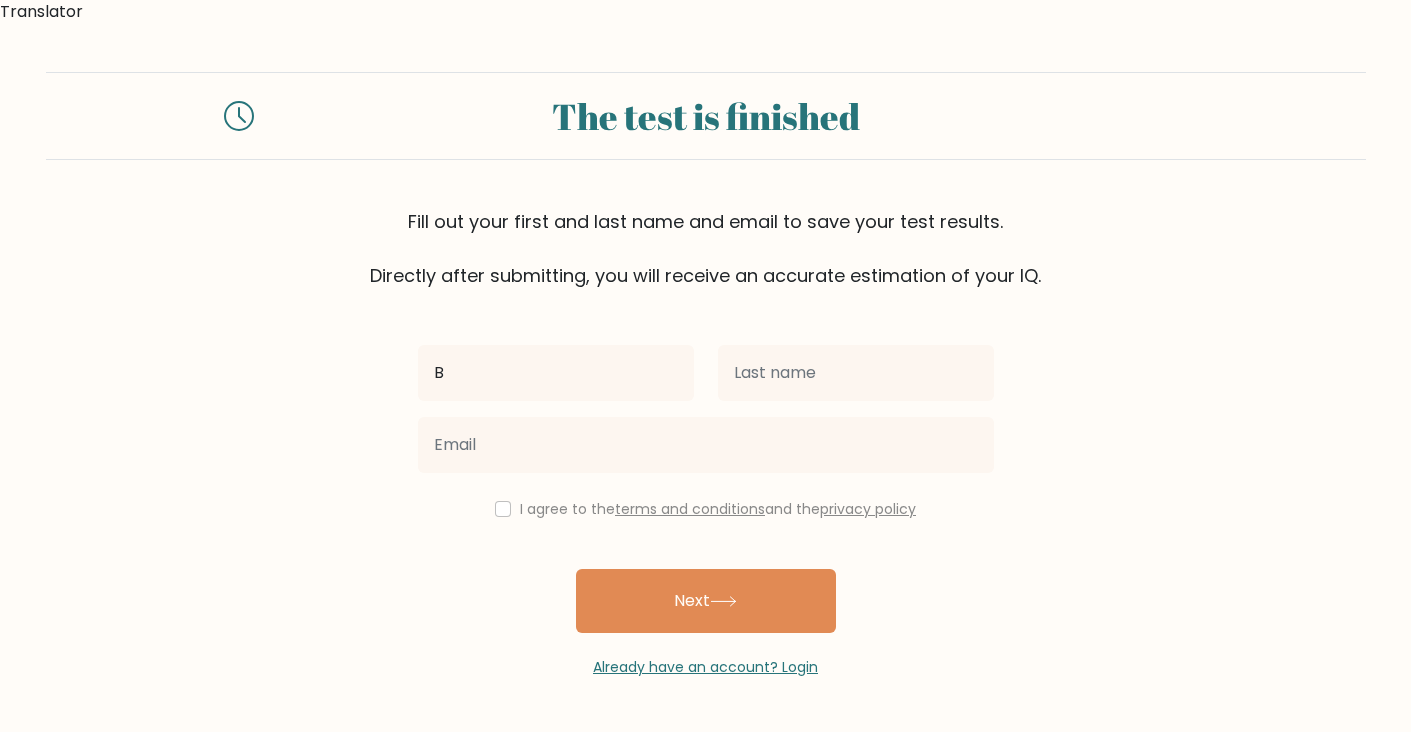 type on "[FIRST]" 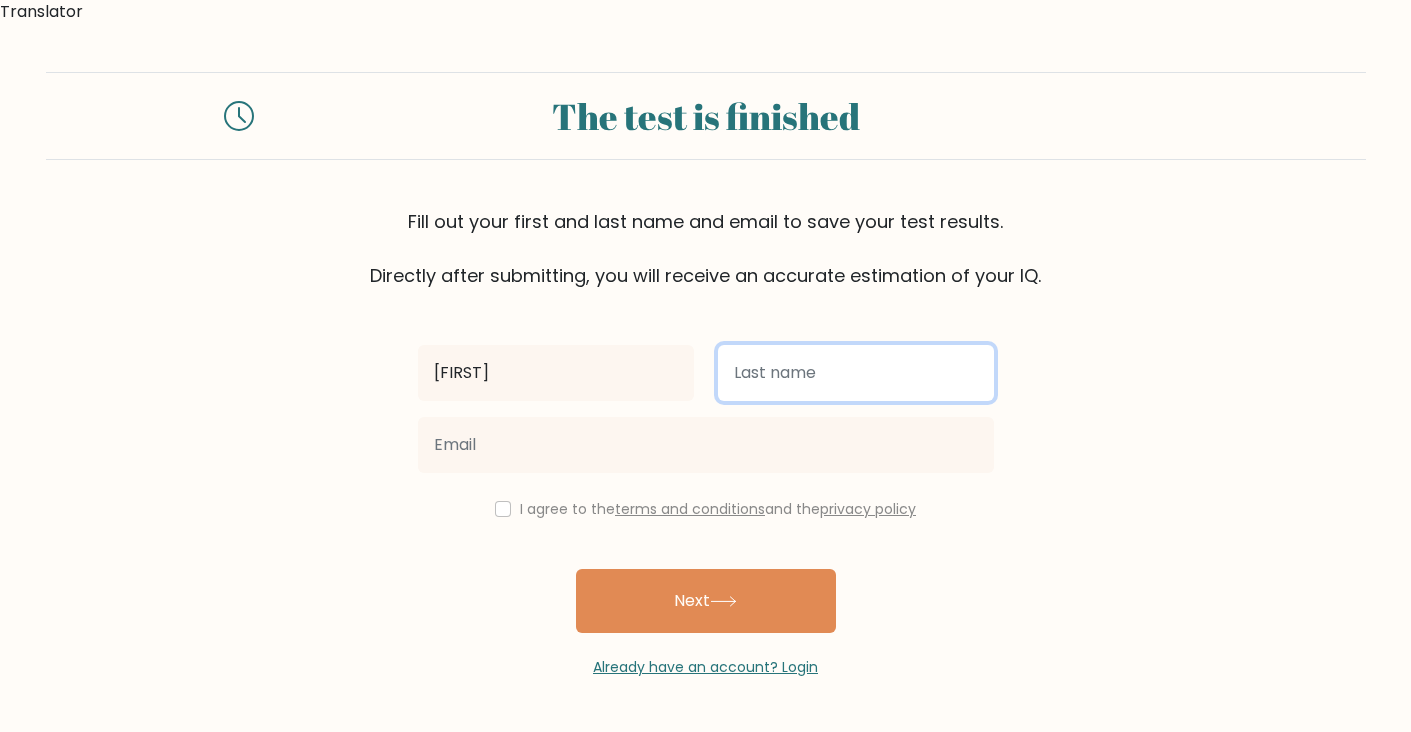 click at bounding box center [856, 373] 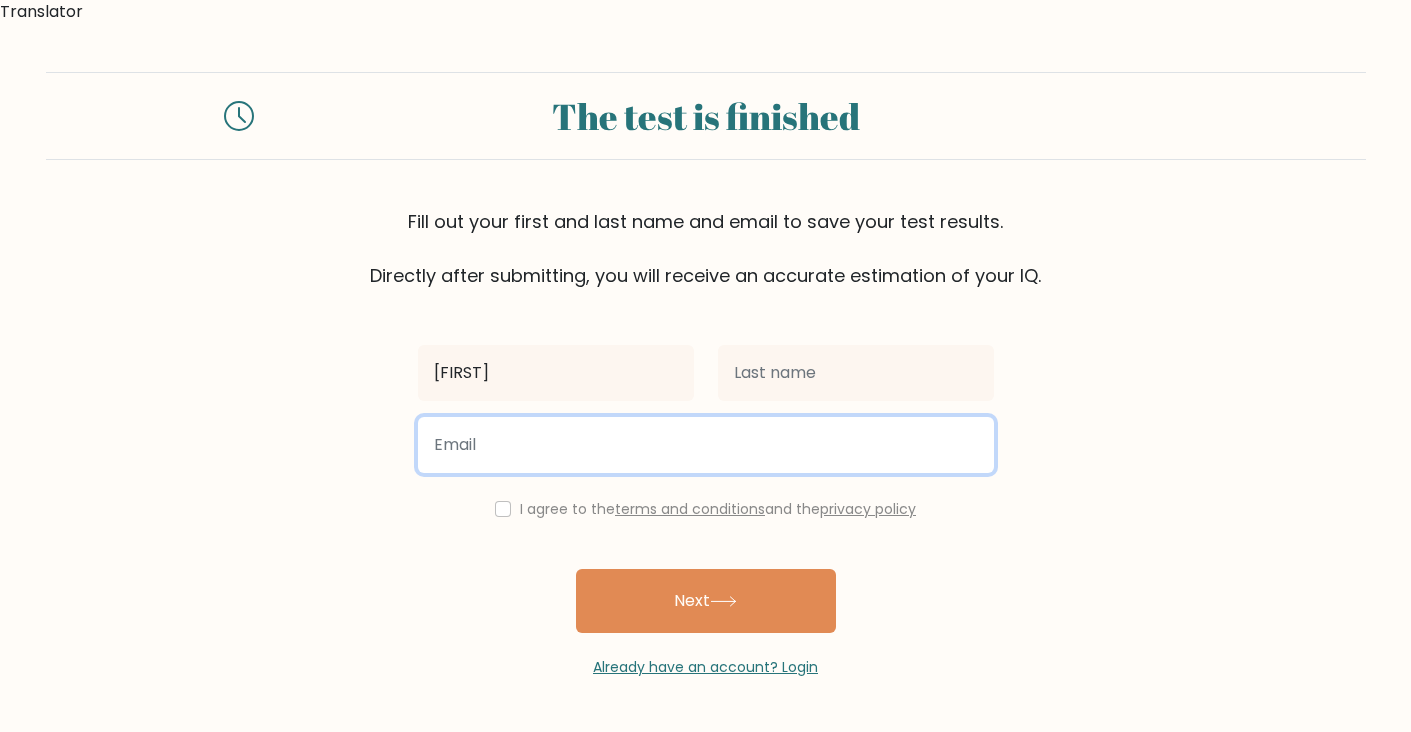 click at bounding box center (706, 445) 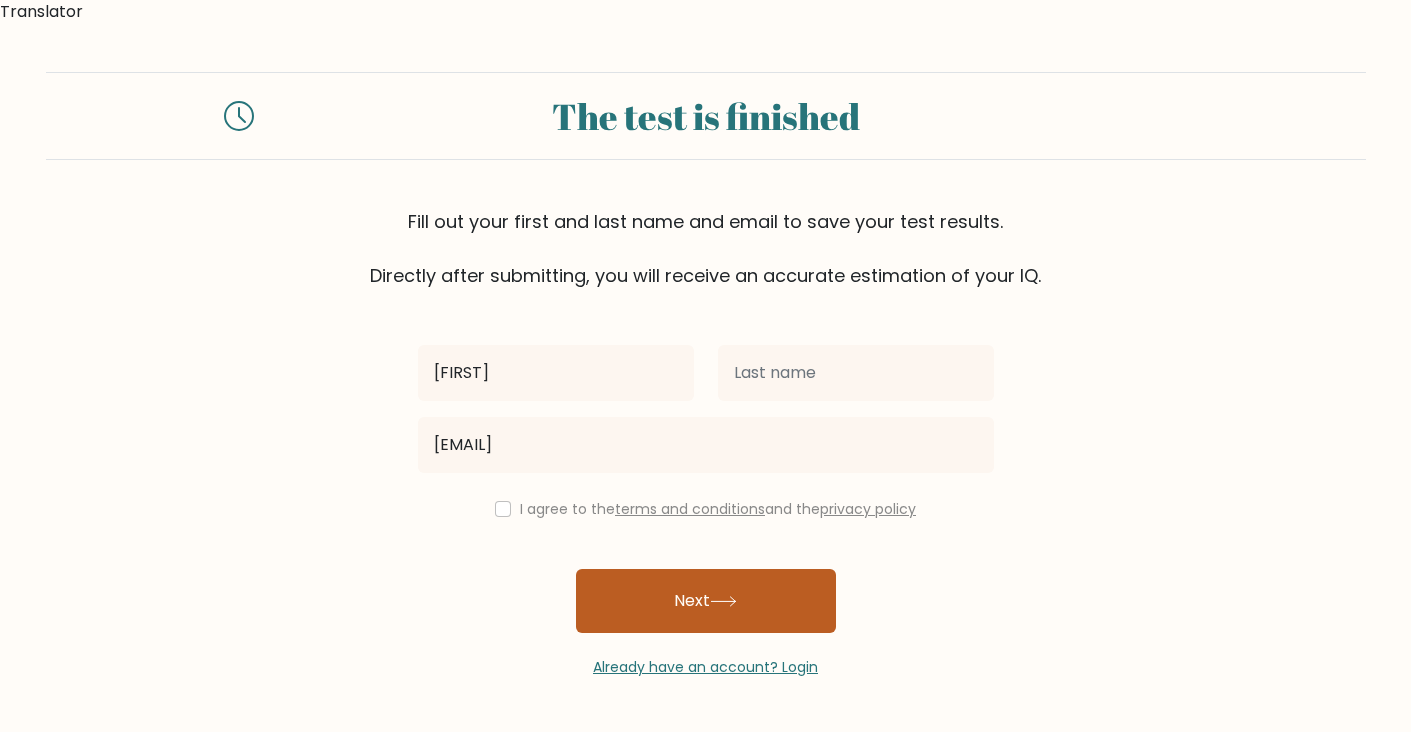 click on "Next" at bounding box center (706, 601) 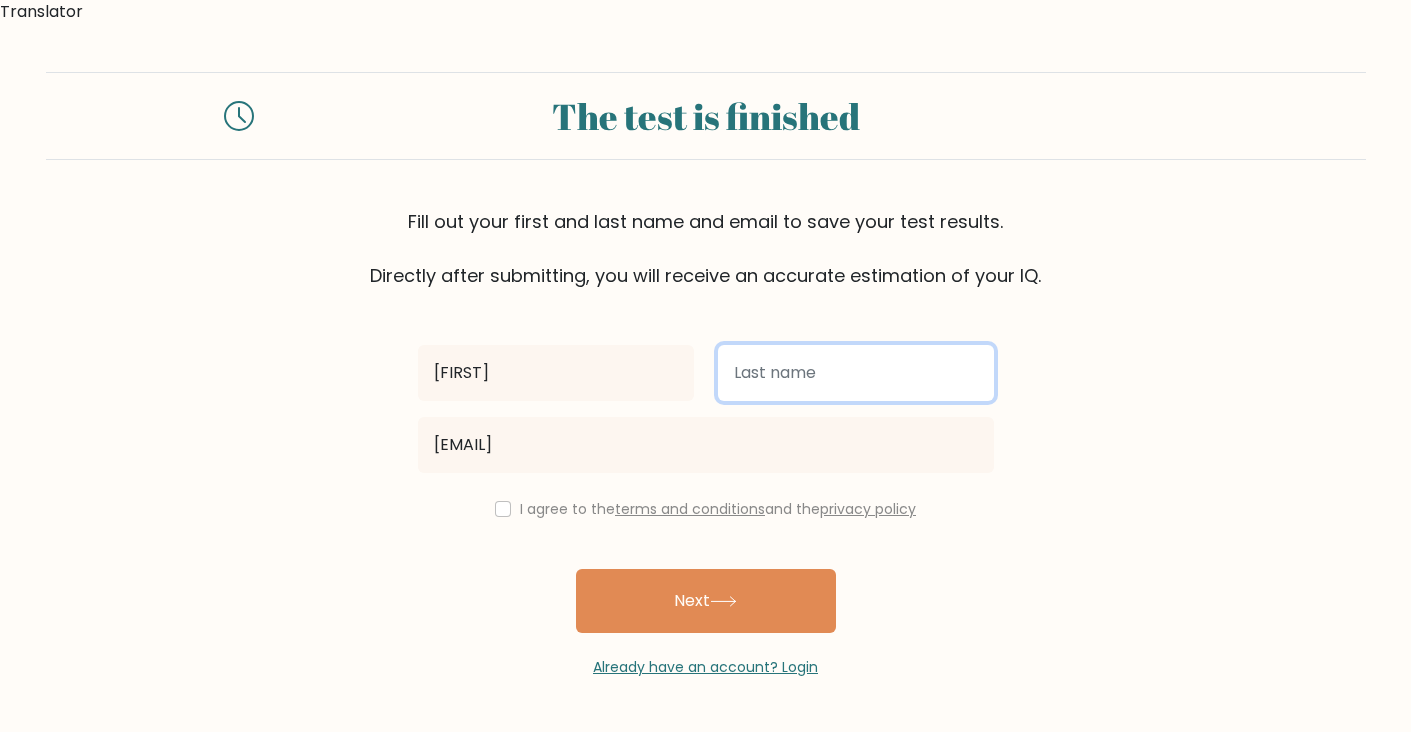 click at bounding box center [856, 373] 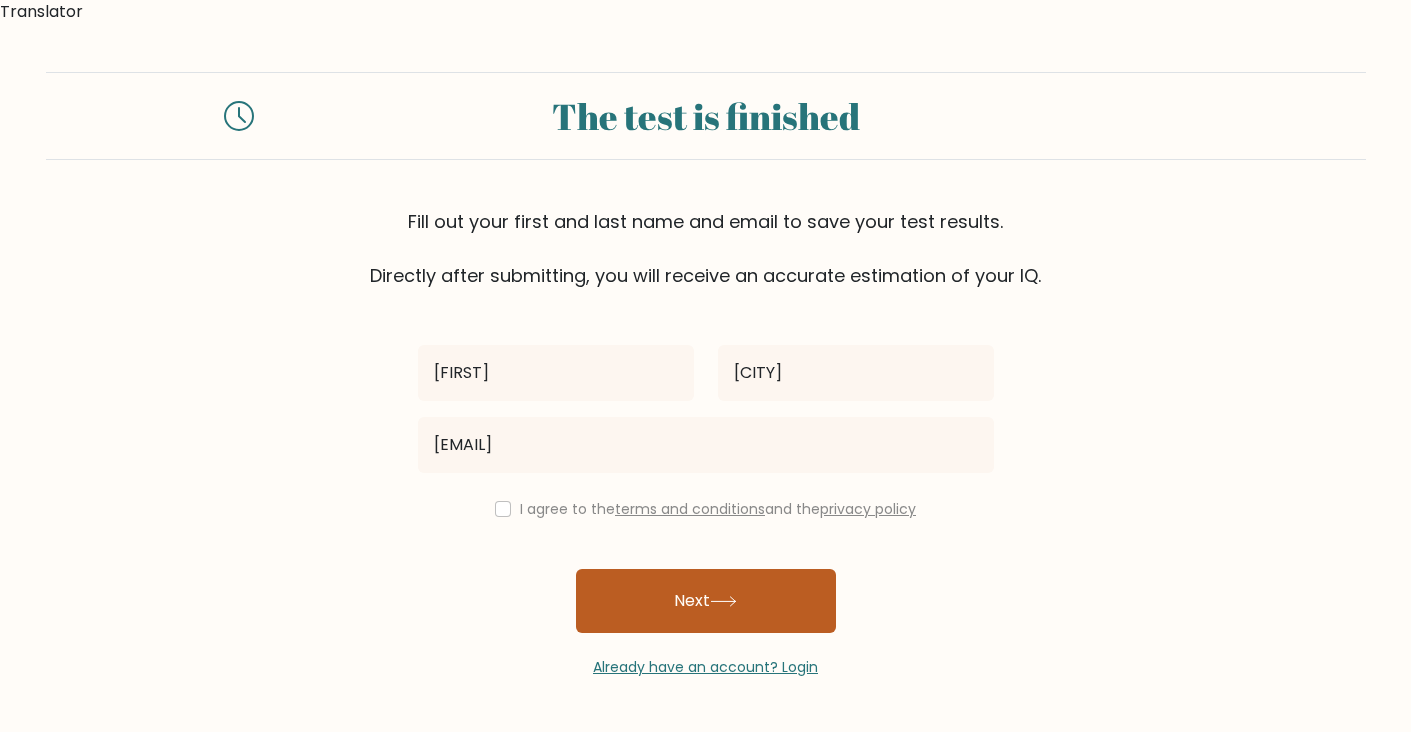 click on "Next" at bounding box center [706, 601] 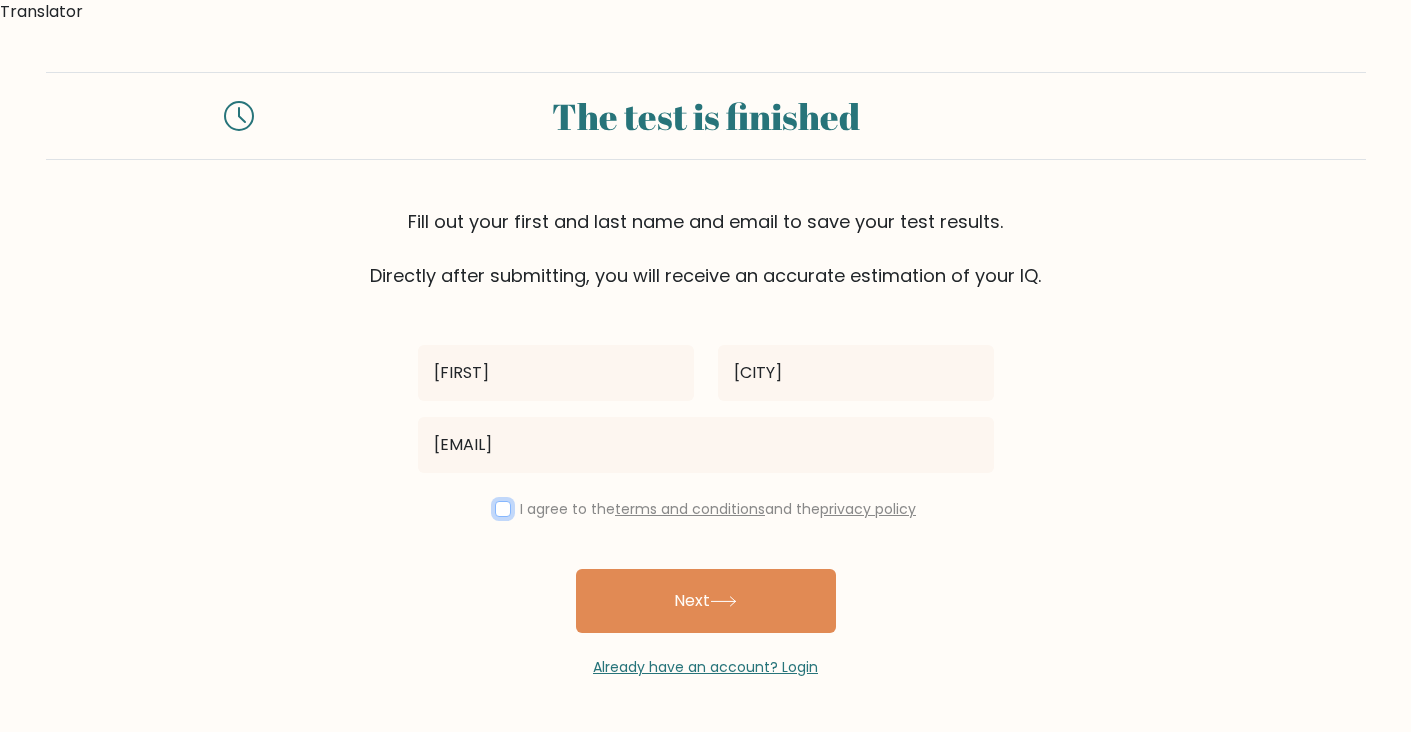click at bounding box center [503, 509] 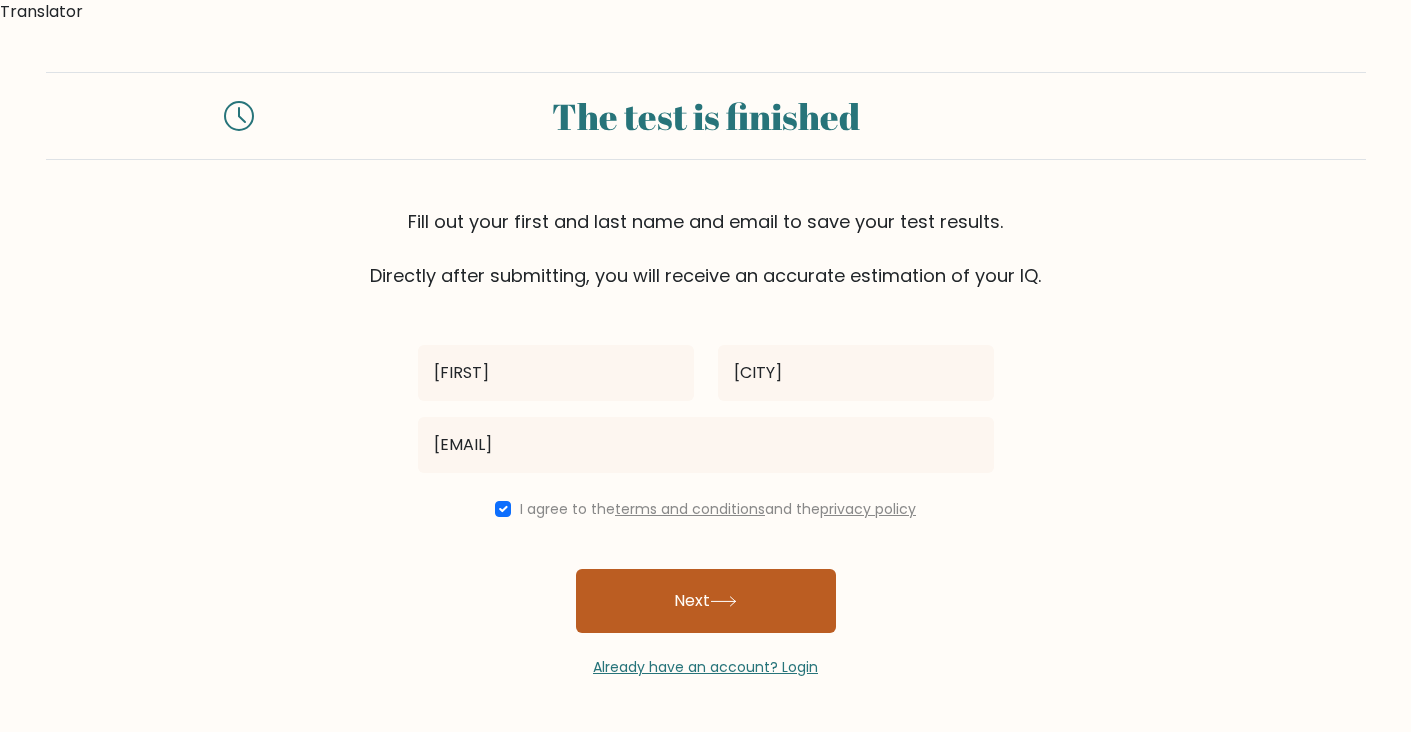 click on "Next" at bounding box center (706, 601) 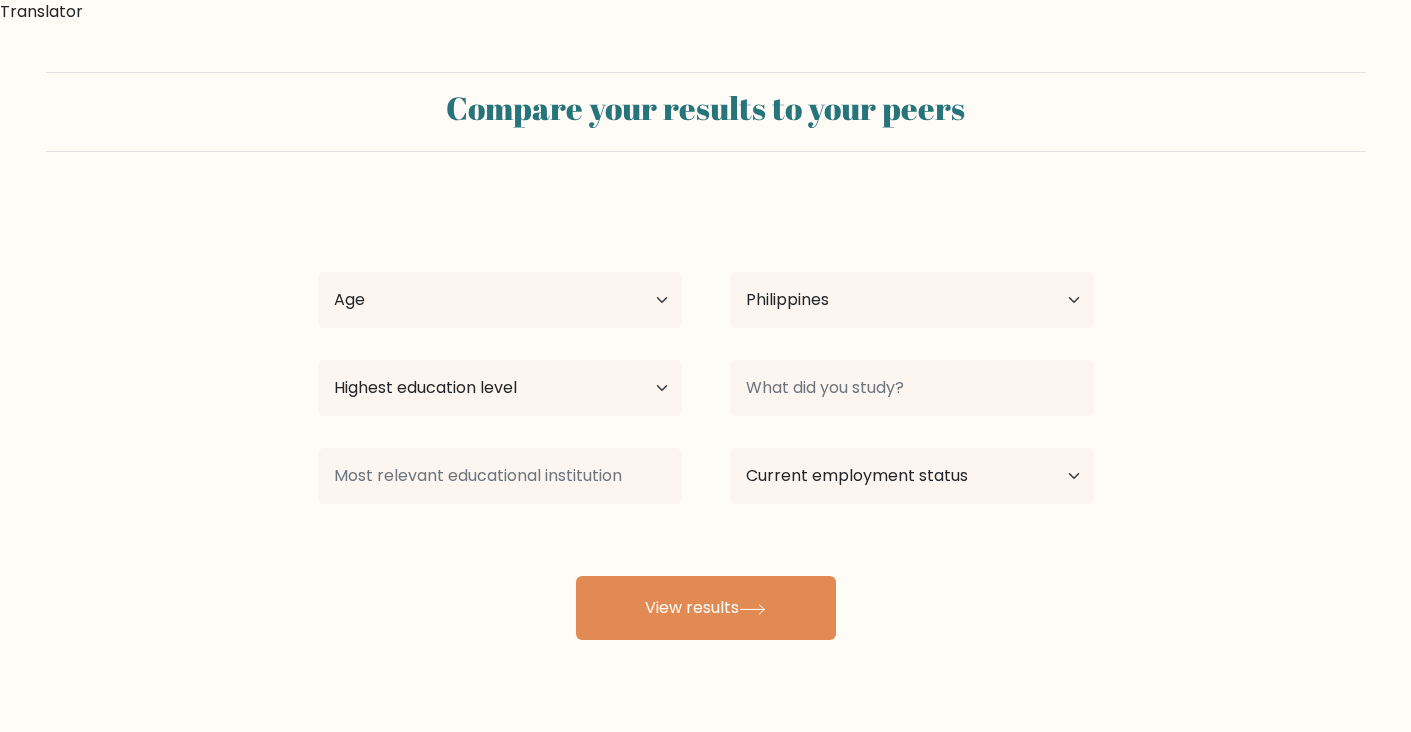 select on "PH" 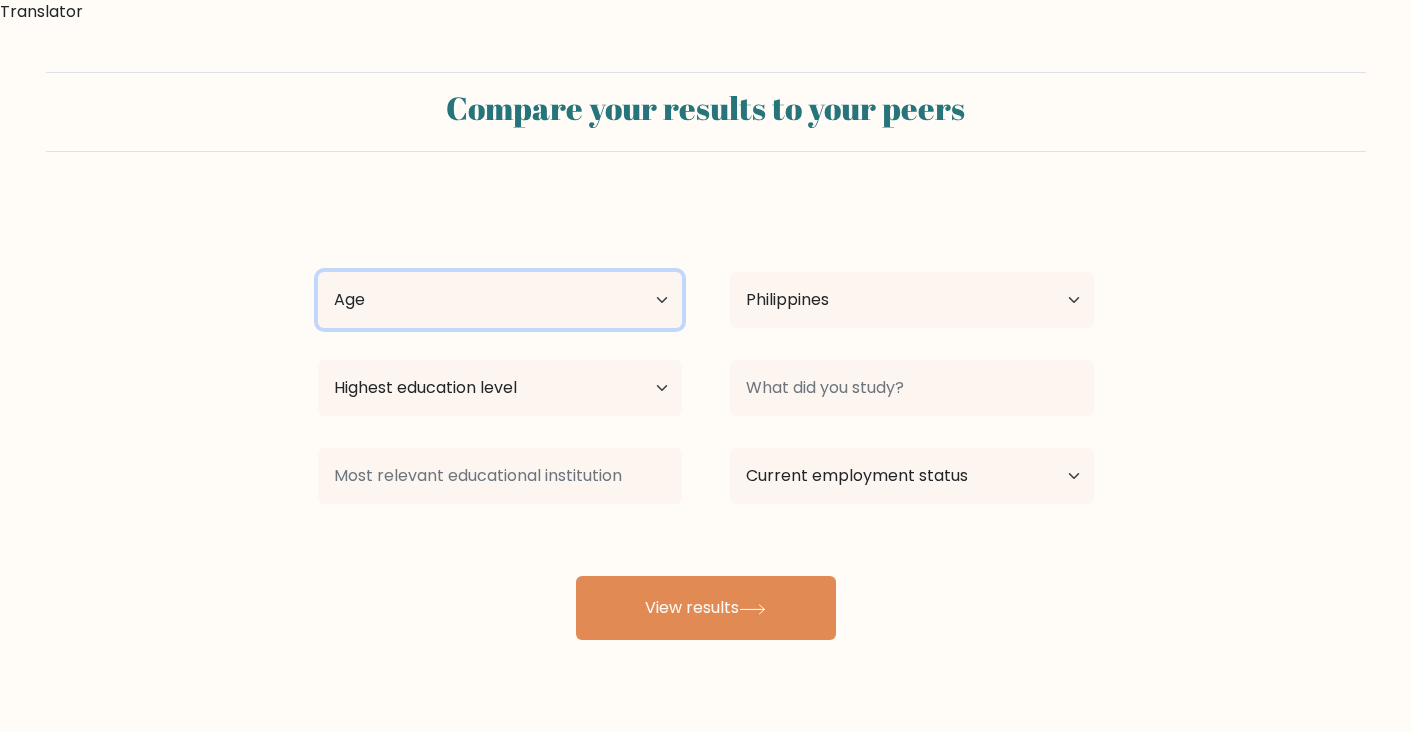 click on "Age
Under 18 years old
18-24 years old
25-34 years old
35-44 years old
45-54 years old
55-64 years old
65 years old and above" at bounding box center (500, 300) 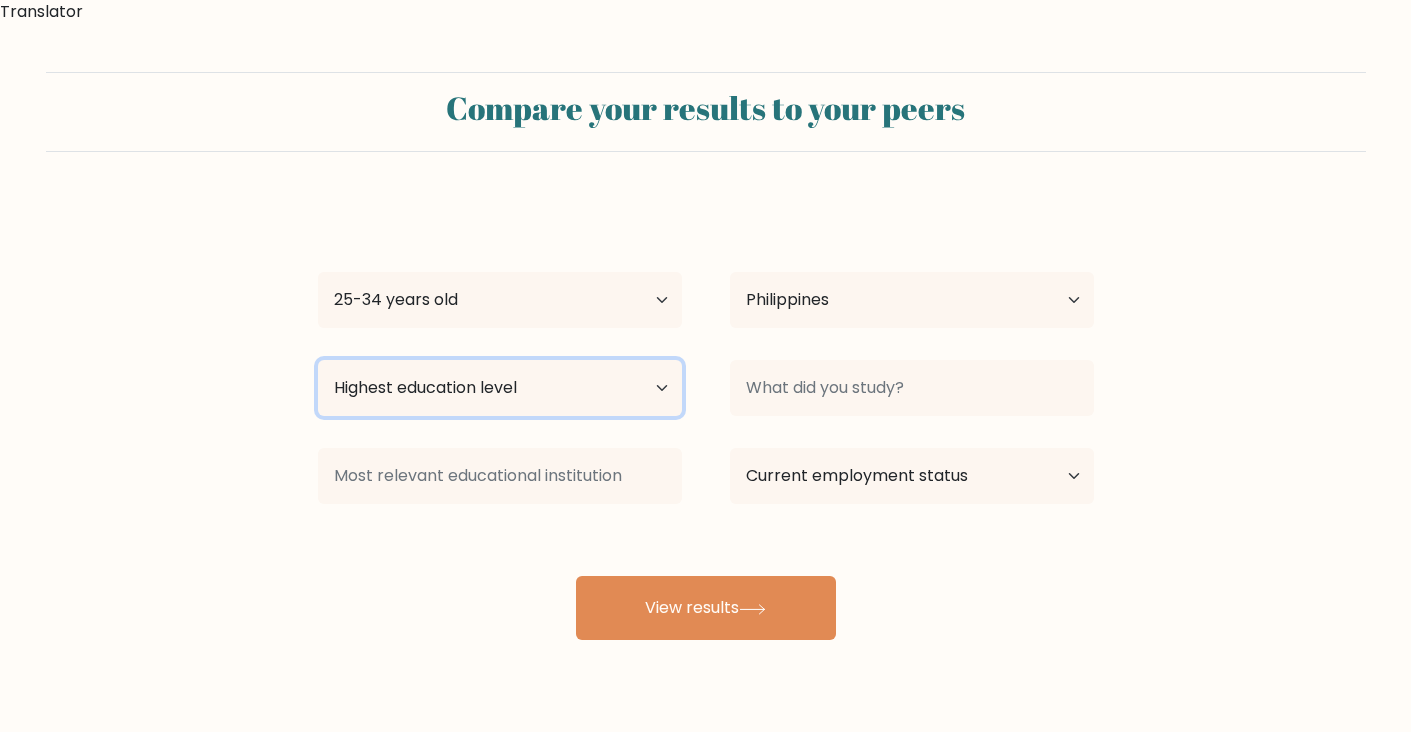 click on "Highest education level
No schooling
Primary
Lower Secondary
Upper Secondary
Occupation Specific
Bachelor's degree
Master's degree
Doctoral degree" at bounding box center [500, 388] 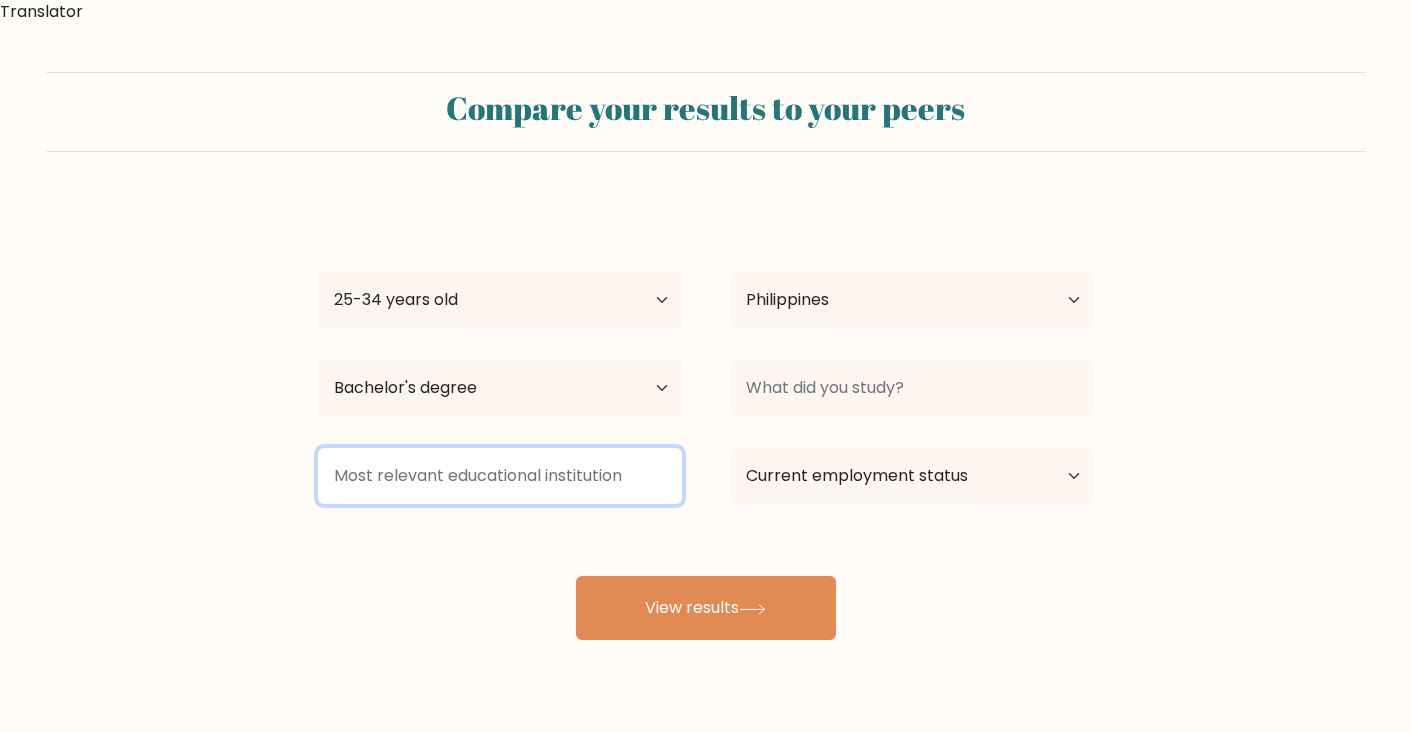 click at bounding box center [500, 476] 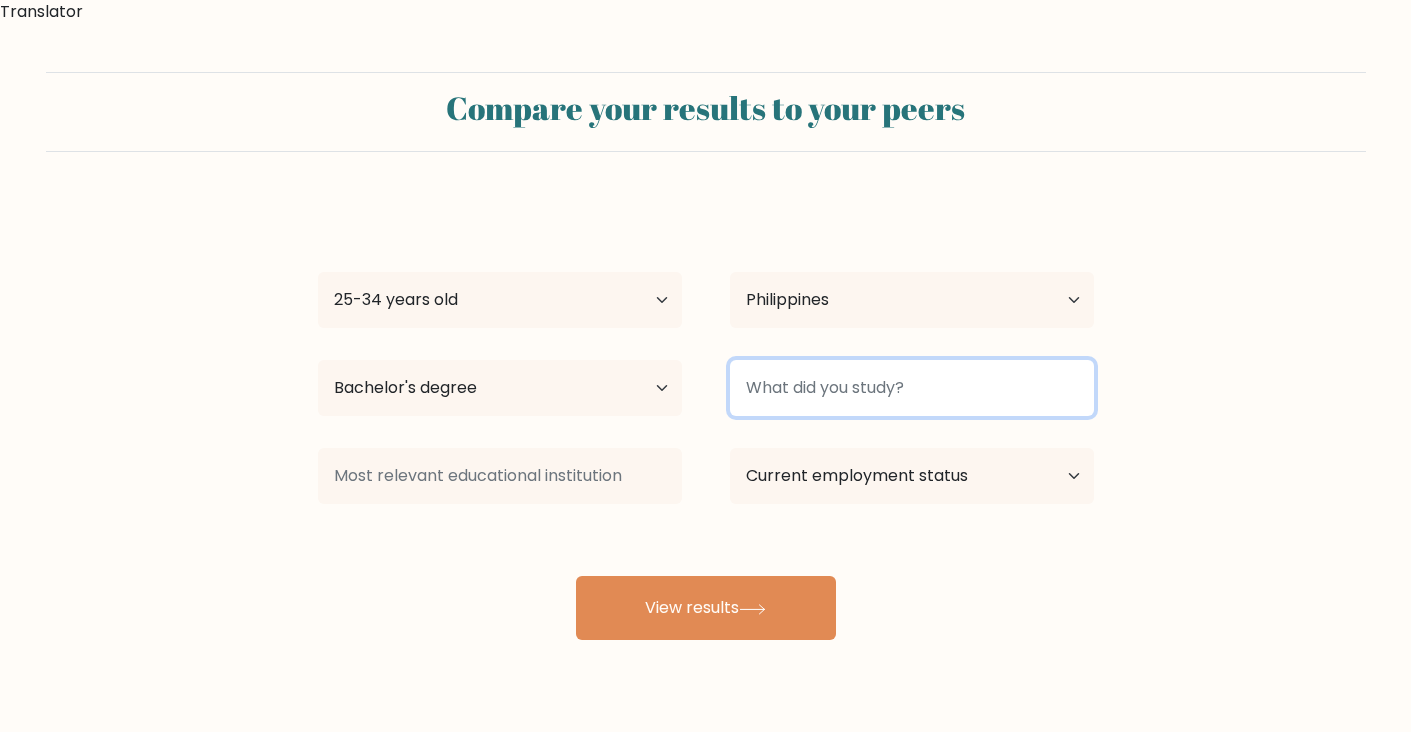 click at bounding box center [912, 388] 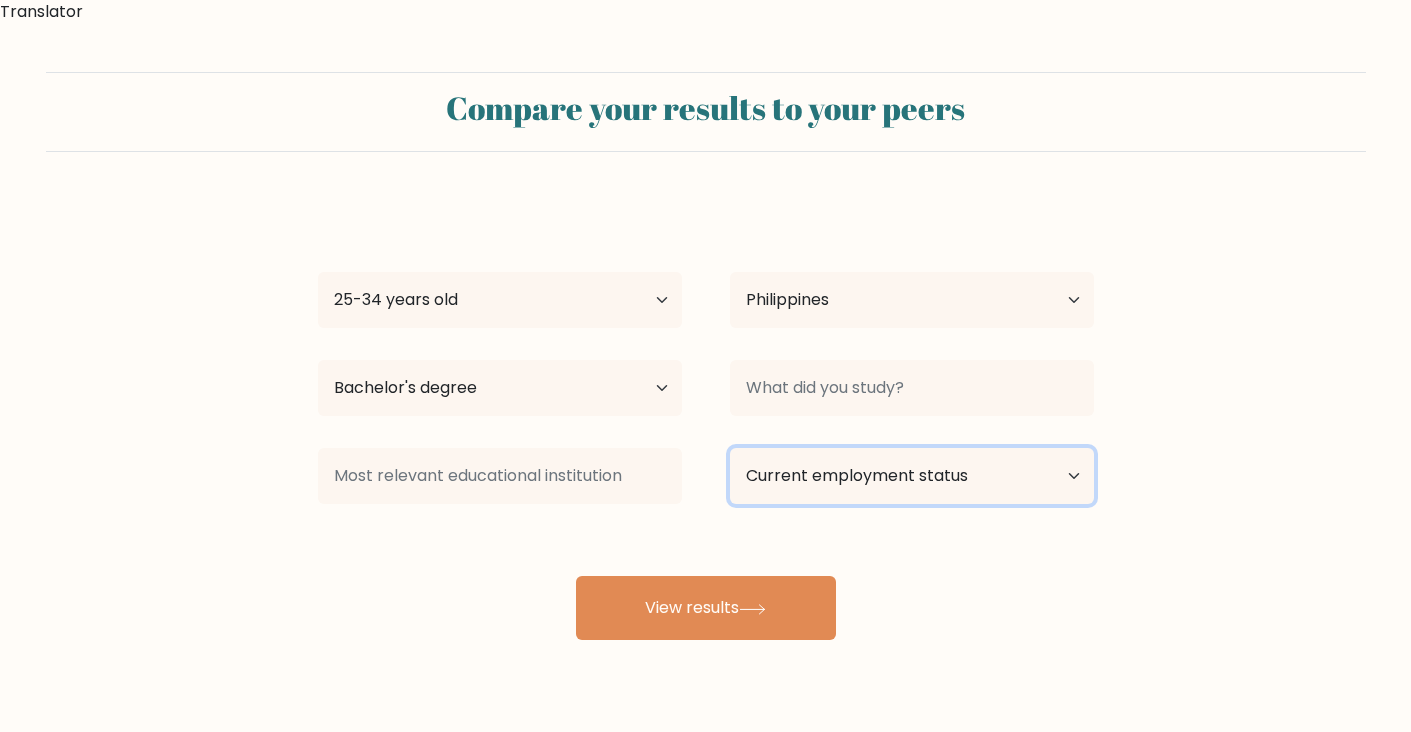 click on "Current employment status
Employed
Student
Retired
Other / prefer not to answer" at bounding box center (912, 476) 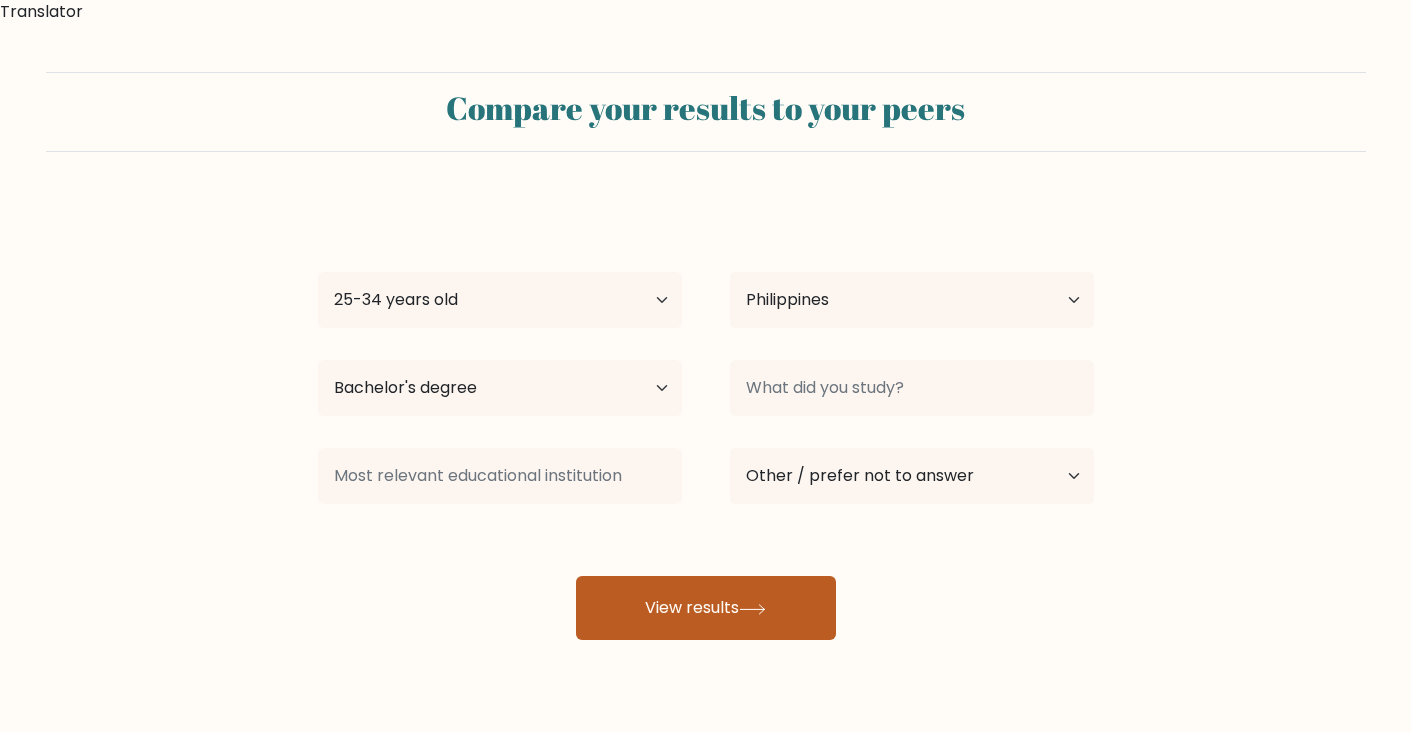 click on "View results" at bounding box center [706, 608] 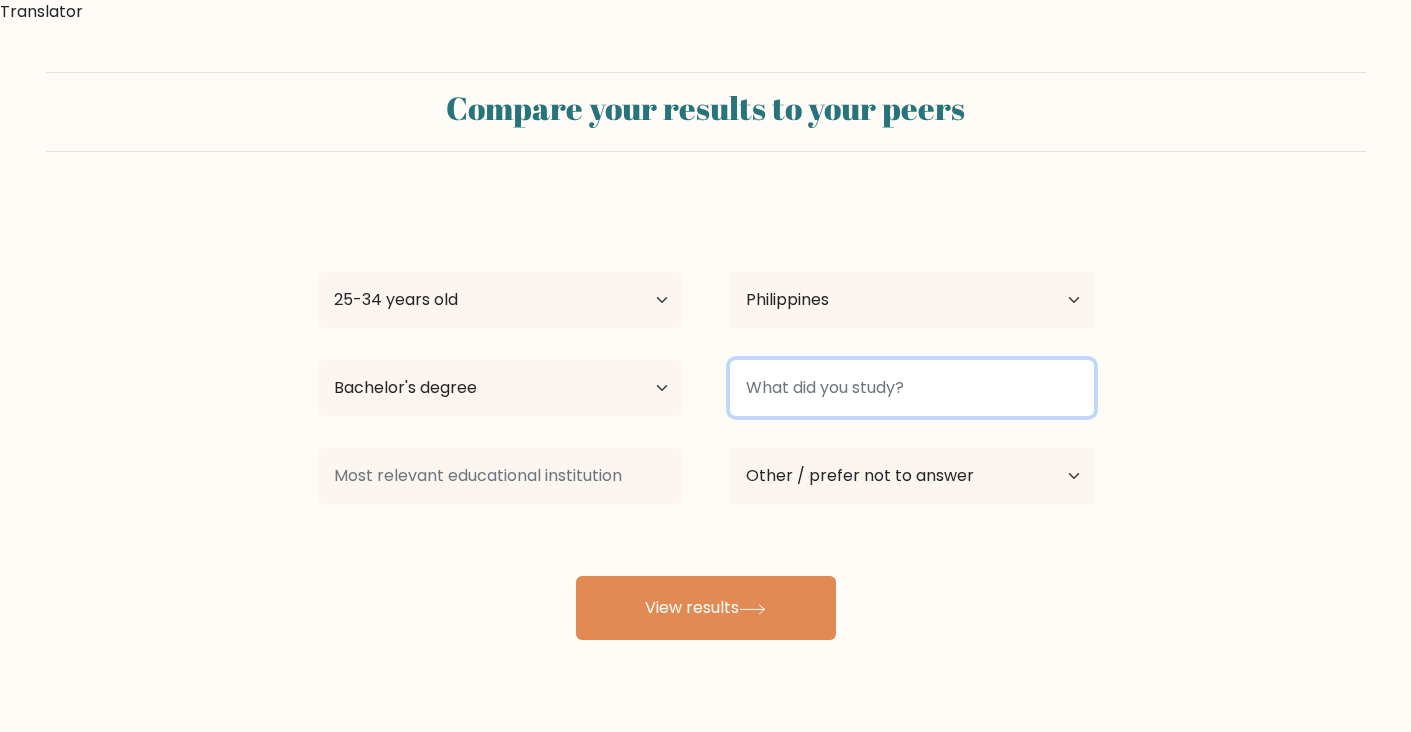 click at bounding box center (912, 388) 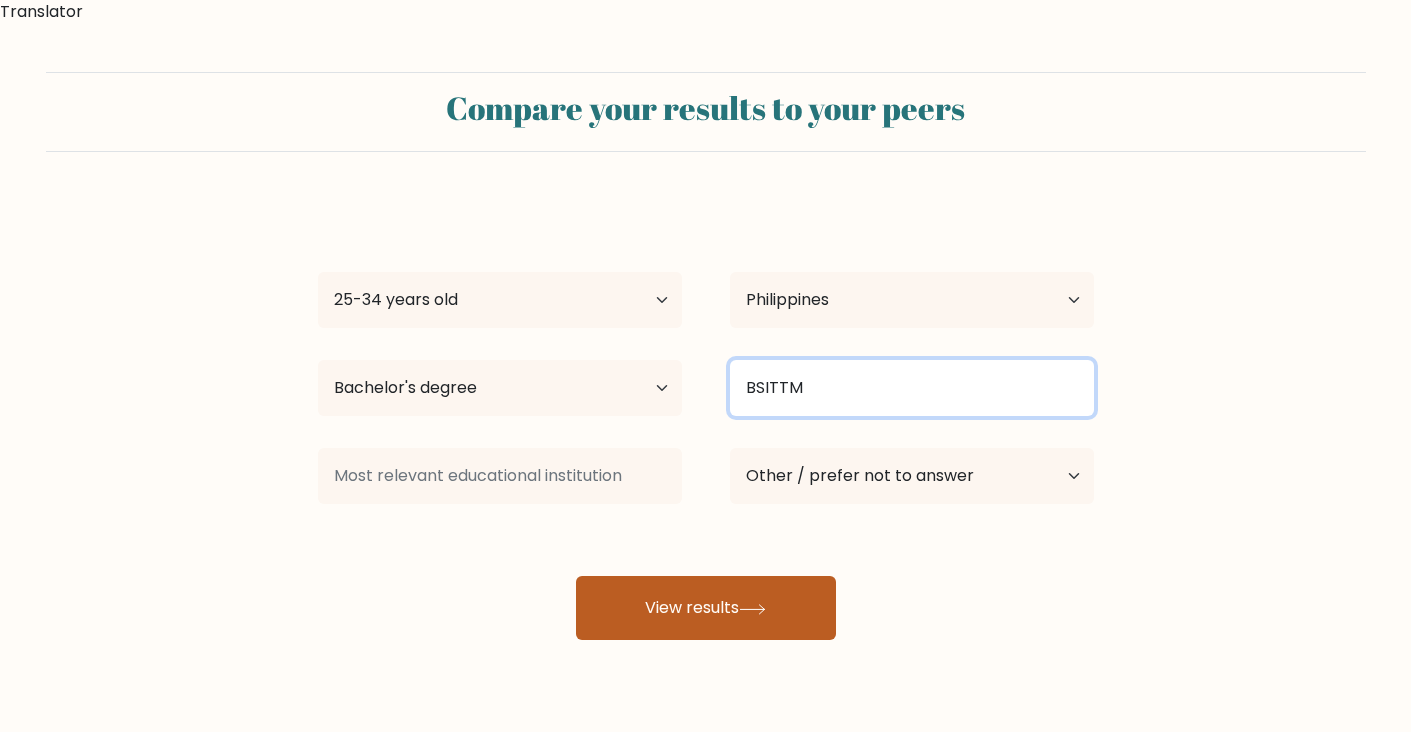 type on "BSITTM" 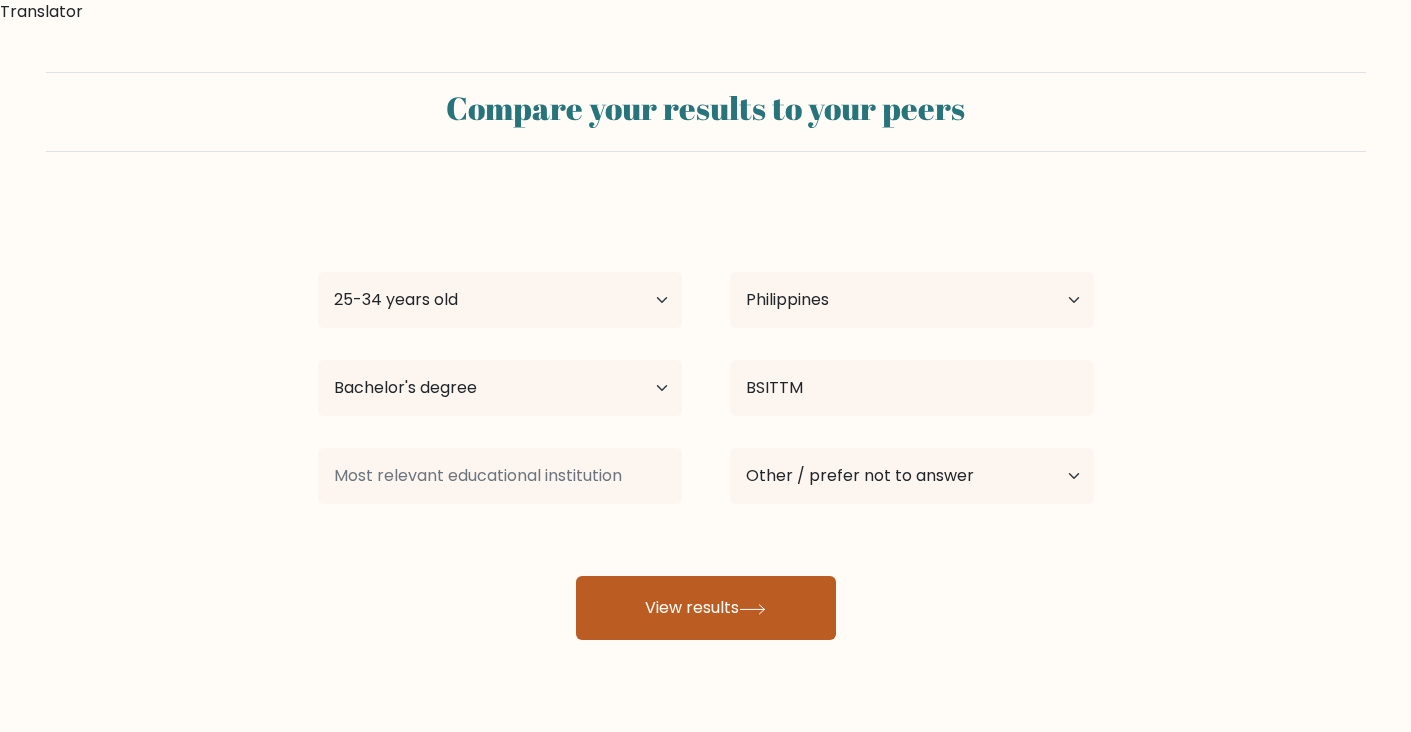 click on "View results" at bounding box center [706, 608] 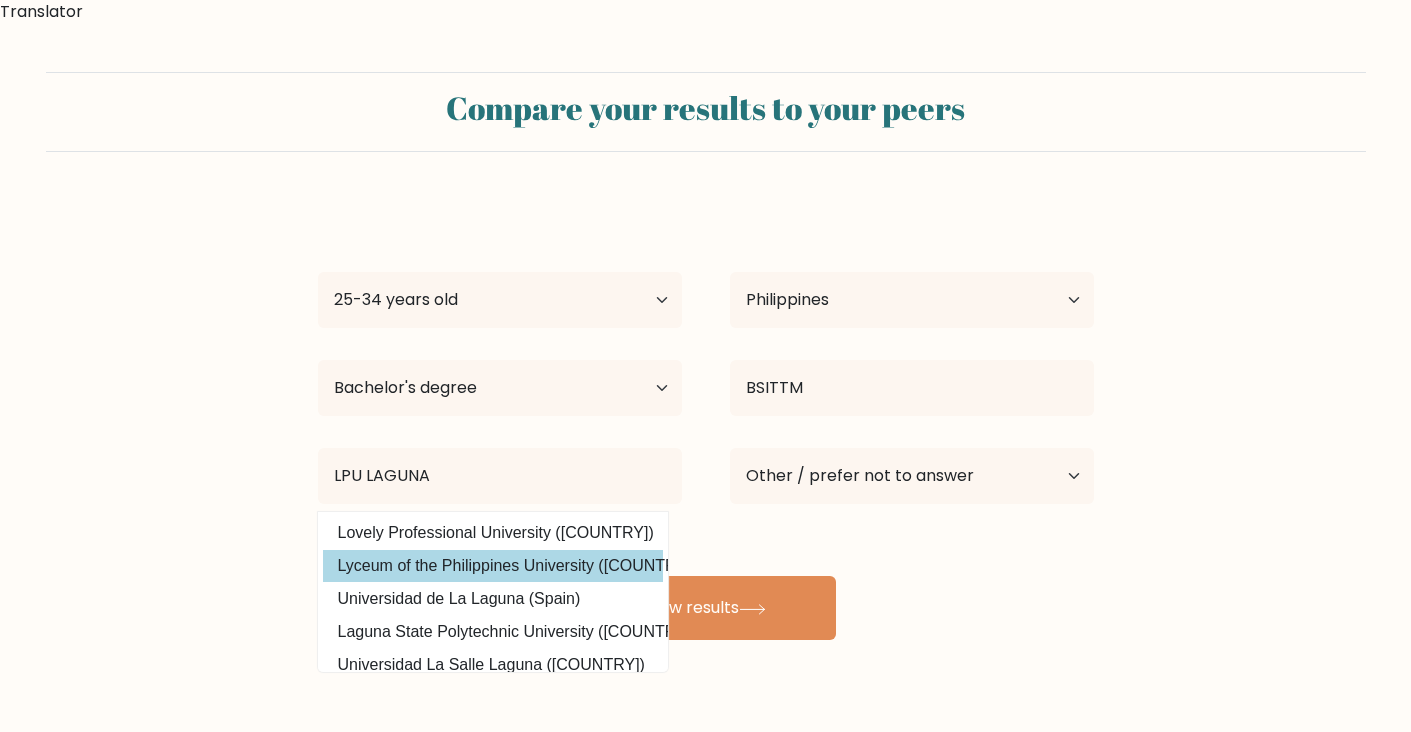 click on "Lyceum of the Philippines University ([COUNTRY])" at bounding box center [493, 566] 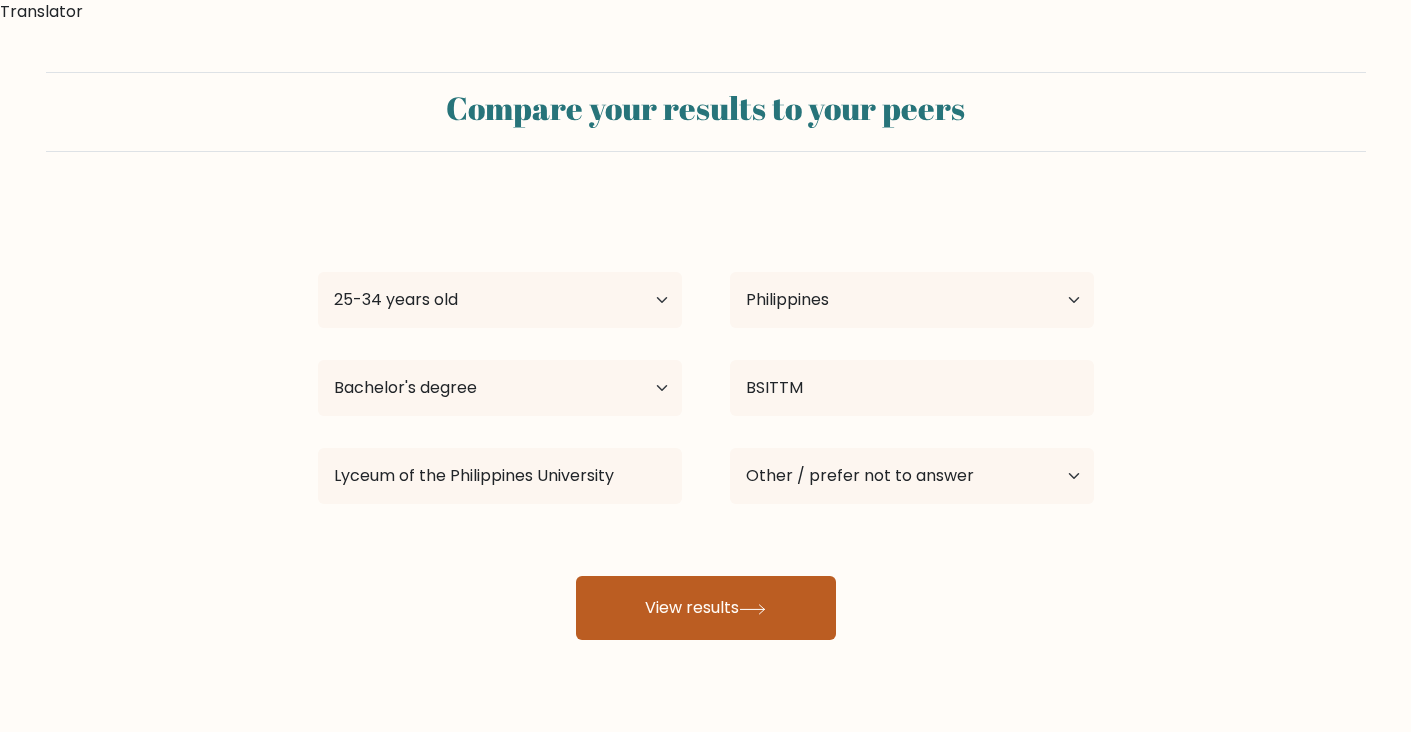 click on "View results" at bounding box center (706, 608) 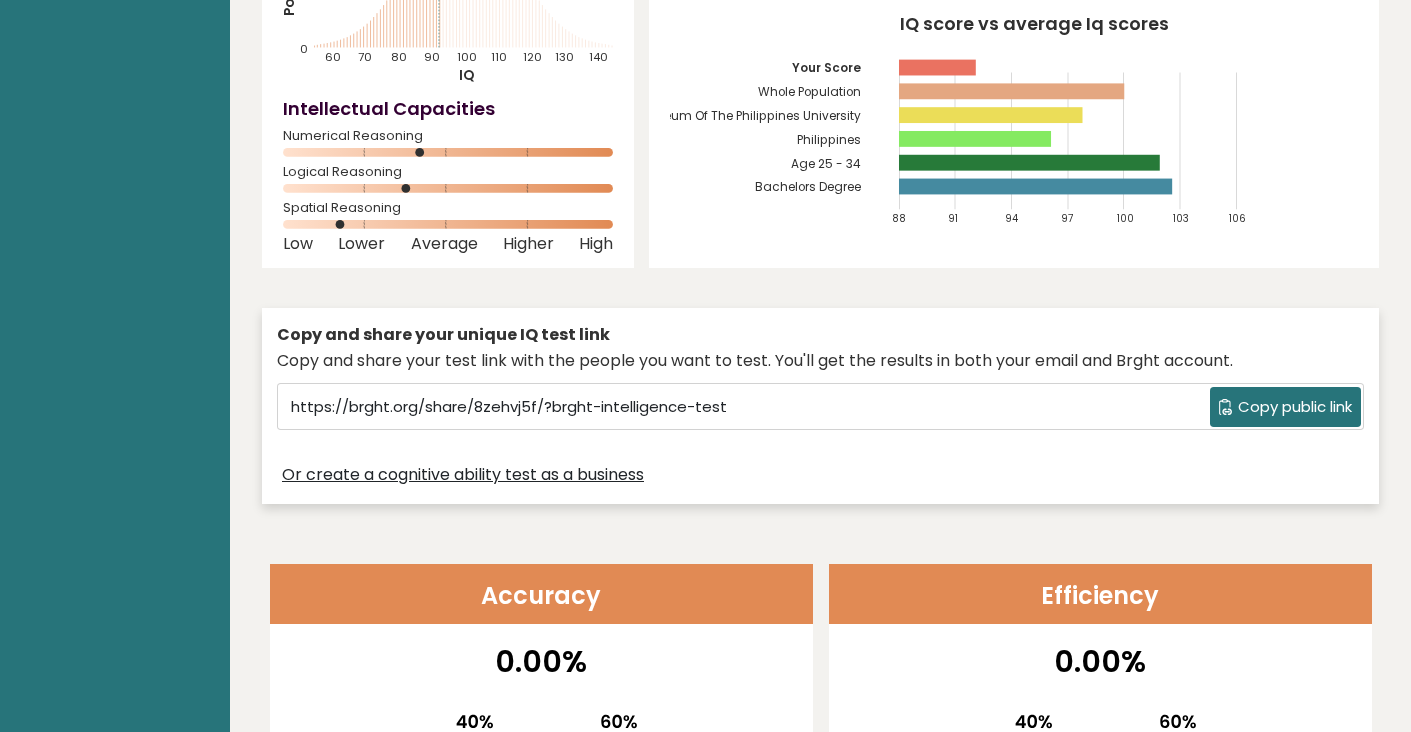 scroll, scrollTop: 314, scrollLeft: 0, axis: vertical 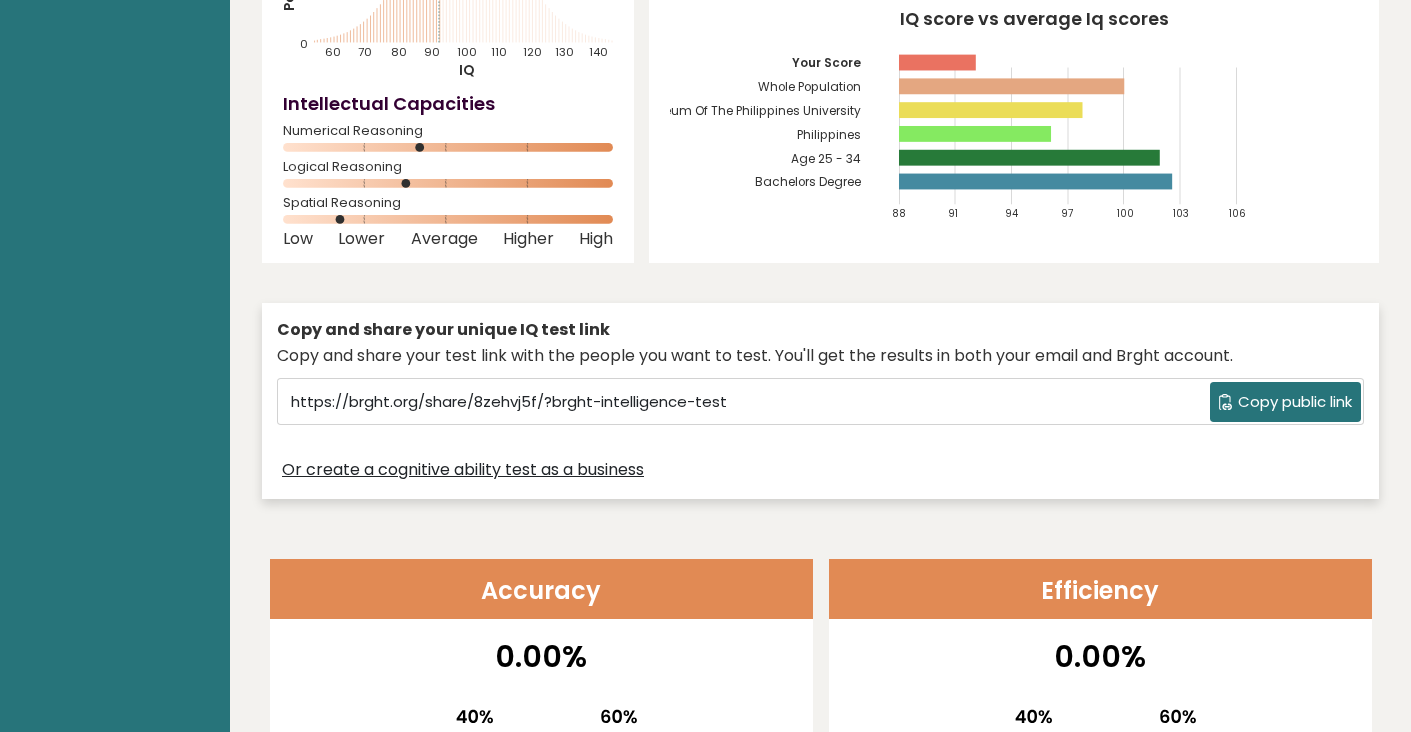 click on "Copy public link" at bounding box center (1285, 402) 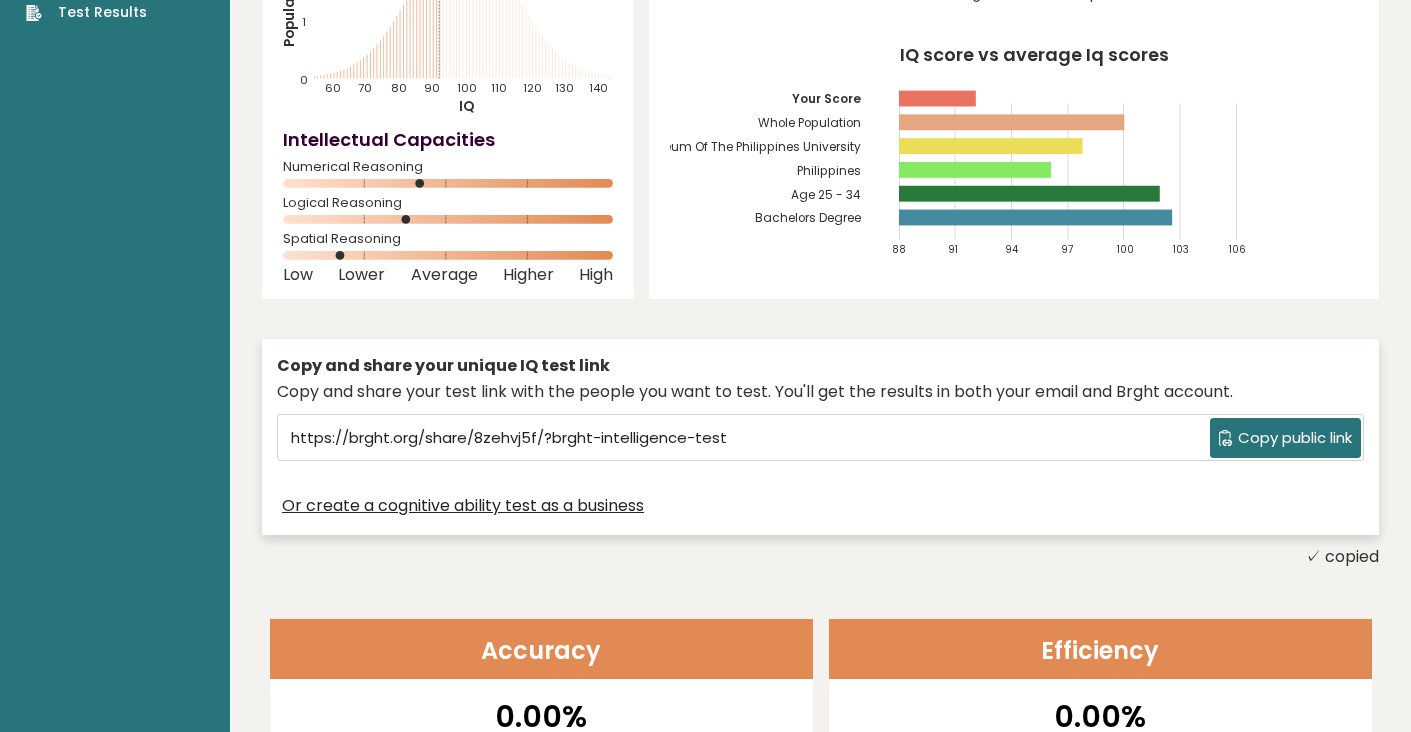 click on "Copy public link" at bounding box center [1295, 438] 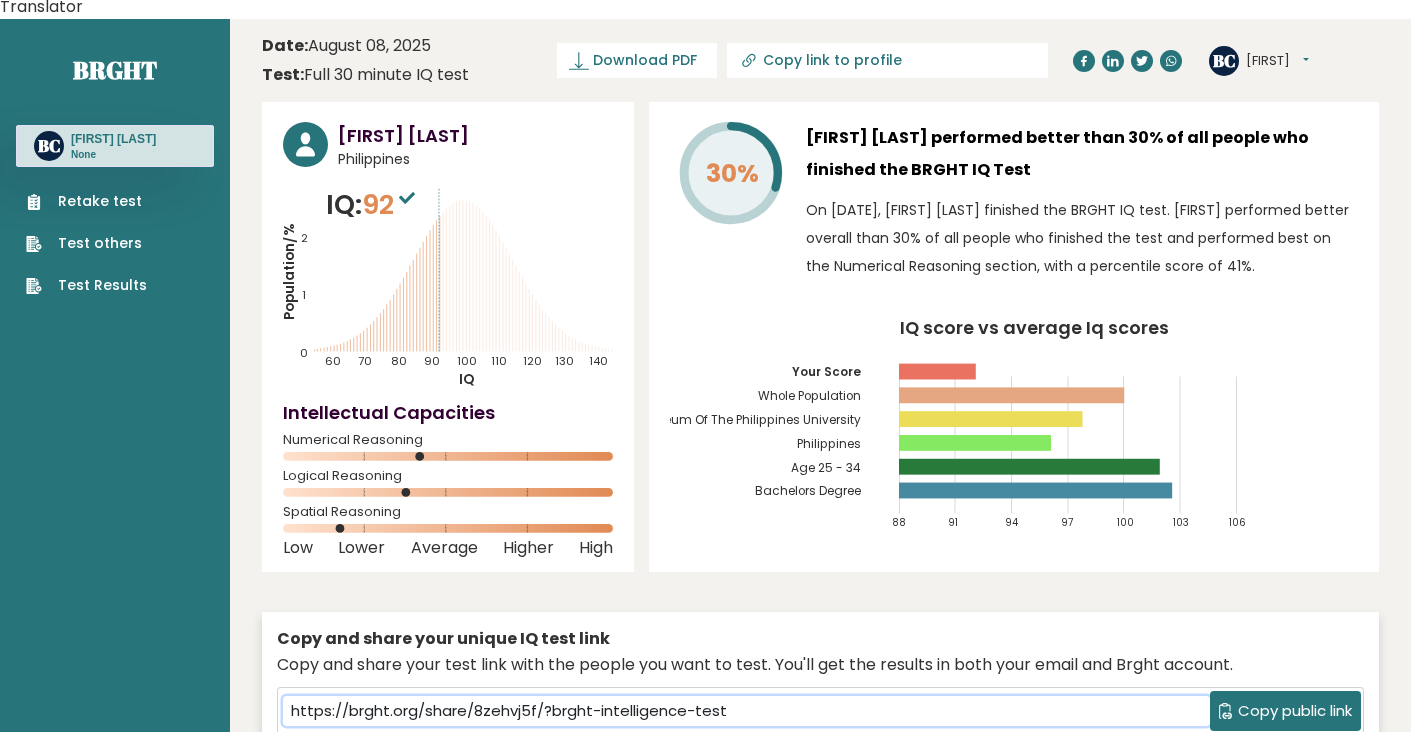 scroll, scrollTop: 0, scrollLeft: 0, axis: both 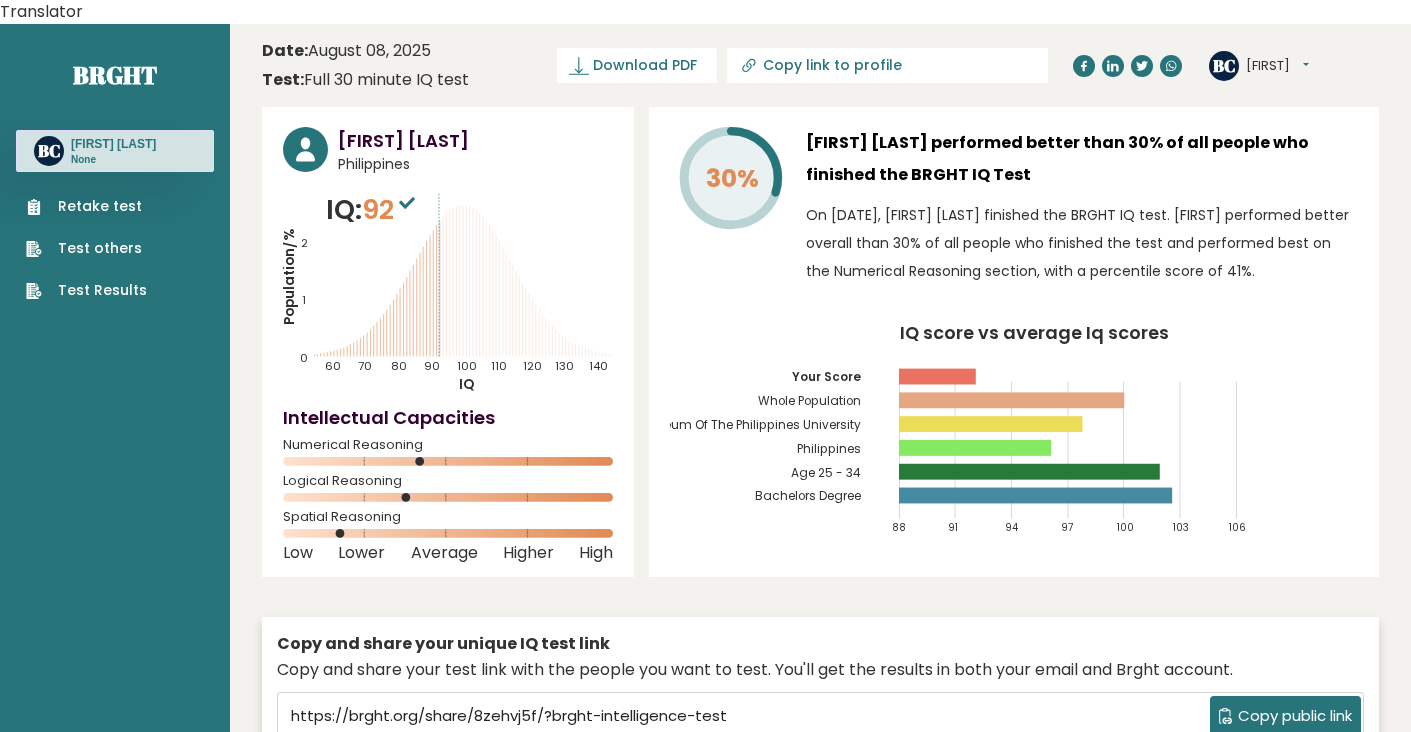 click on "Date:  [DATE]
Test:   Full 30 minute IQ test
Download PDF
Downloading...
Downloading
✓ Your PDF is downloaded...
Copy link to profile
BC
[FIRST]
Dashboard
Profile
Settings
Logout
[FIRST] [LAST]
Philippines
IQ:  92
Population/%
IQ
0
1
2" at bounding box center (820, 2950) 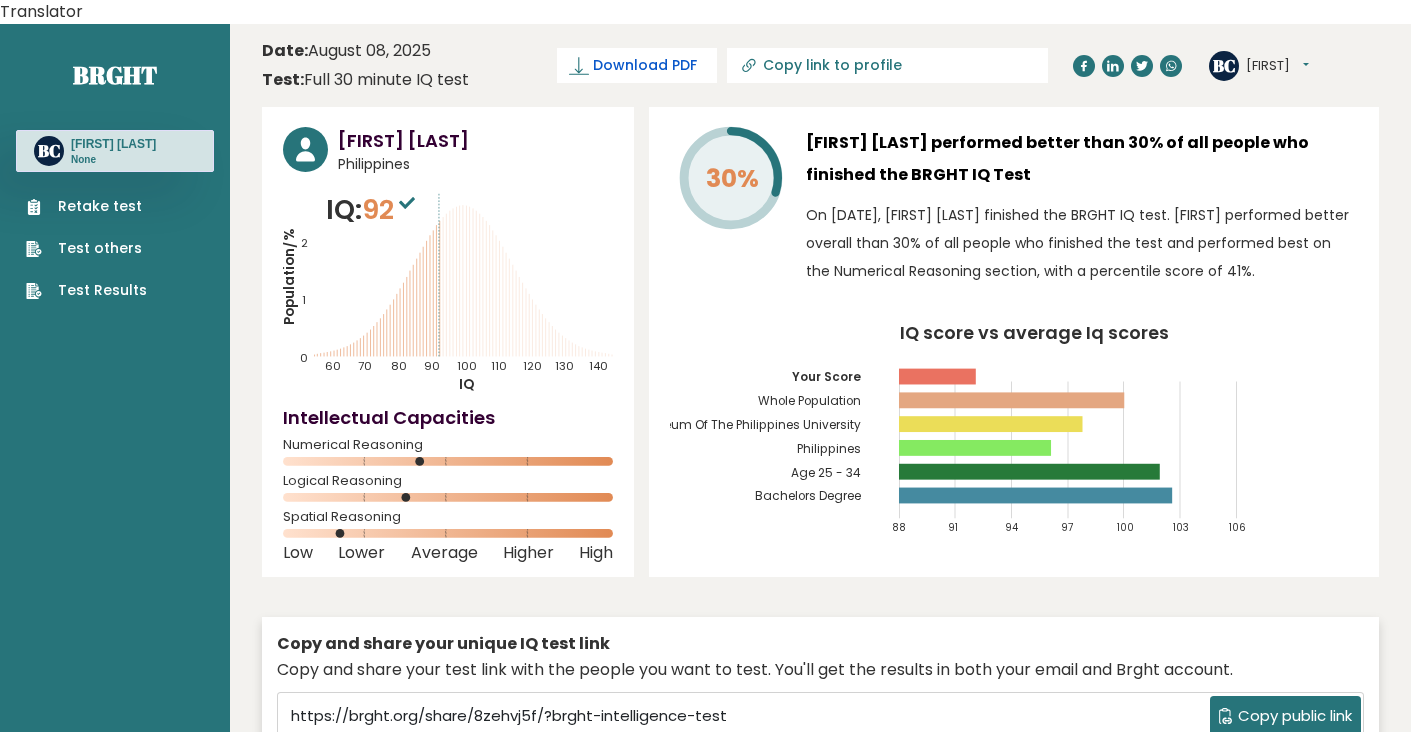 click on "Download PDF" at bounding box center (645, 65) 